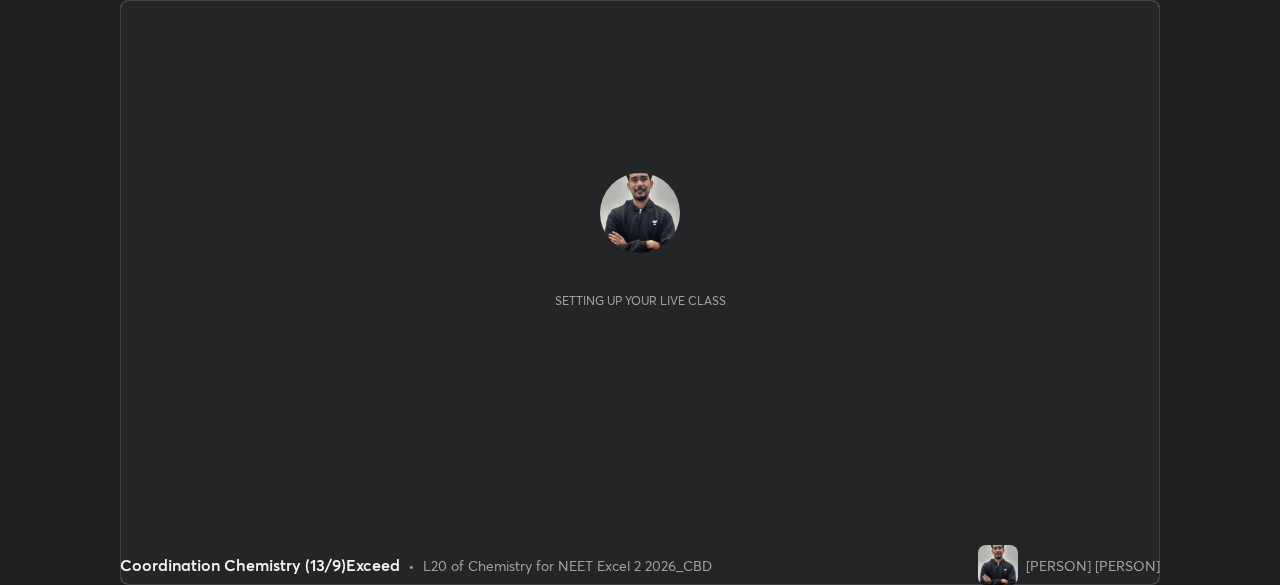 scroll, scrollTop: 0, scrollLeft: 0, axis: both 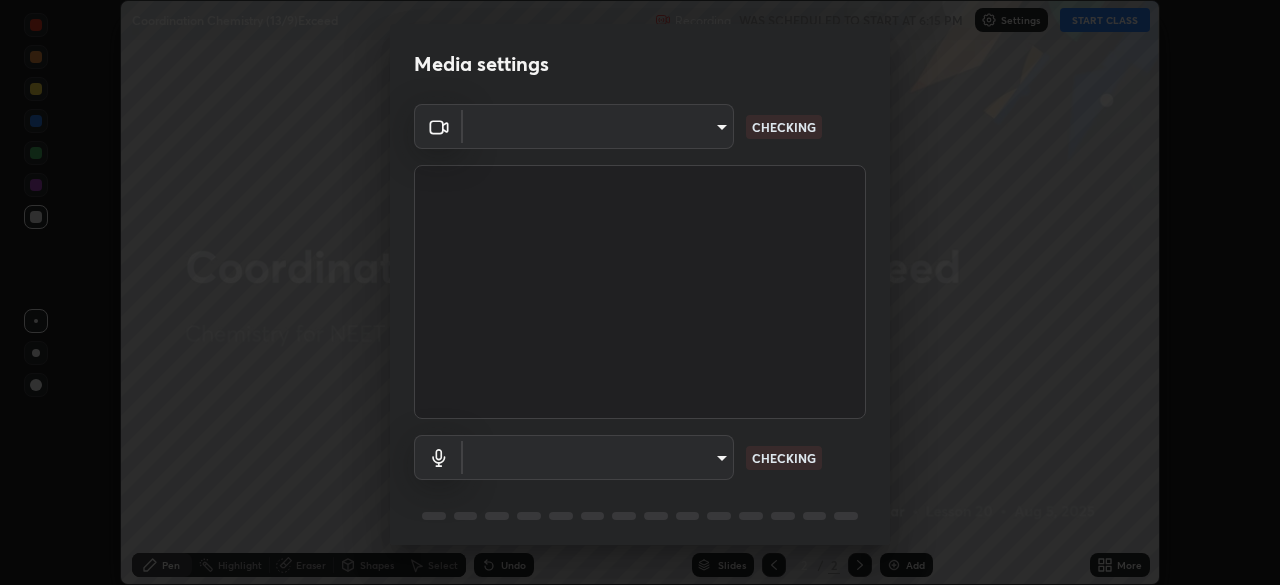 type on "2226f6d28742a26b6e0b51399fa030018956b8f43105e33b3be5017931f45398" 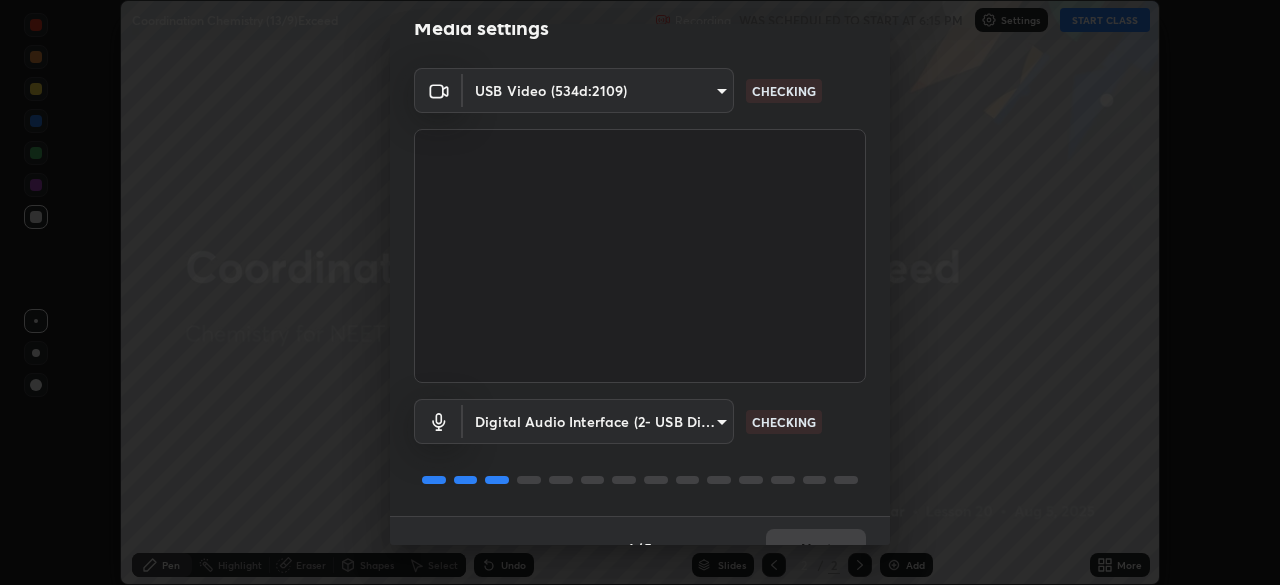 scroll, scrollTop: 71, scrollLeft: 0, axis: vertical 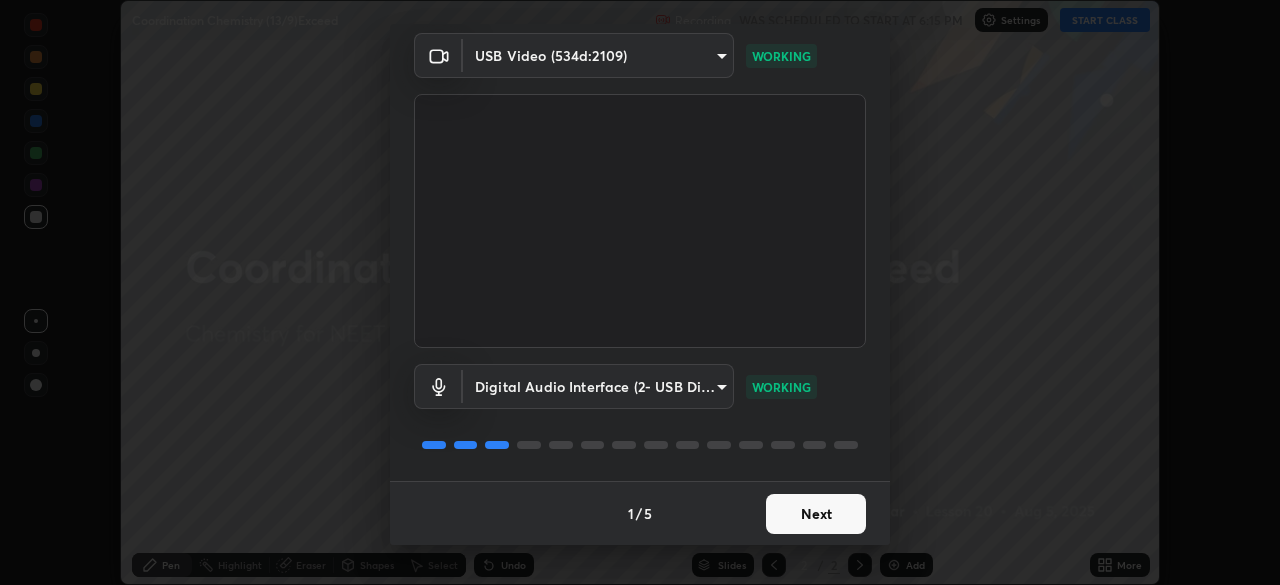 click on "Next" at bounding box center [816, 514] 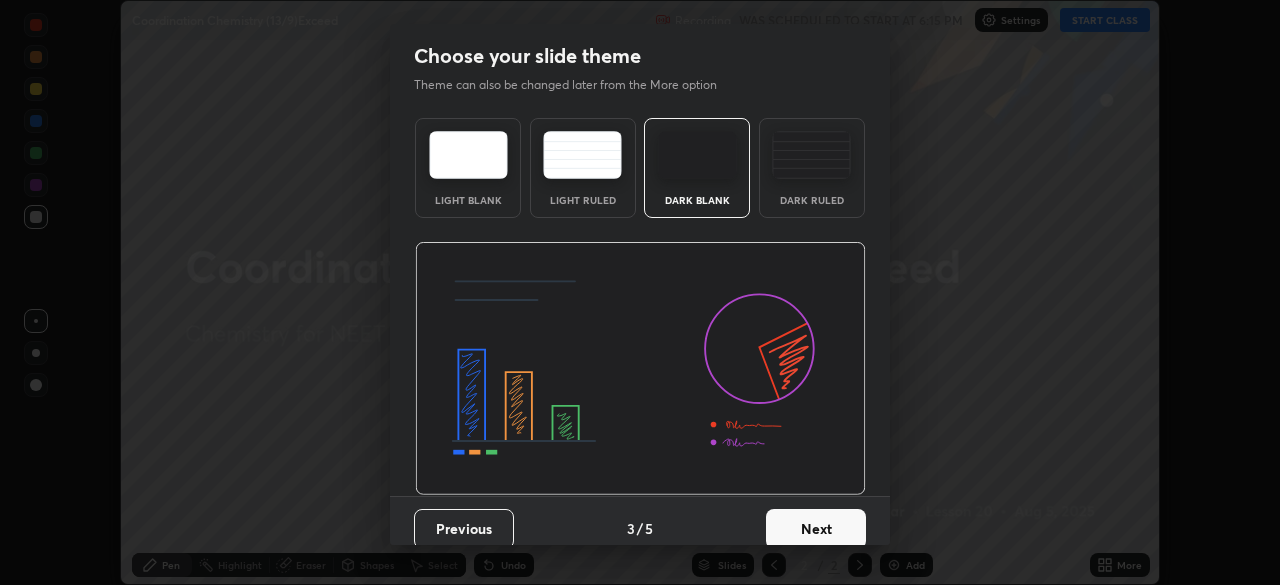 click on "Next" at bounding box center (816, 529) 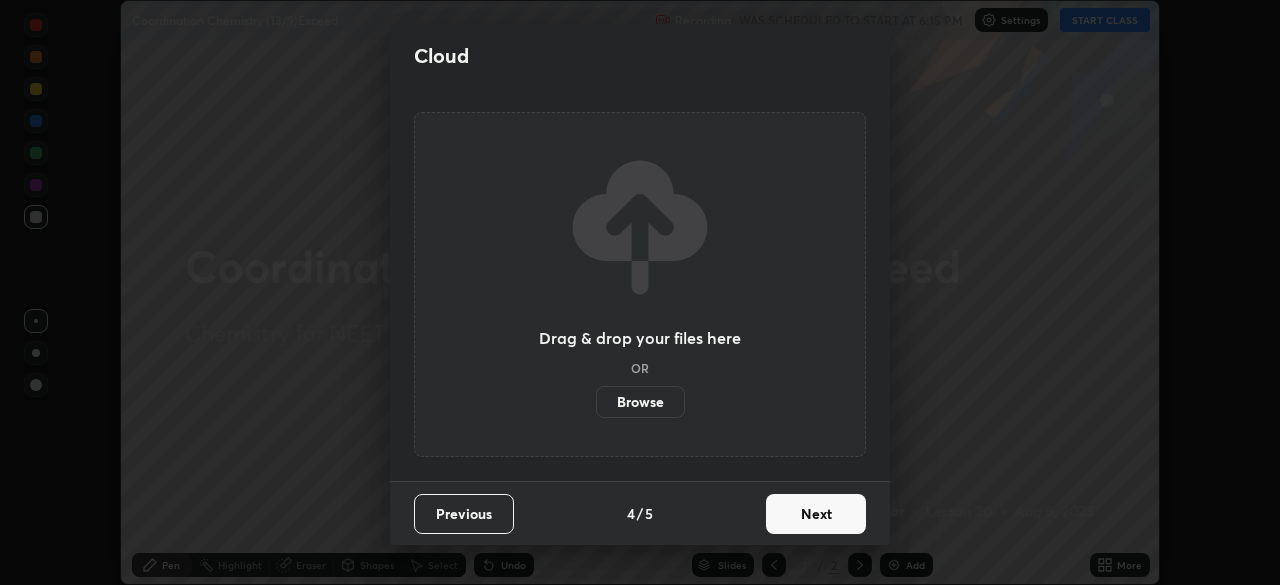 click on "Next" at bounding box center (816, 514) 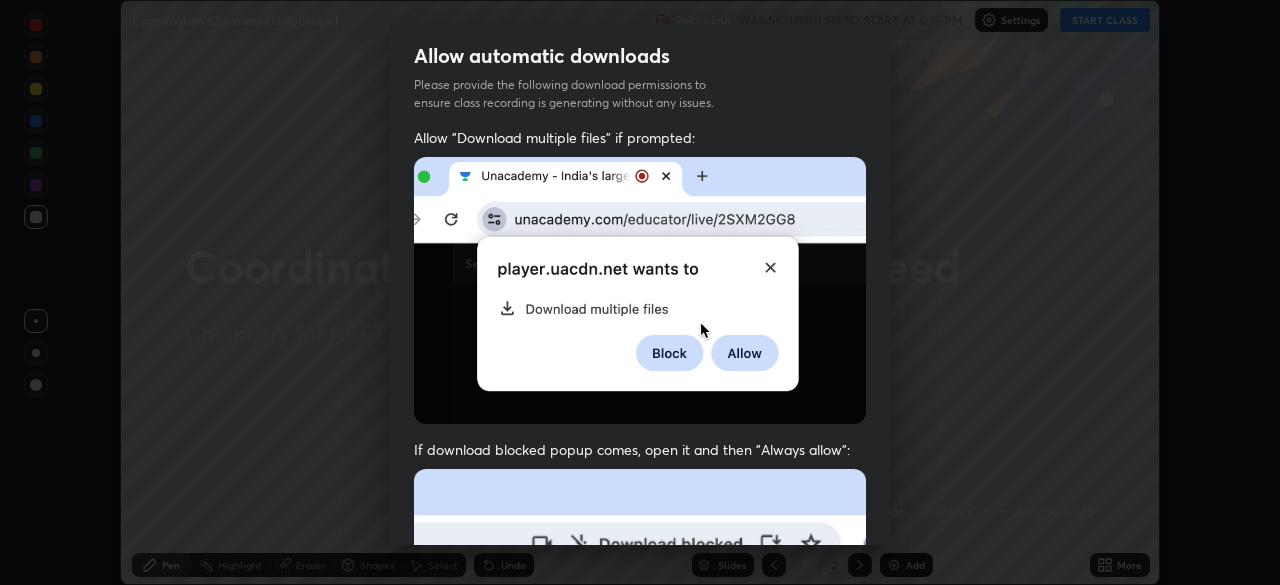 click at bounding box center [640, 687] 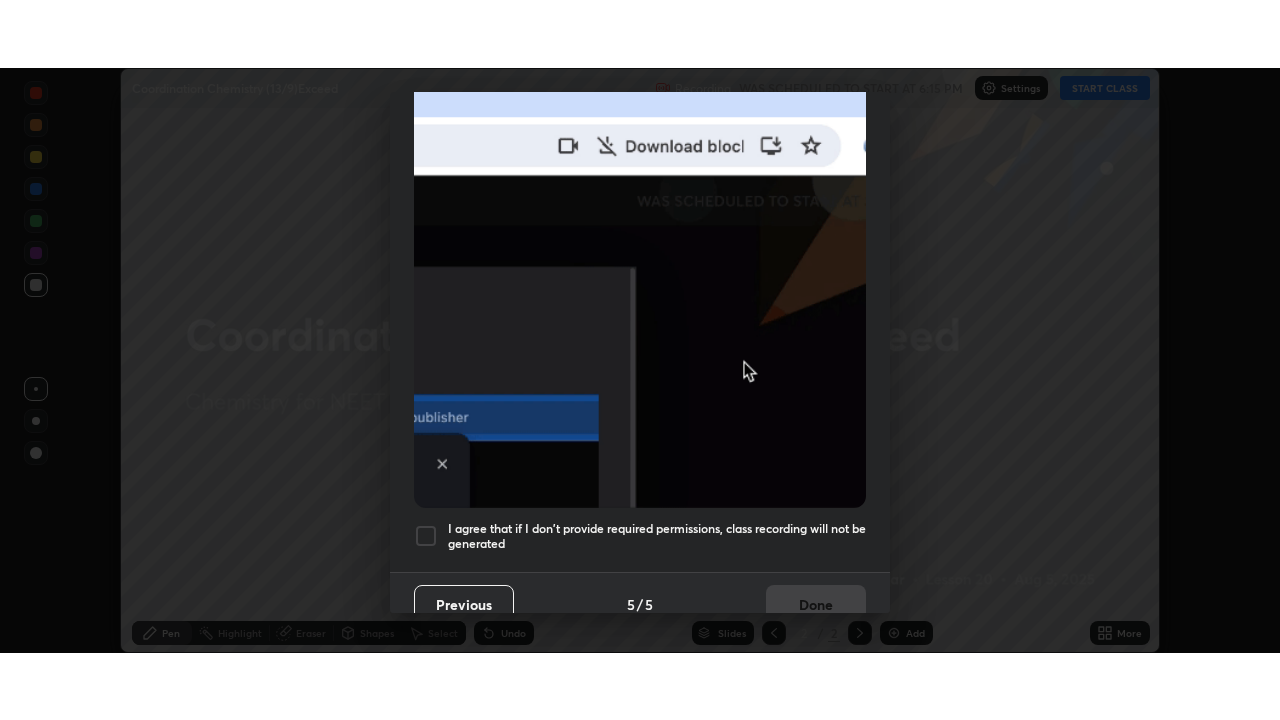 scroll, scrollTop: 479, scrollLeft: 0, axis: vertical 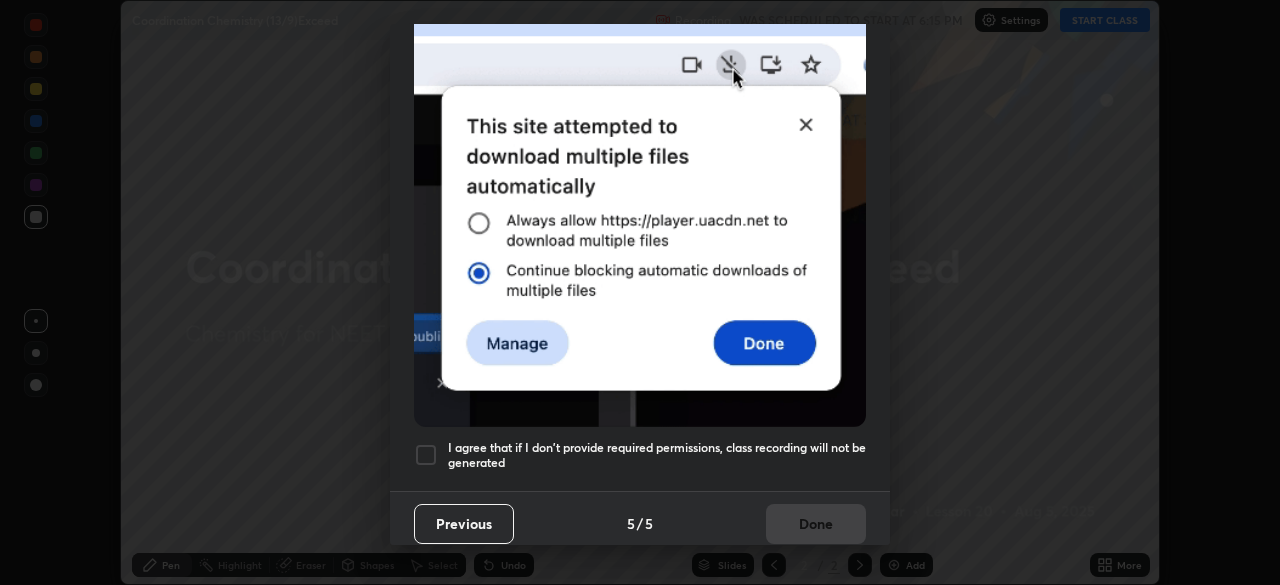 click at bounding box center [426, 455] 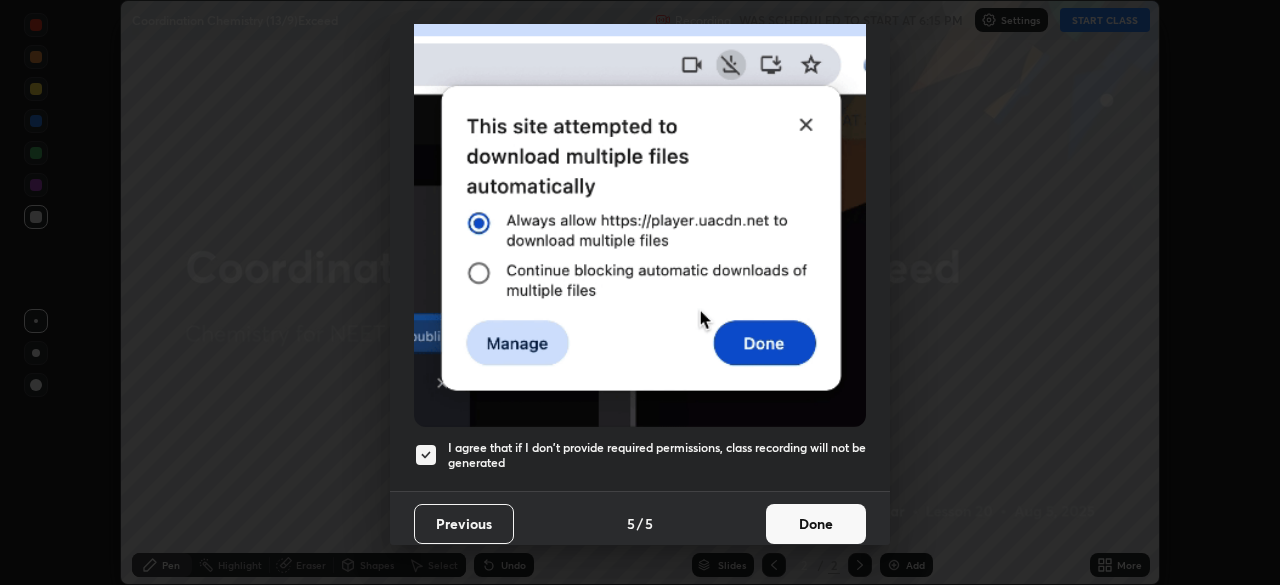 click on "Done" at bounding box center [816, 524] 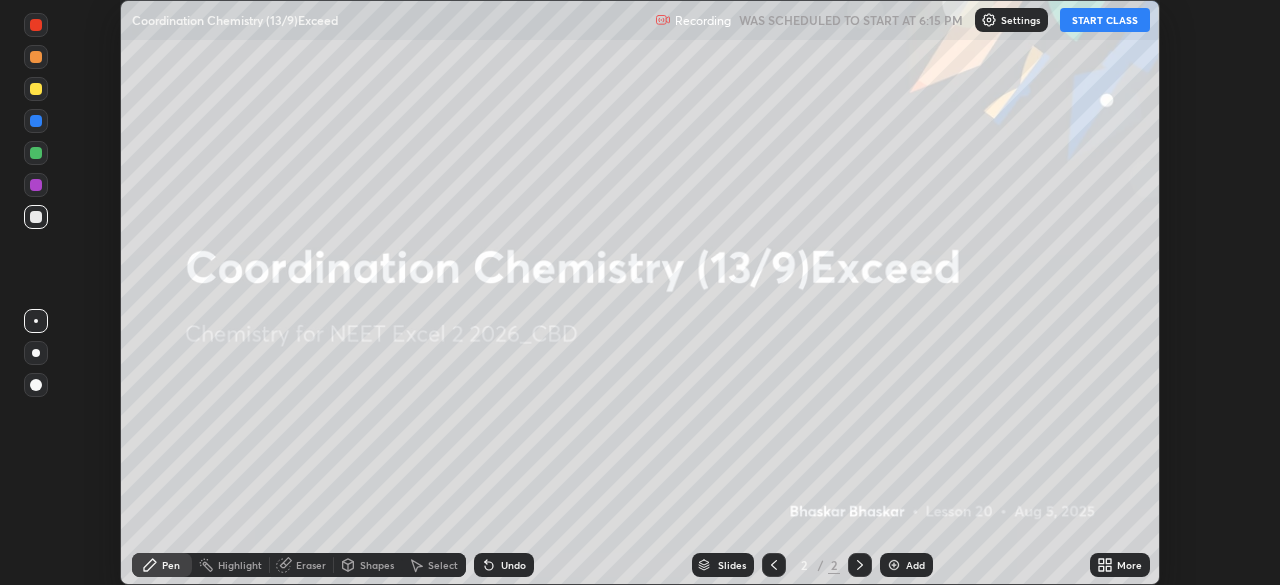 click on "Add" at bounding box center (915, 565) 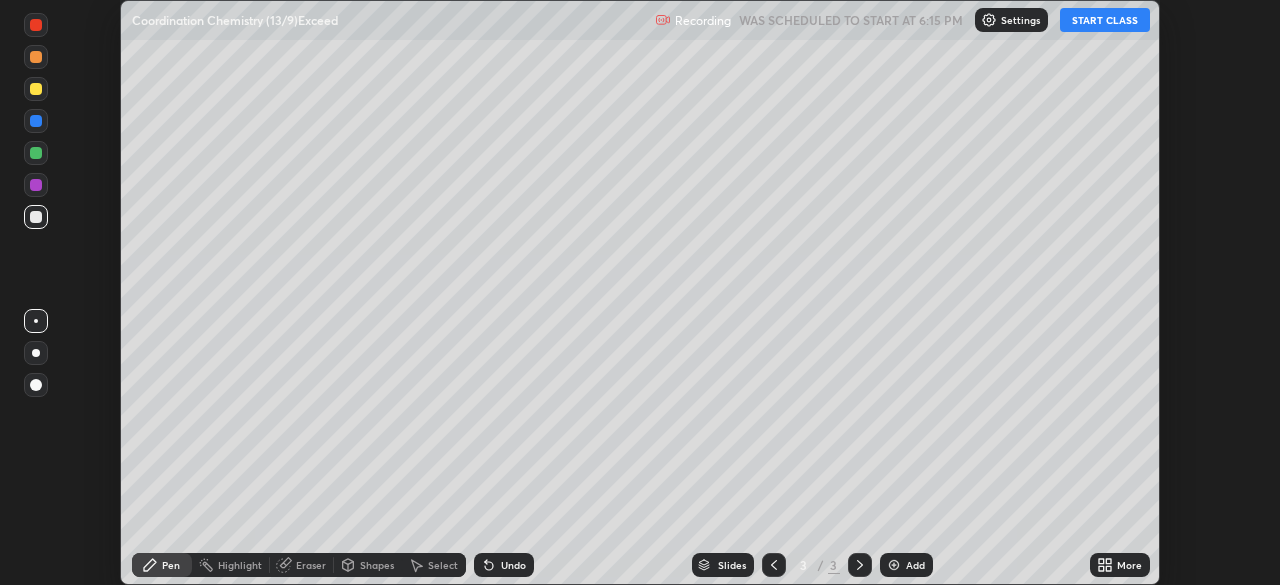 click on "More" at bounding box center [1120, 565] 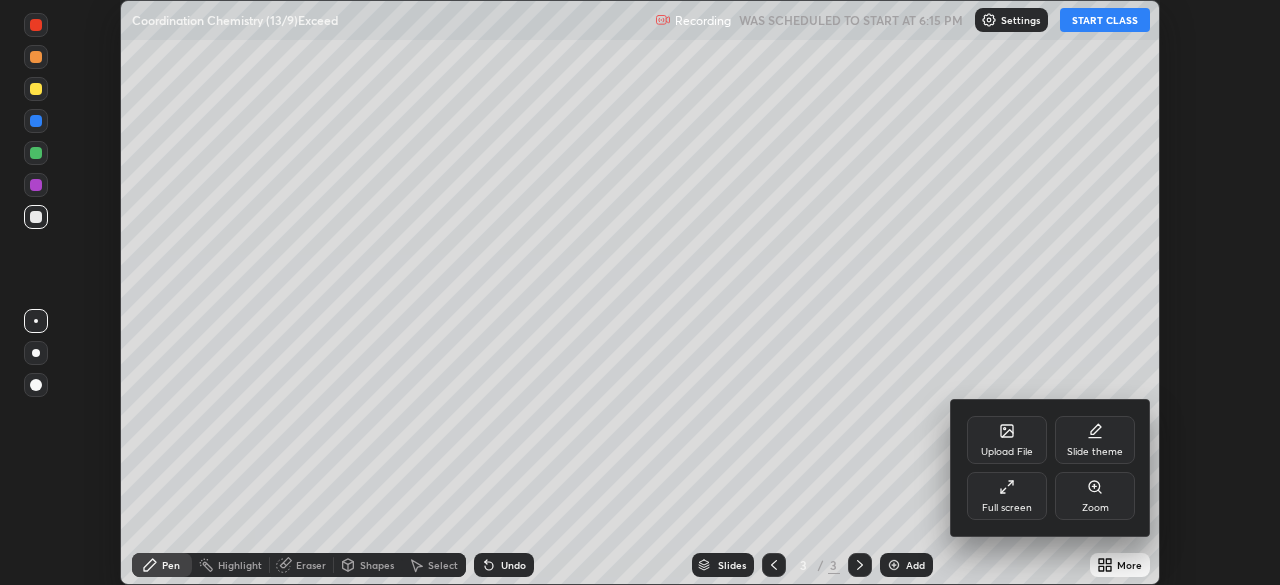 click on "Full screen" at bounding box center (1007, 496) 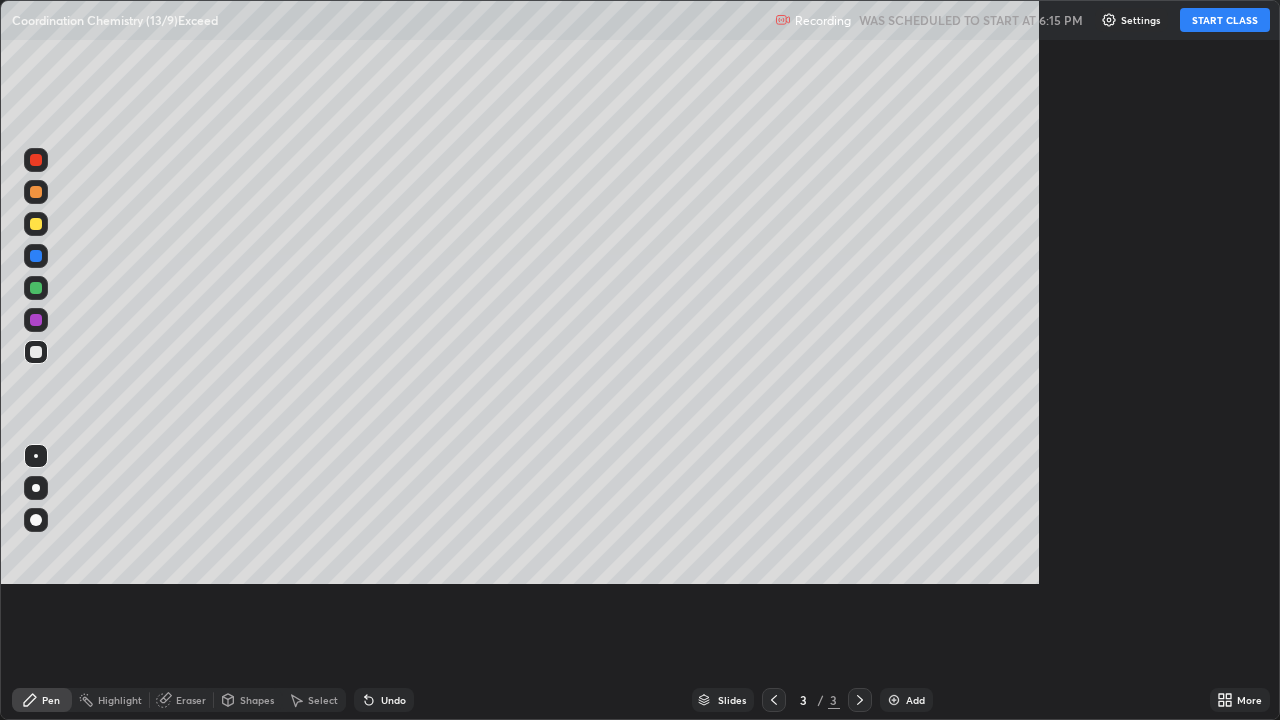 scroll, scrollTop: 99280, scrollLeft: 98720, axis: both 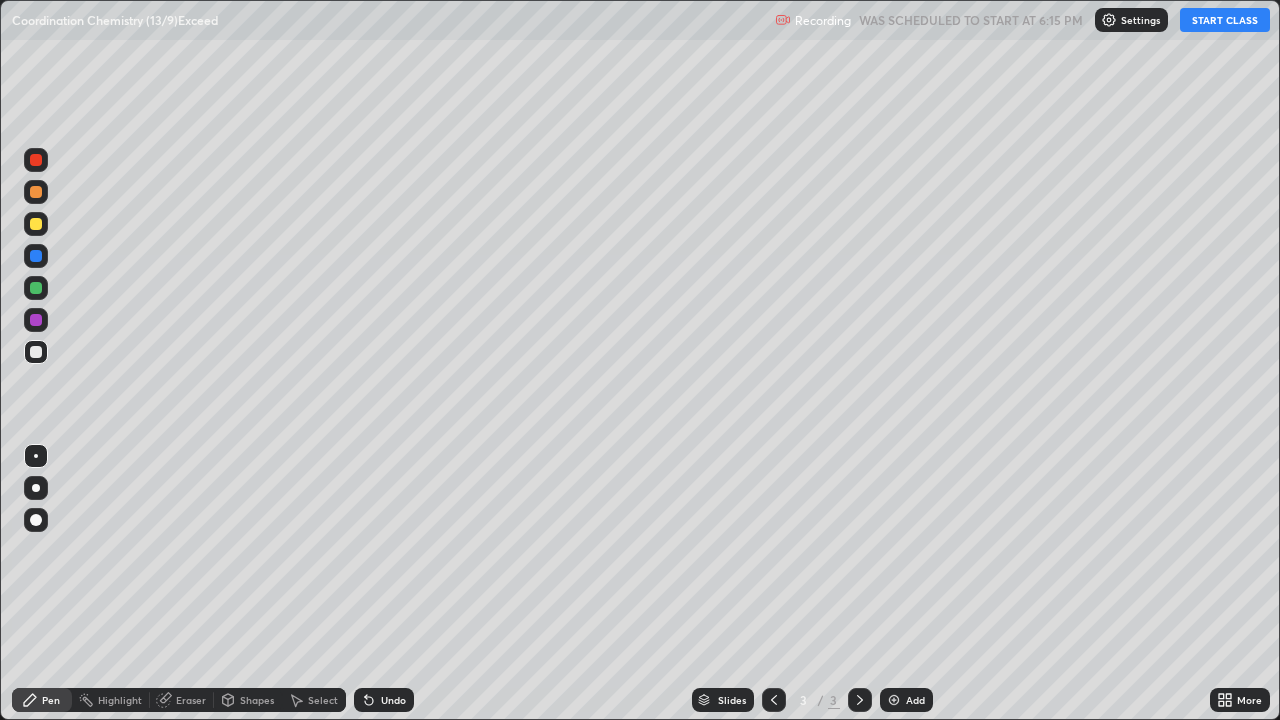 click on "START CLASS" at bounding box center [1225, 20] 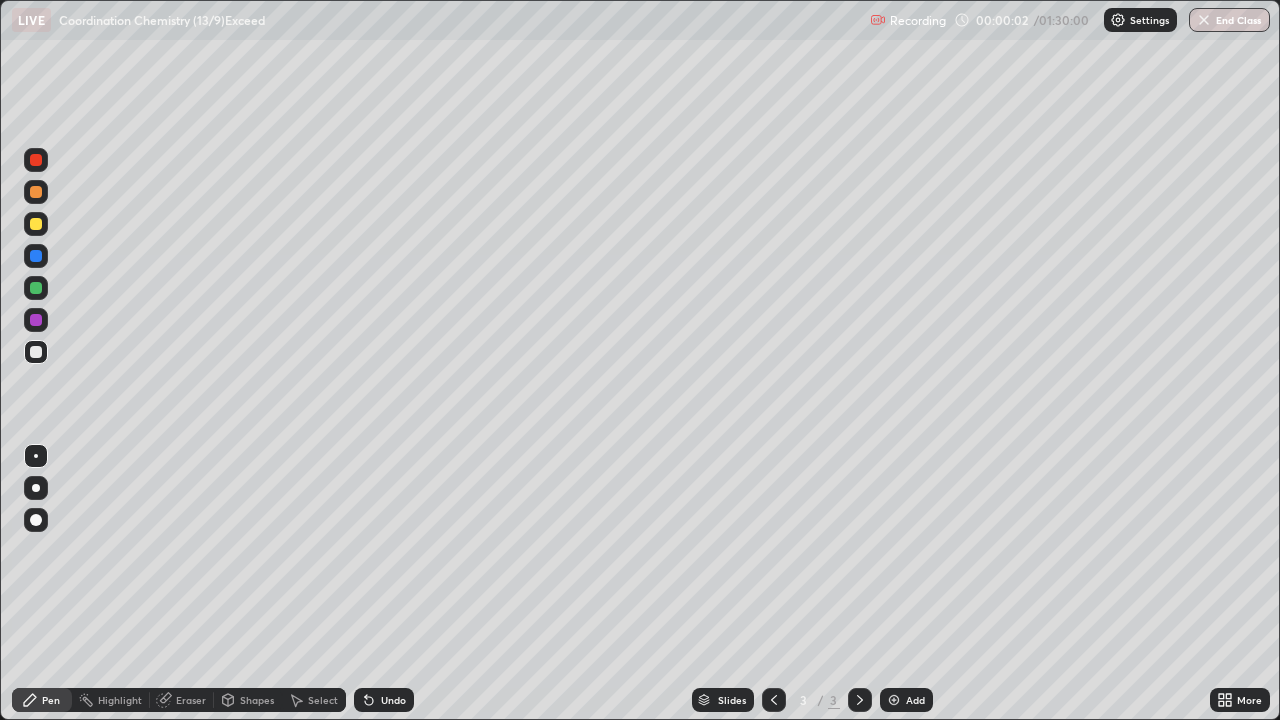 click at bounding box center [36, 488] 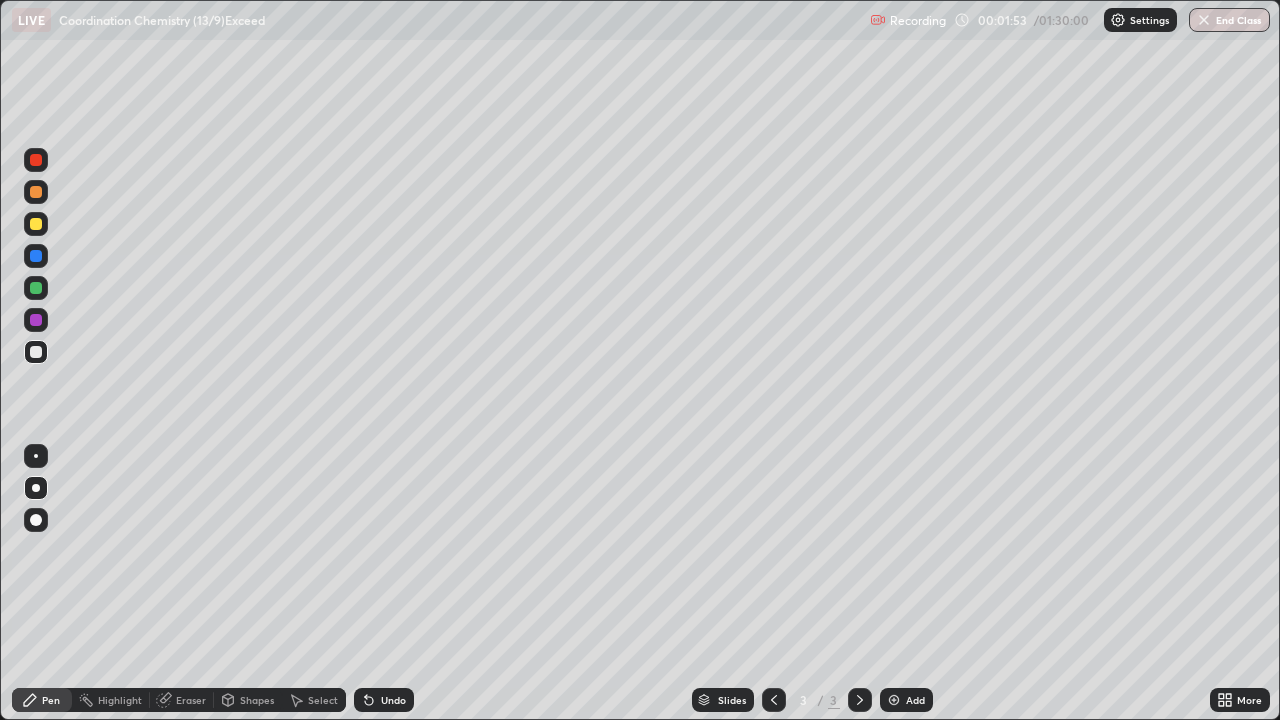 click on "Undo" at bounding box center [384, 700] 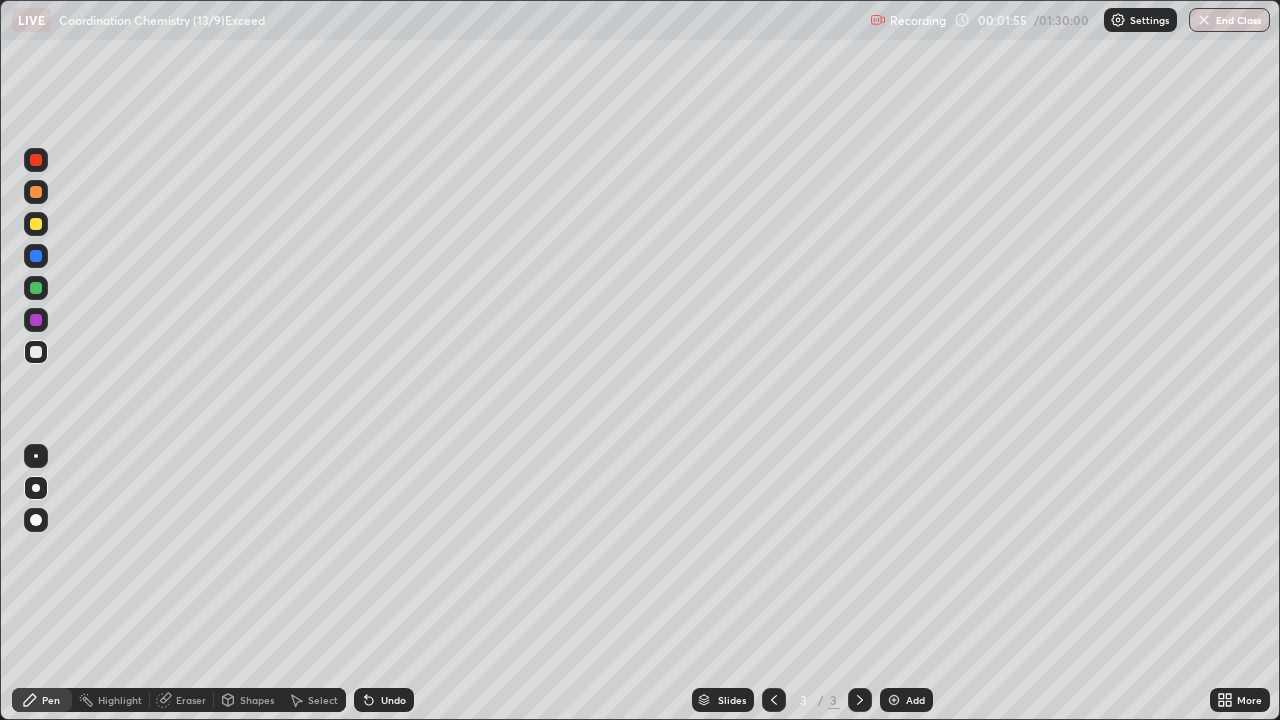 click on "Undo" at bounding box center (393, 700) 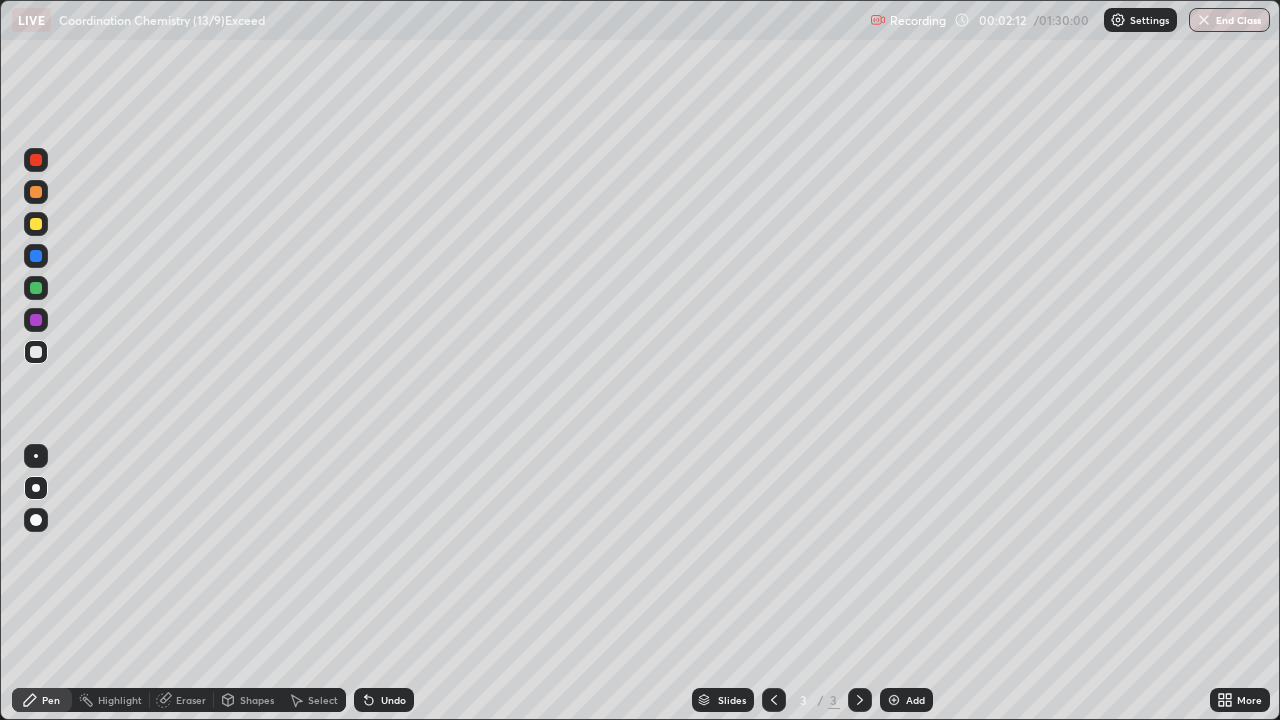 click on "Undo" at bounding box center (393, 700) 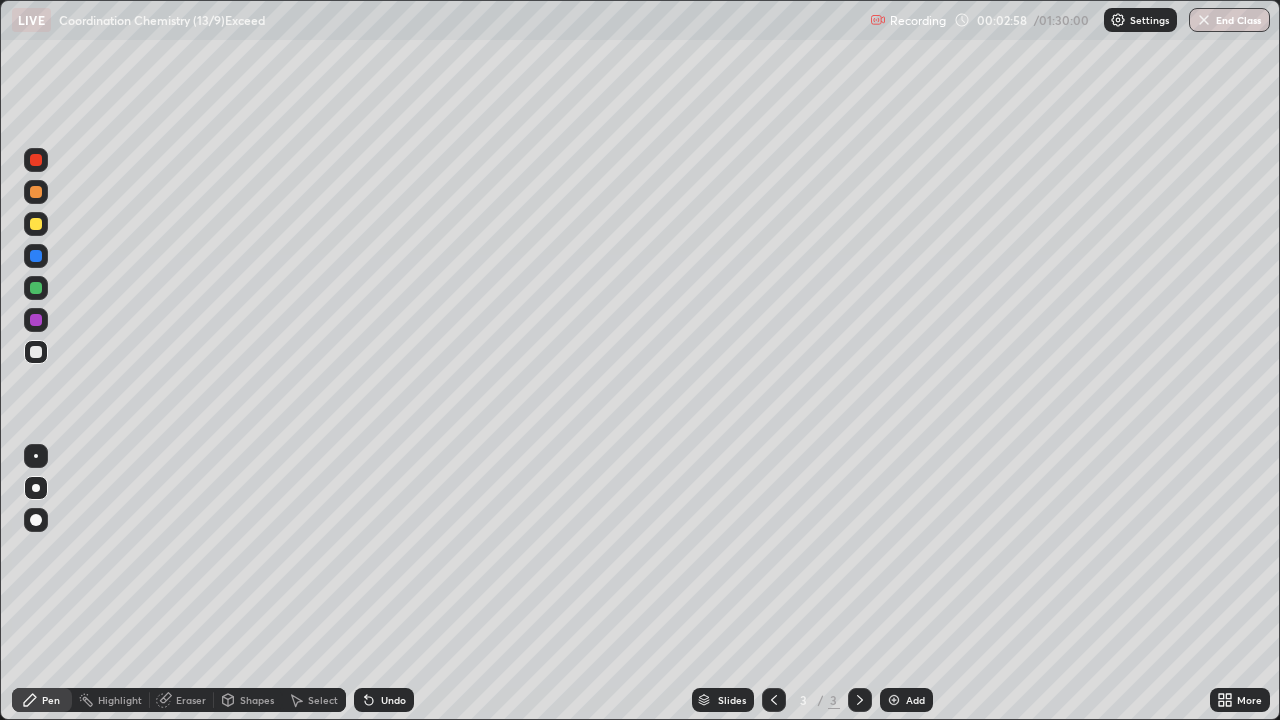 click at bounding box center (36, 224) 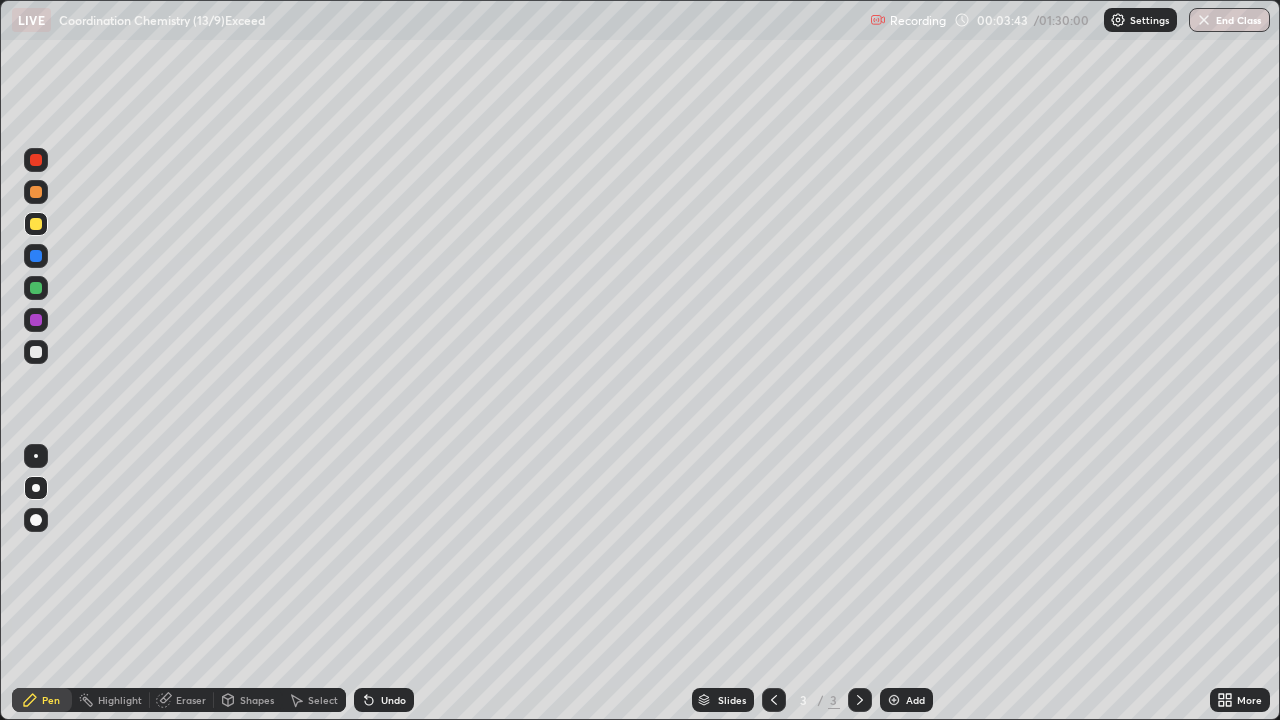click at bounding box center (36, 352) 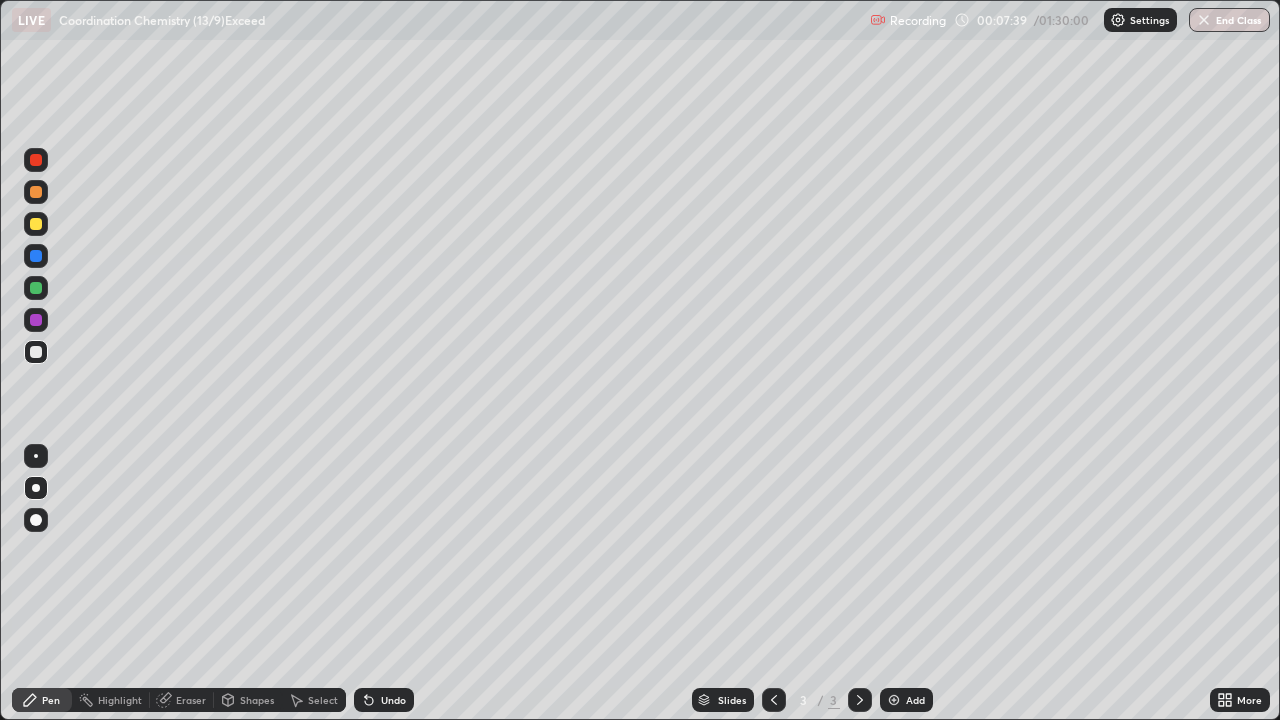 click on "Add" at bounding box center (915, 700) 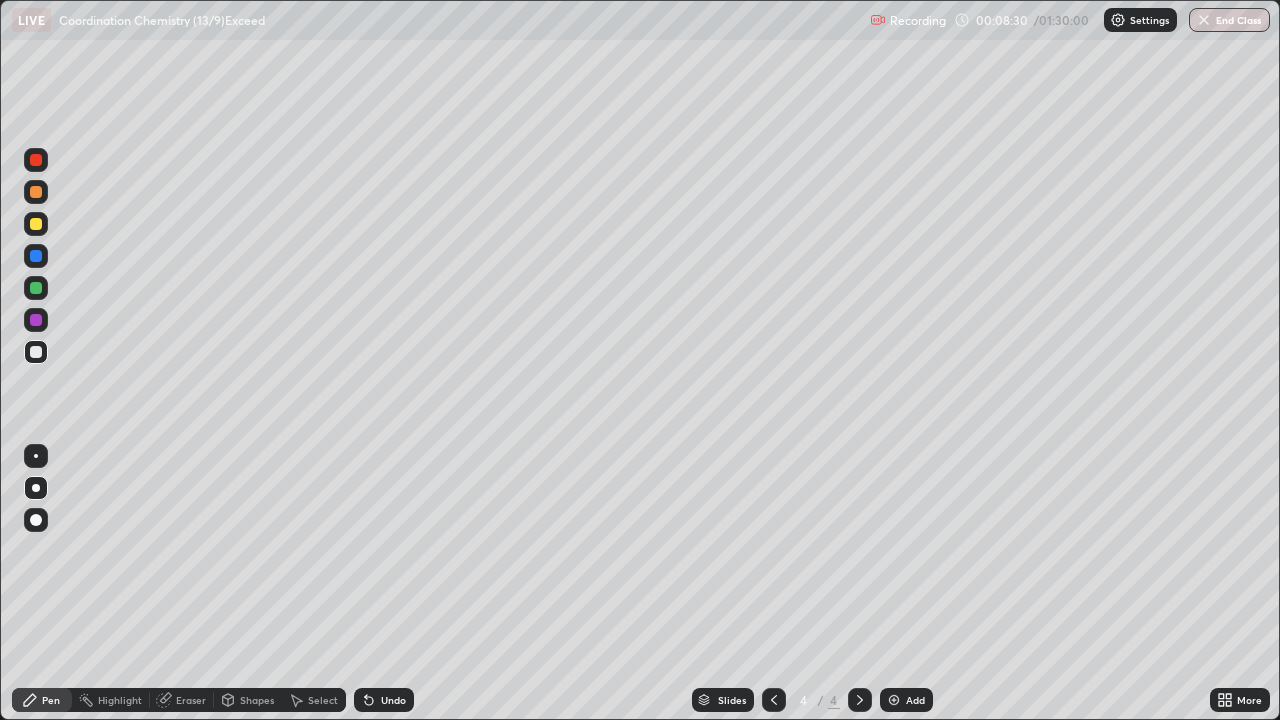 click on "Undo" at bounding box center [384, 700] 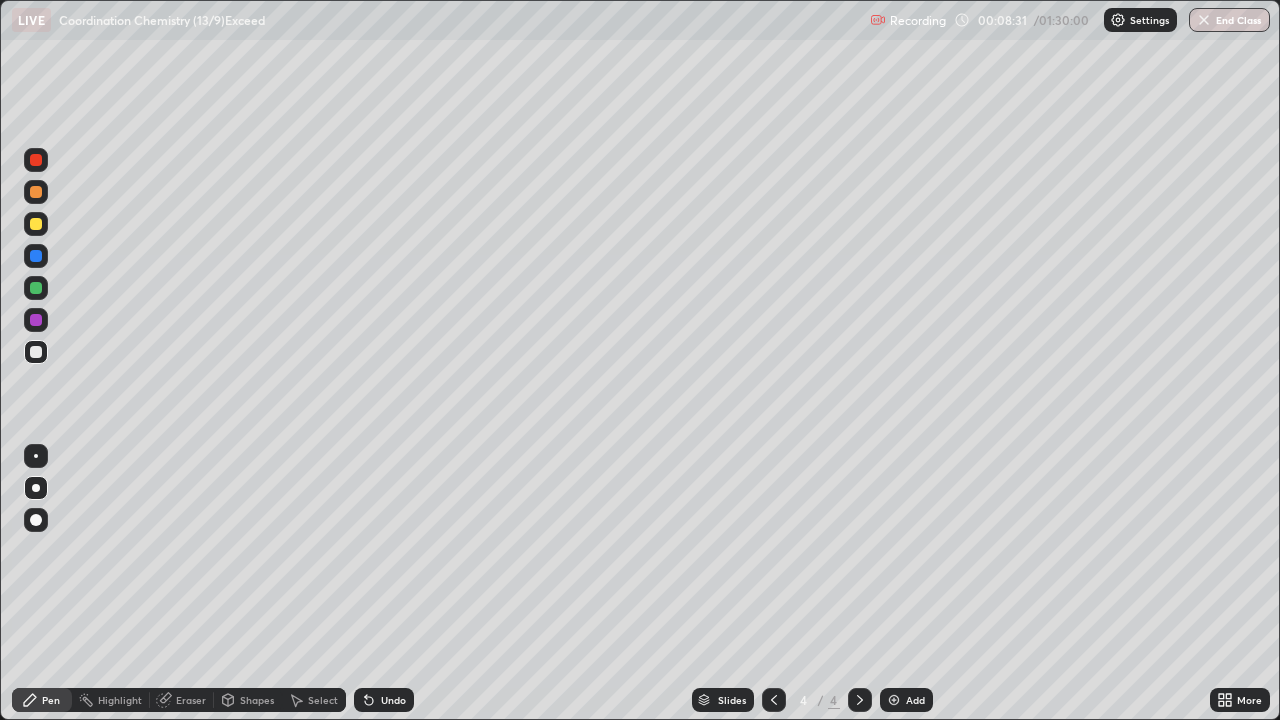 click on "Undo" at bounding box center [393, 700] 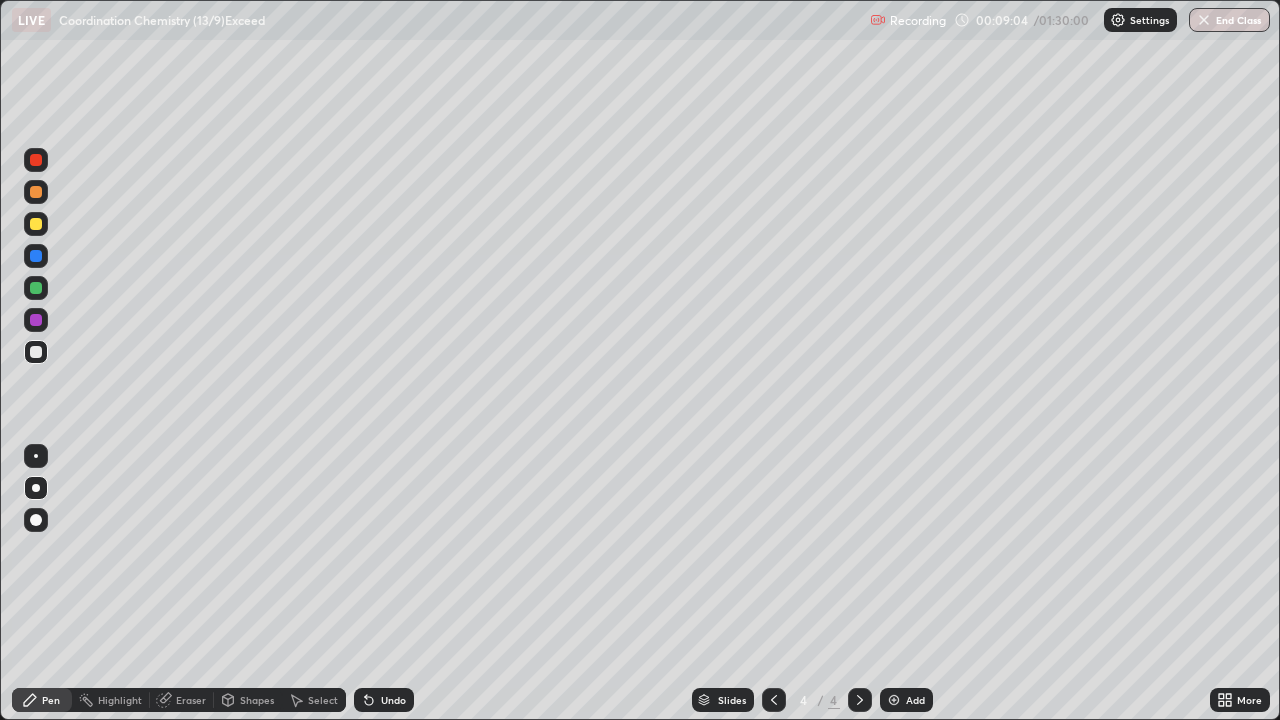 click at bounding box center (36, 224) 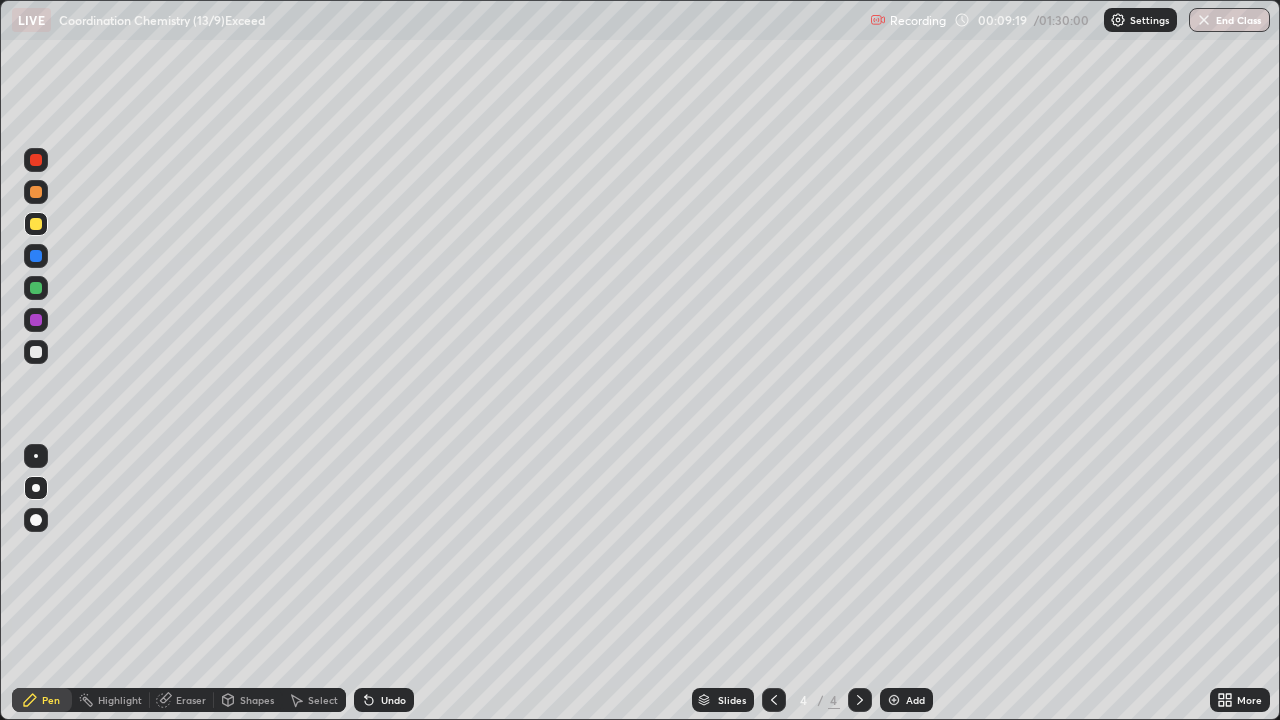 click at bounding box center (36, 352) 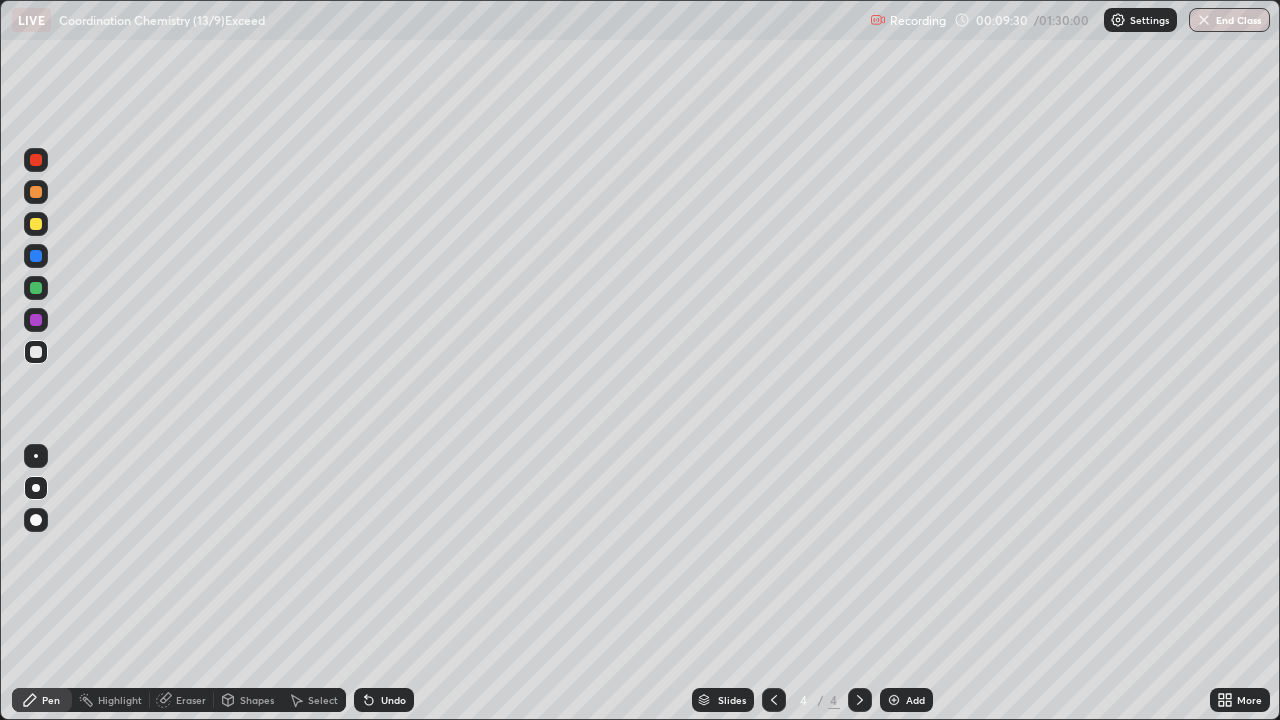 click on "Undo" at bounding box center (393, 700) 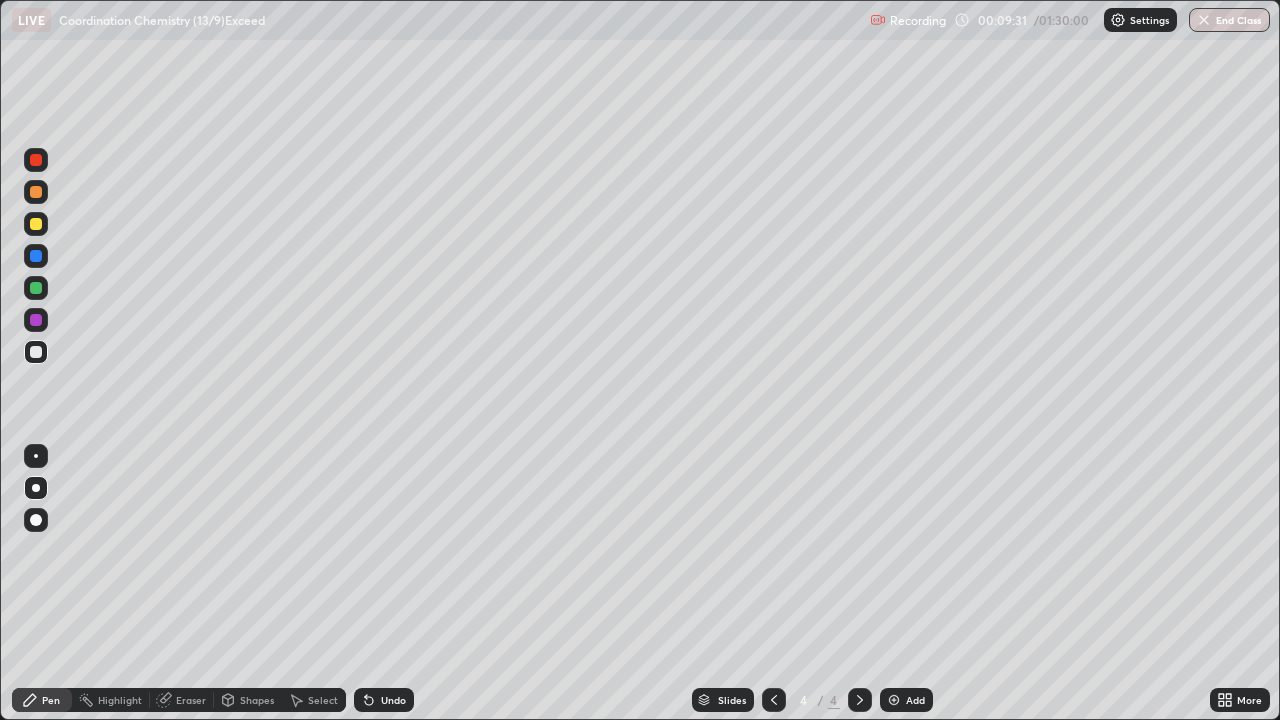 click on "Undo" at bounding box center (393, 700) 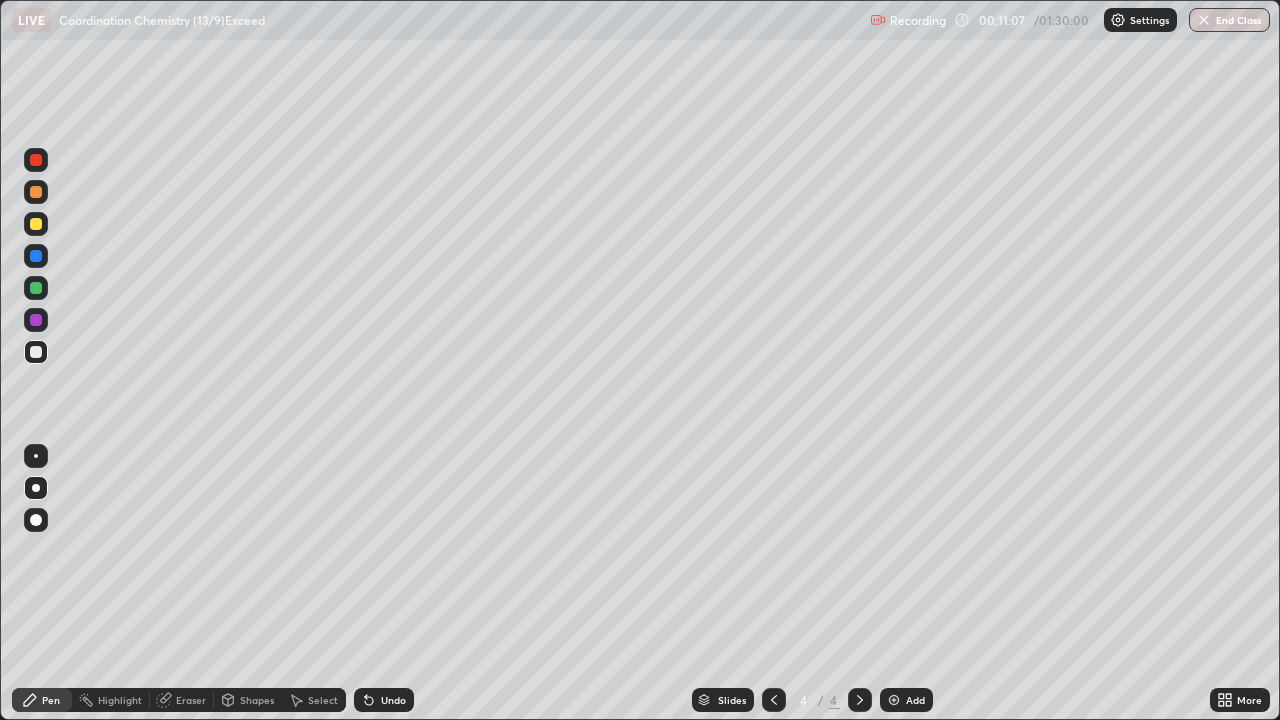 click at bounding box center [36, 224] 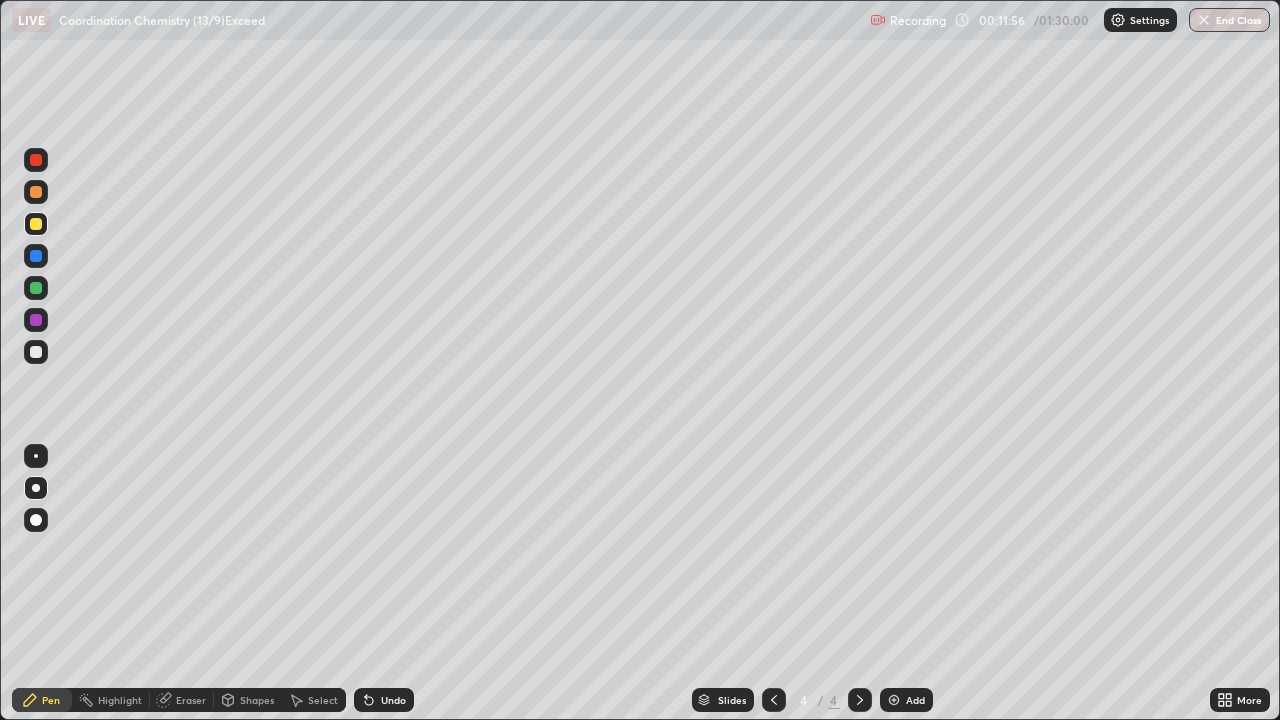 click on "Eraser" at bounding box center [191, 700] 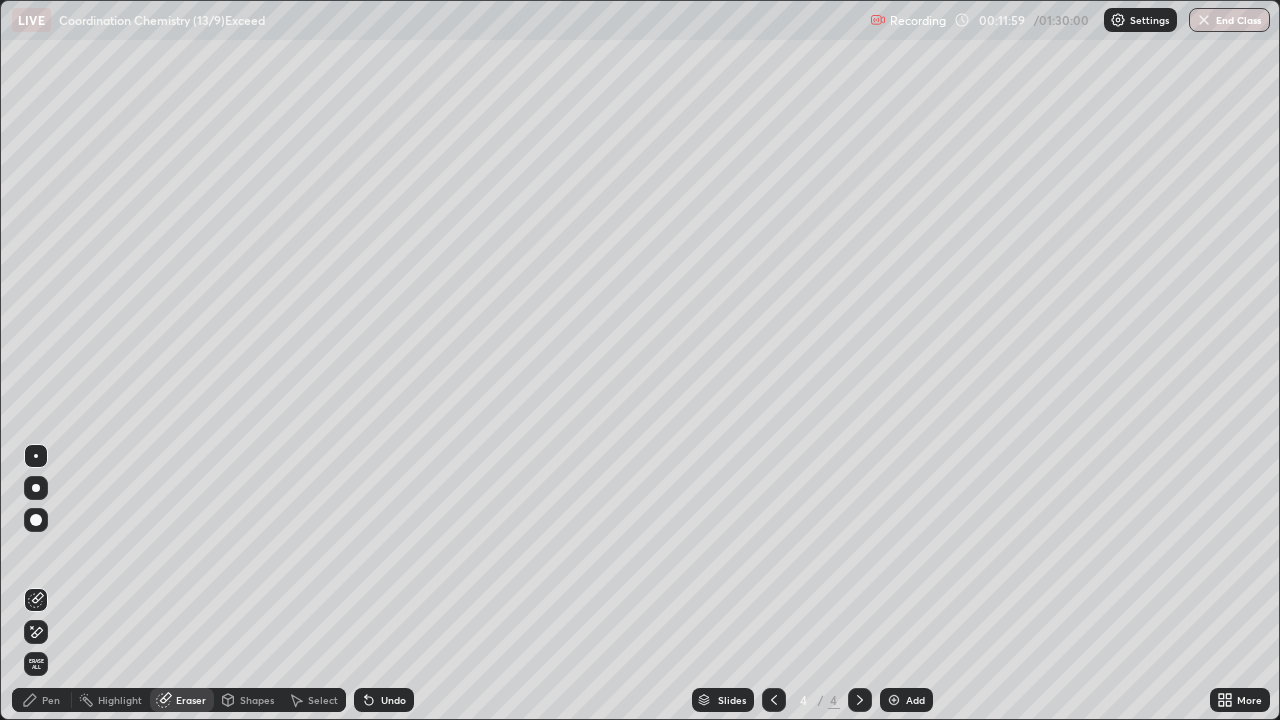 click on "Pen" at bounding box center (51, 700) 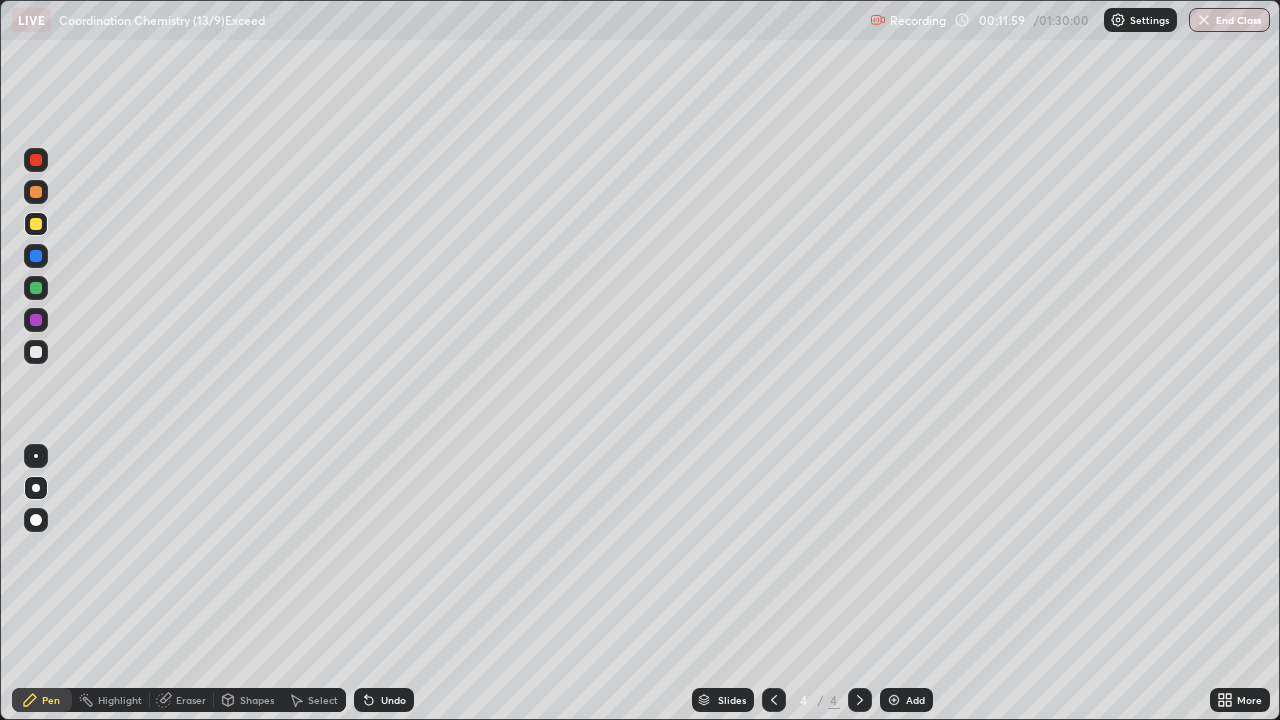 click at bounding box center [36, 352] 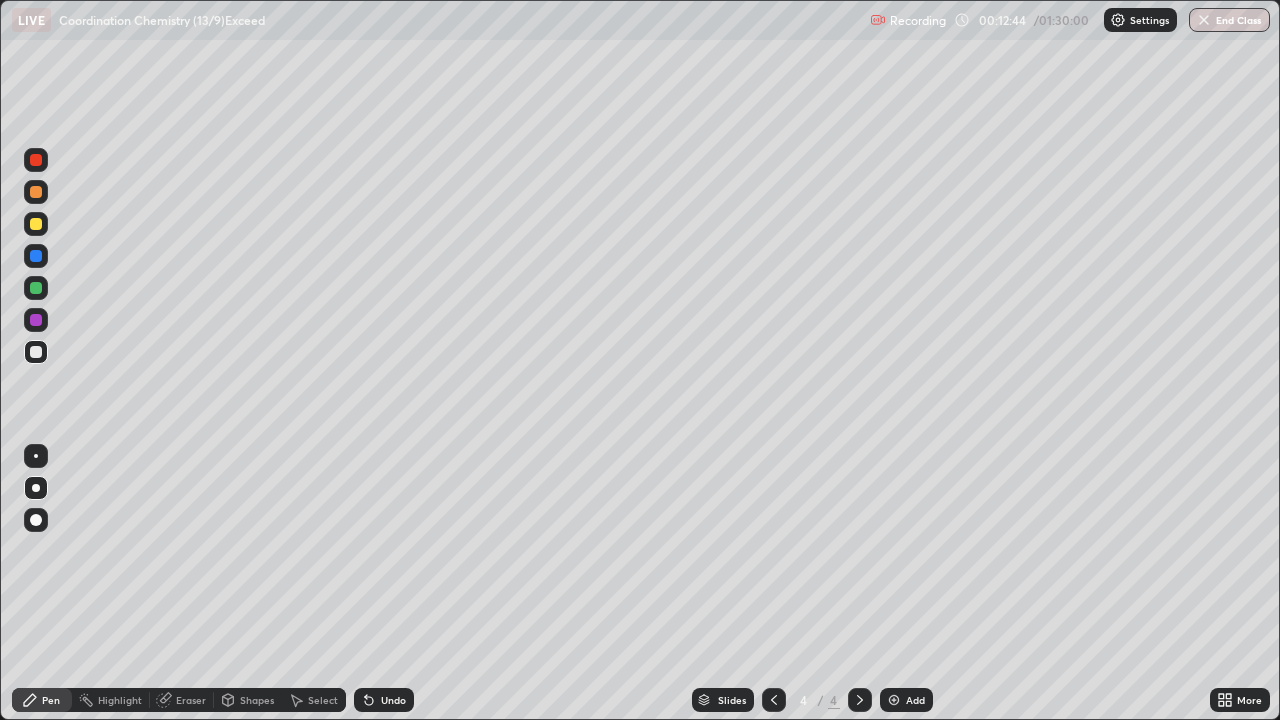 click on "Add" at bounding box center (915, 700) 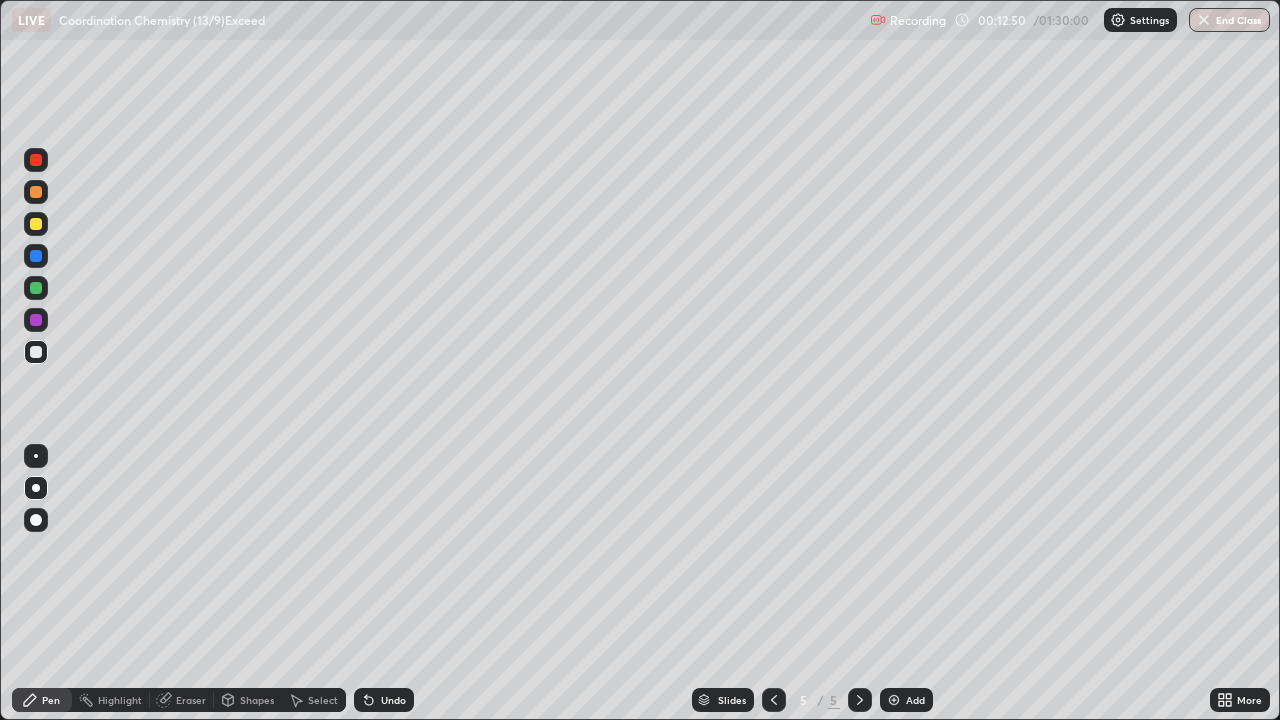 click 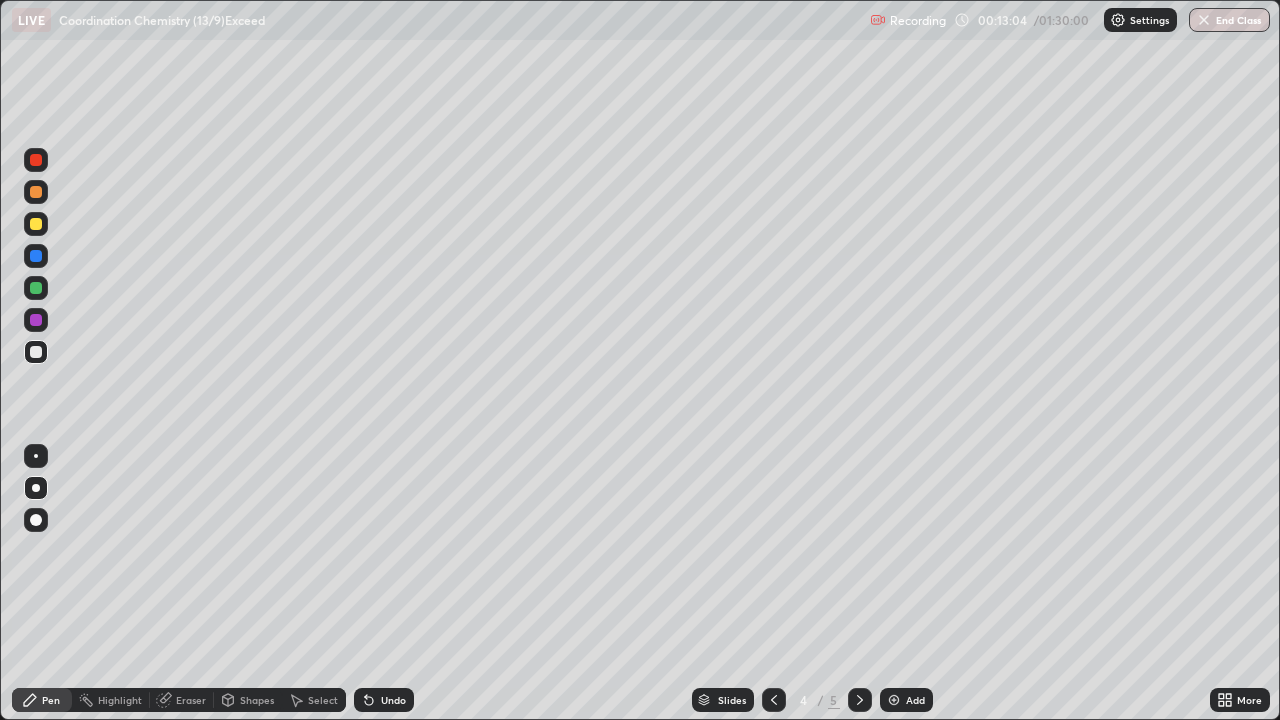 click 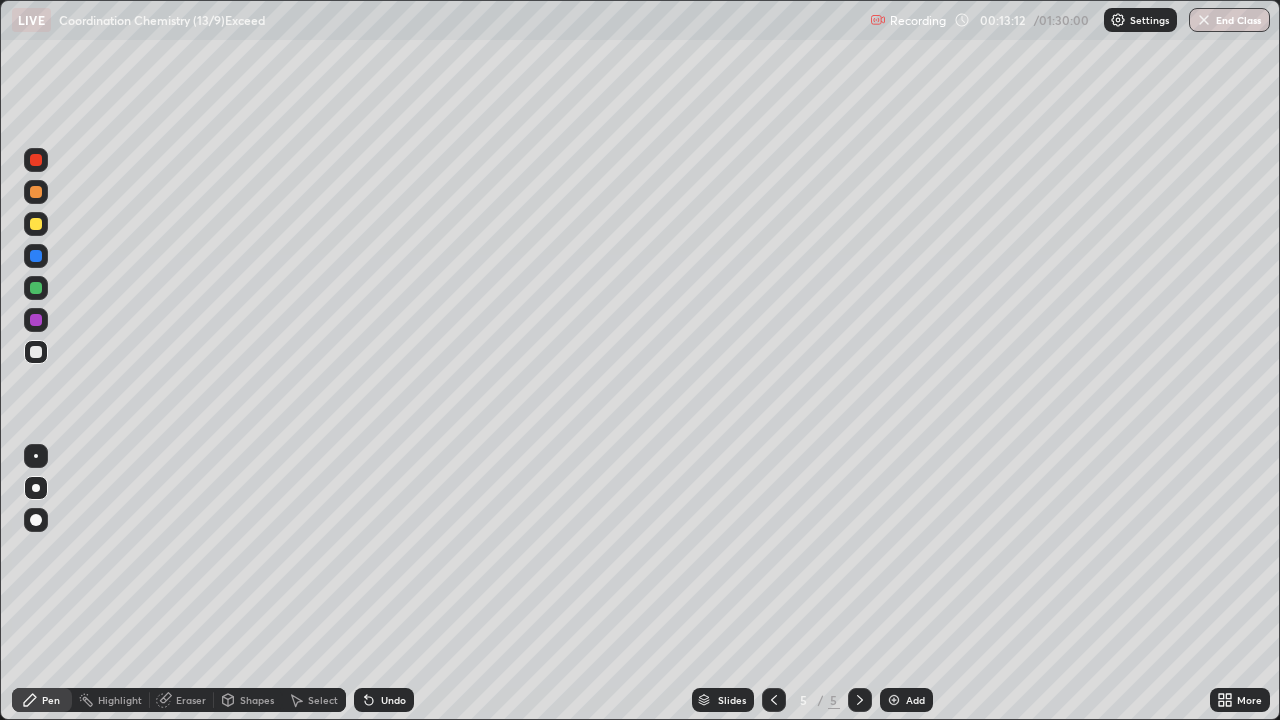 click at bounding box center [36, 224] 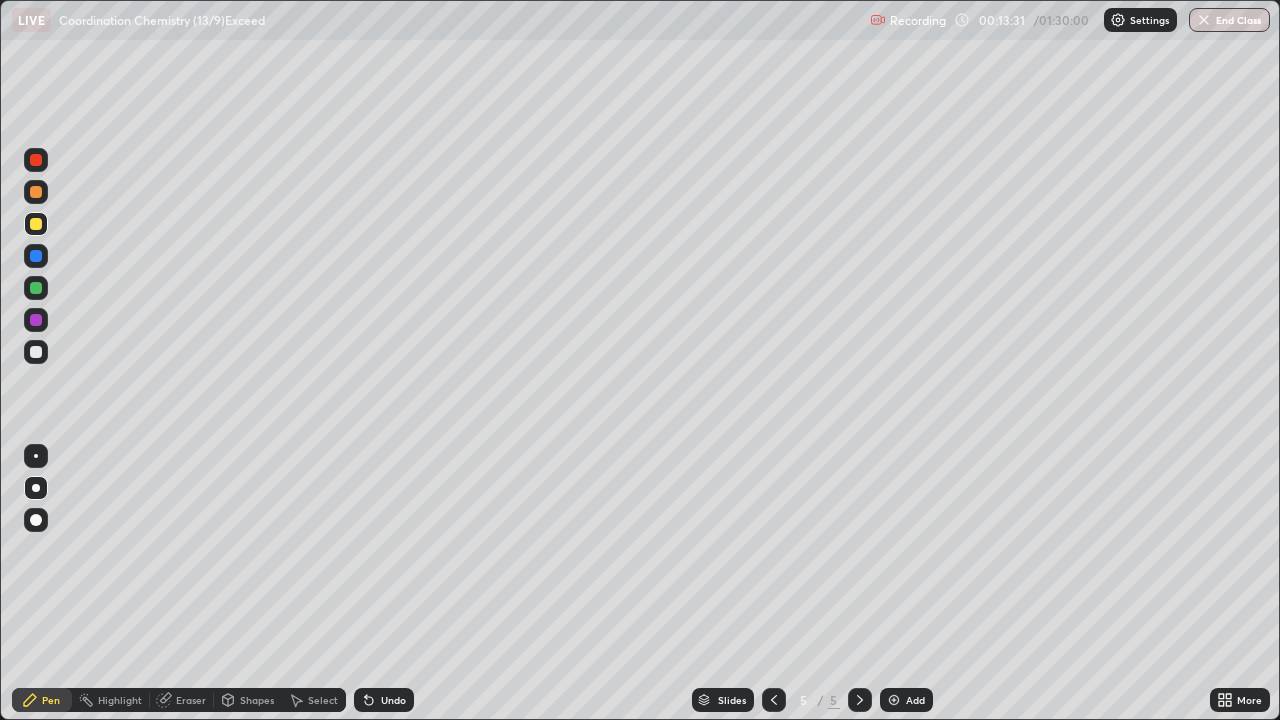 click at bounding box center [36, 288] 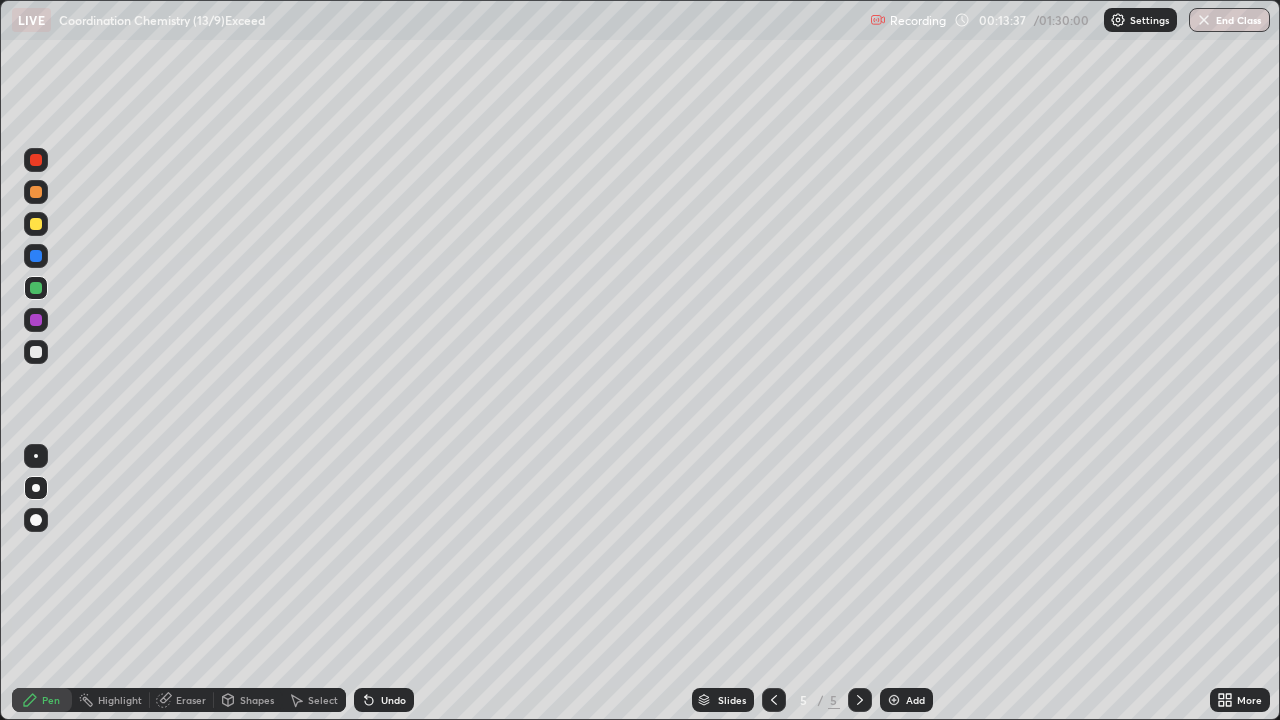 click at bounding box center (36, 352) 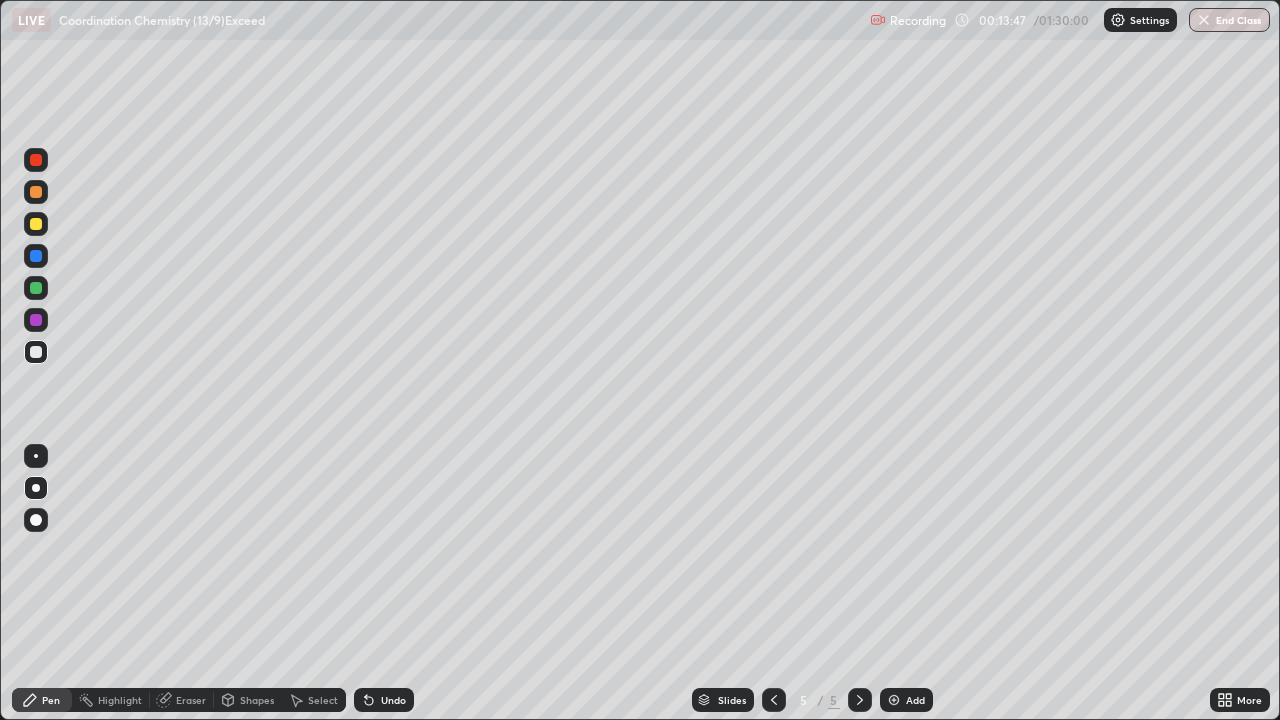 click on "Undo" at bounding box center [393, 700] 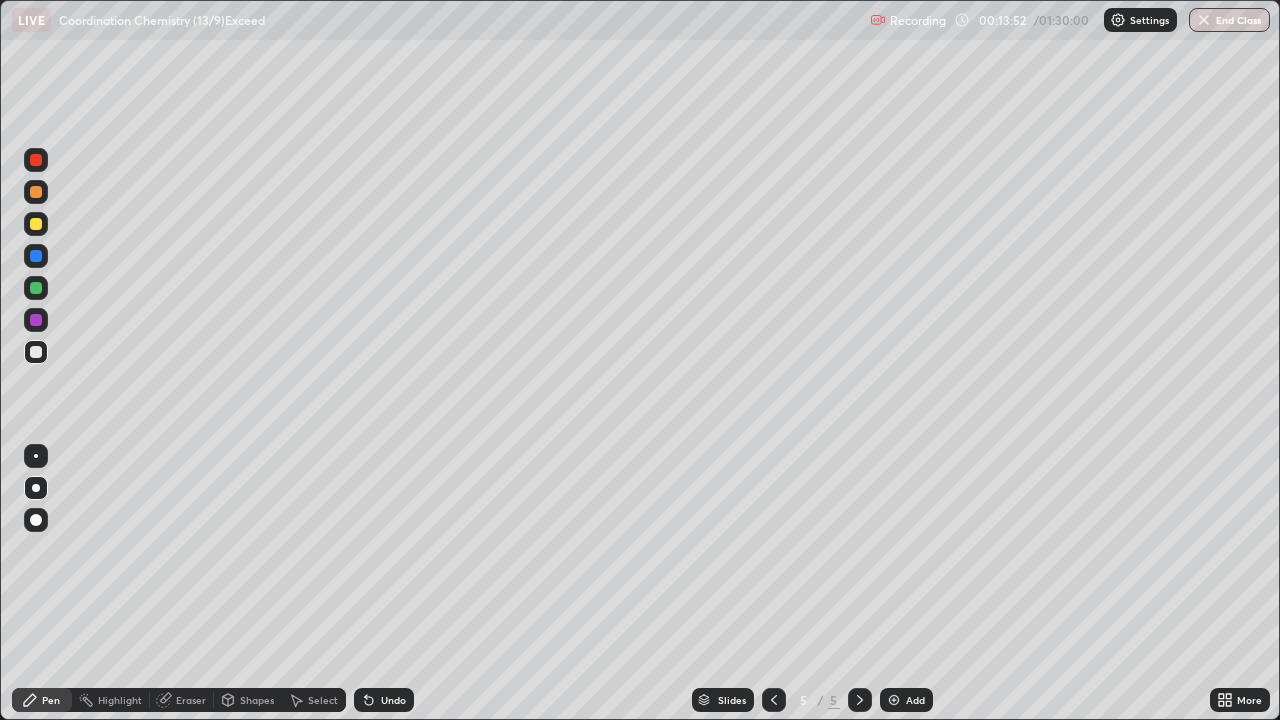 click at bounding box center [36, 224] 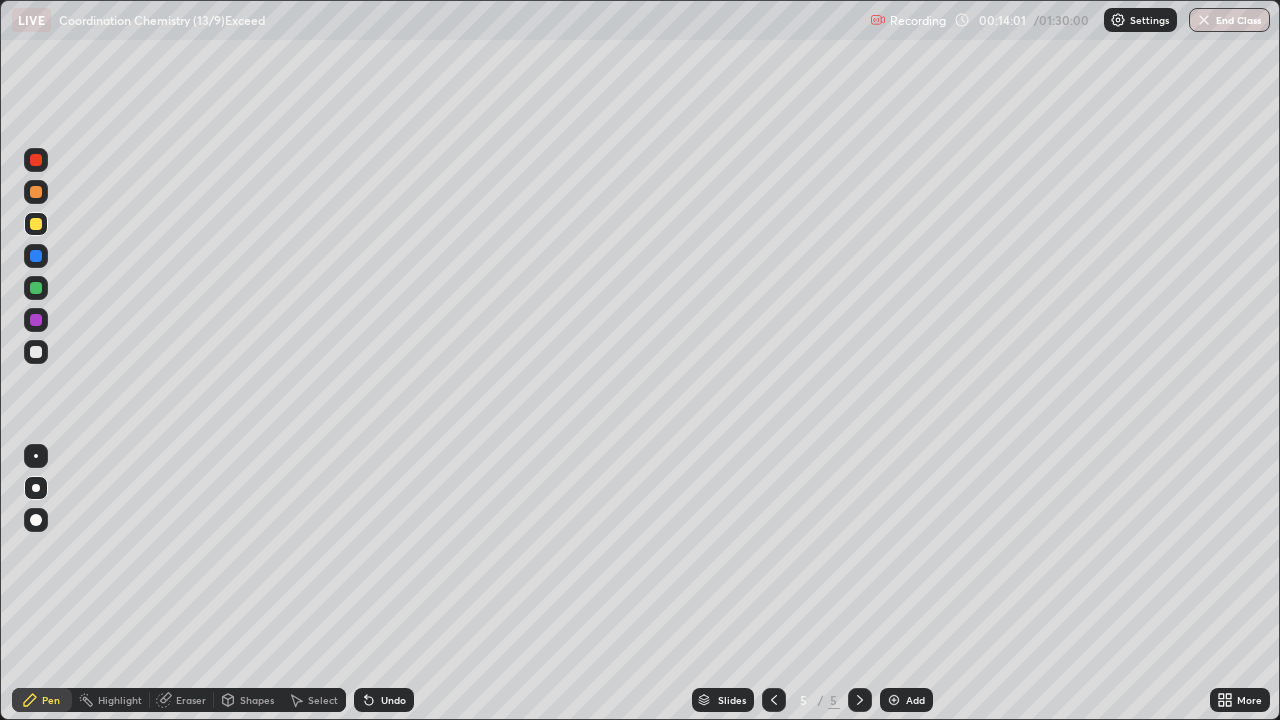 click at bounding box center (36, 352) 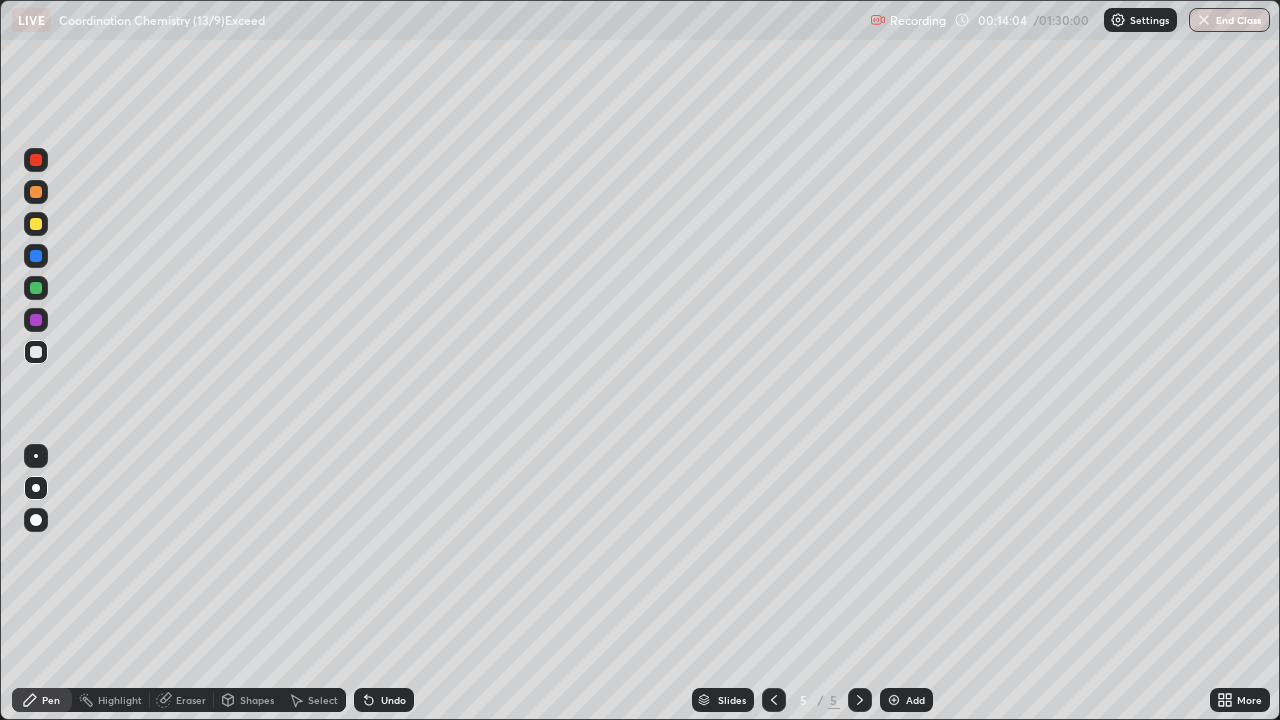 click at bounding box center (36, 192) 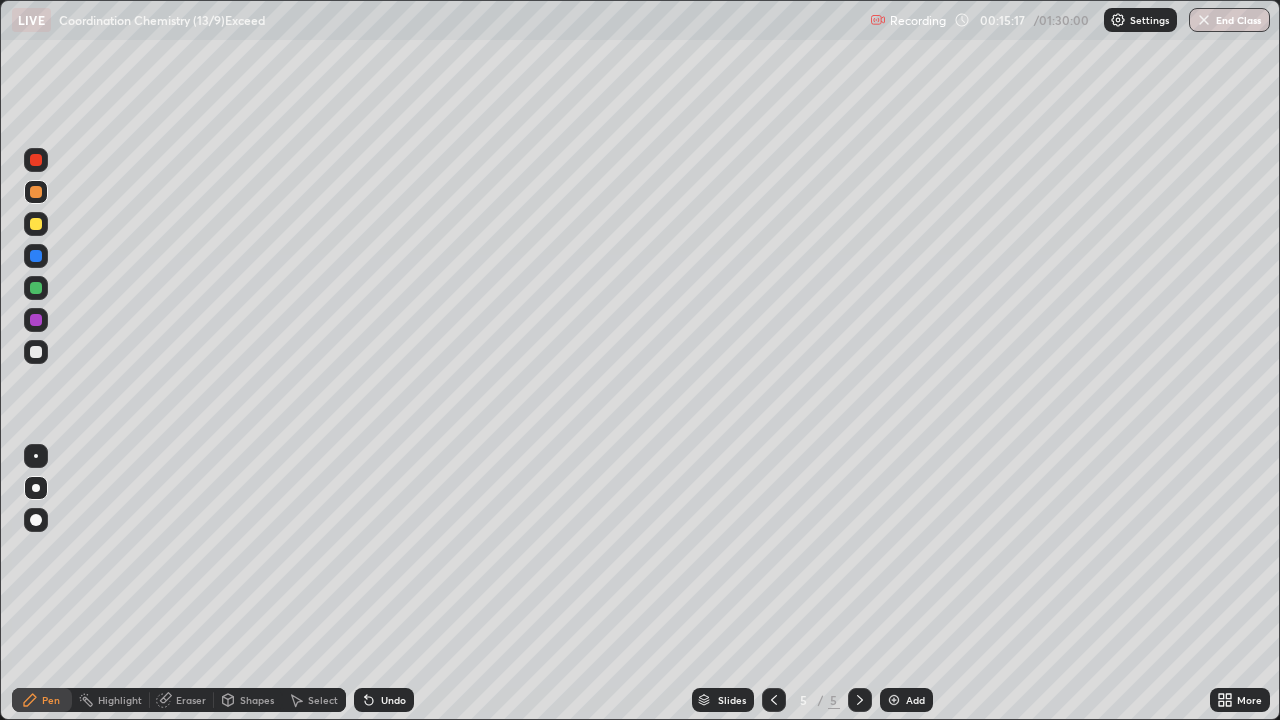 click at bounding box center (36, 352) 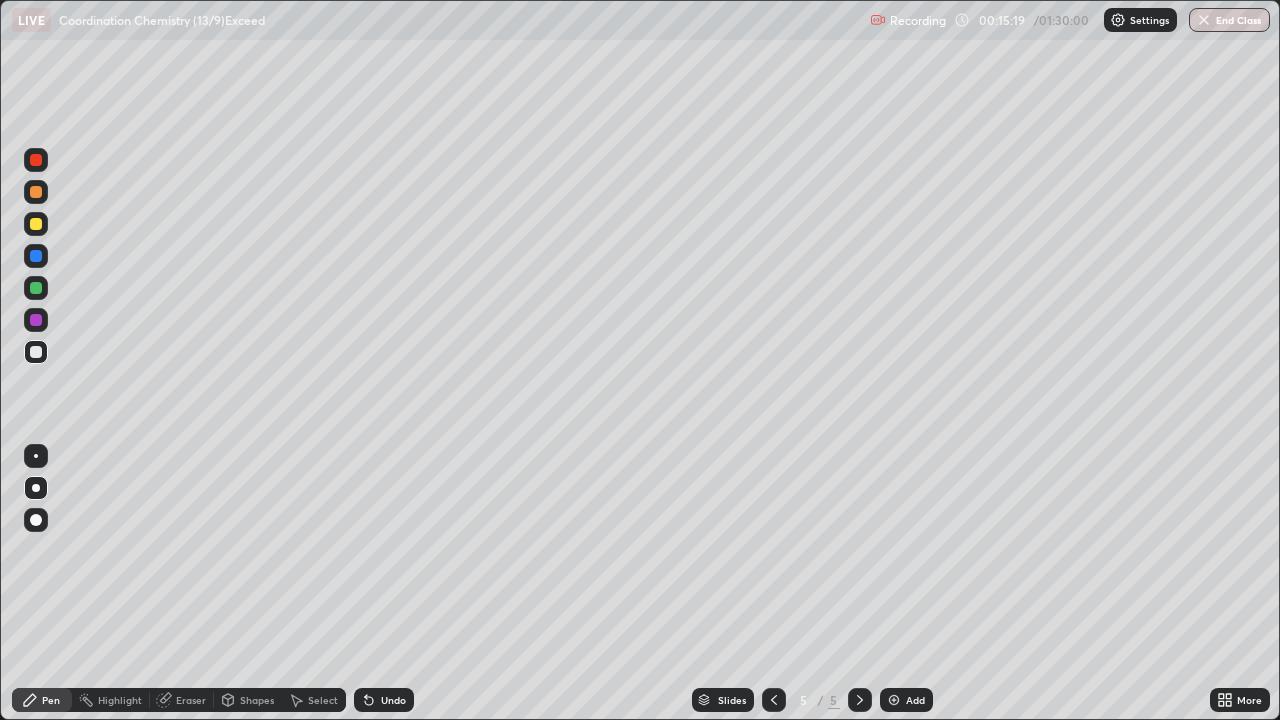 click 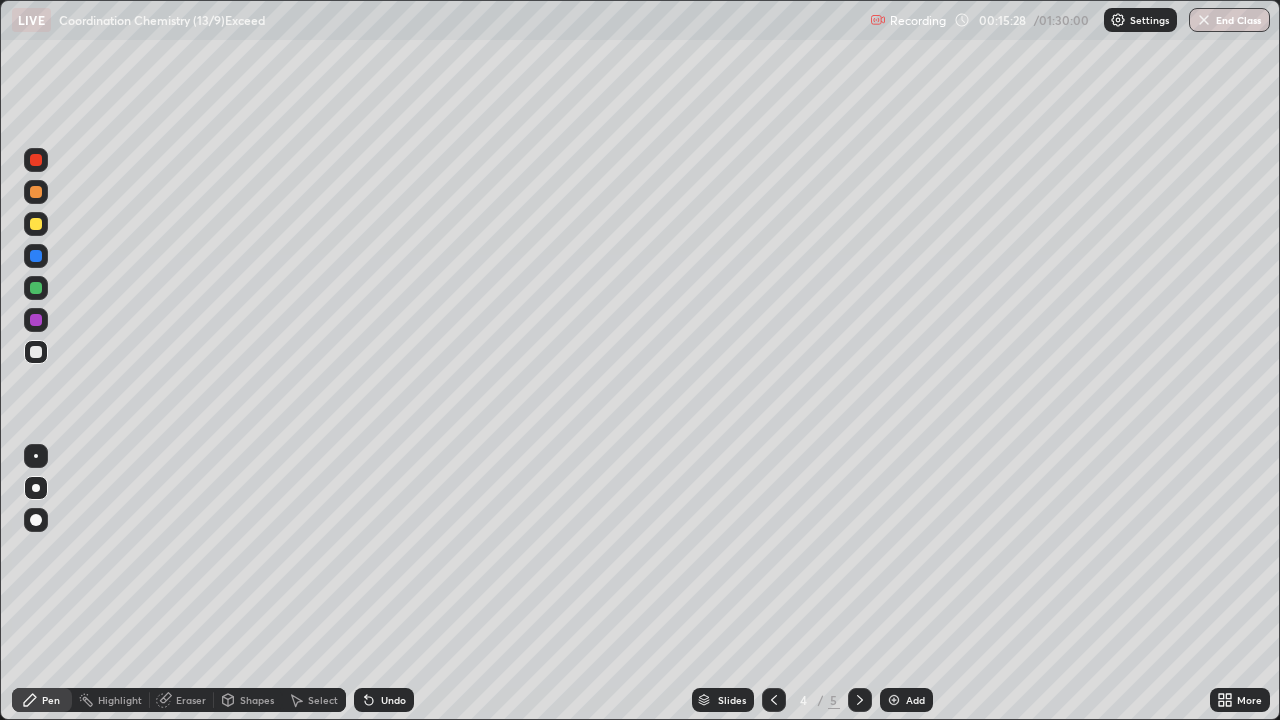 click 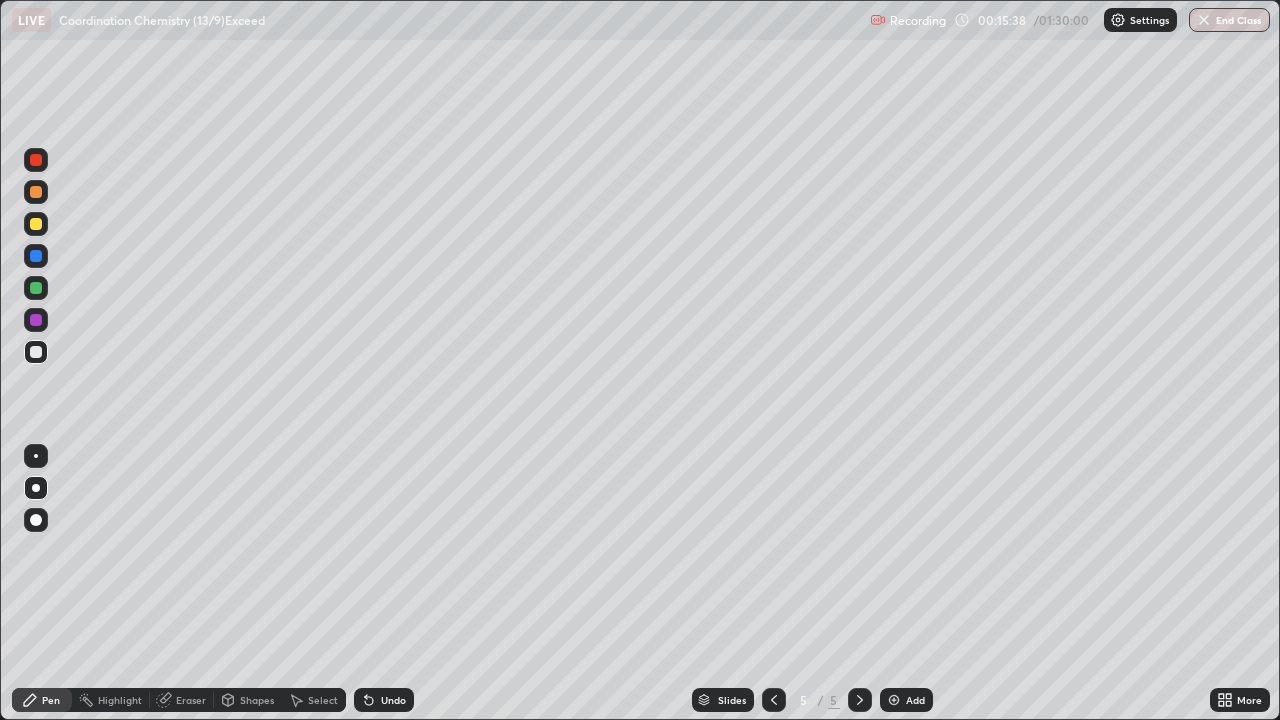 click at bounding box center (36, 192) 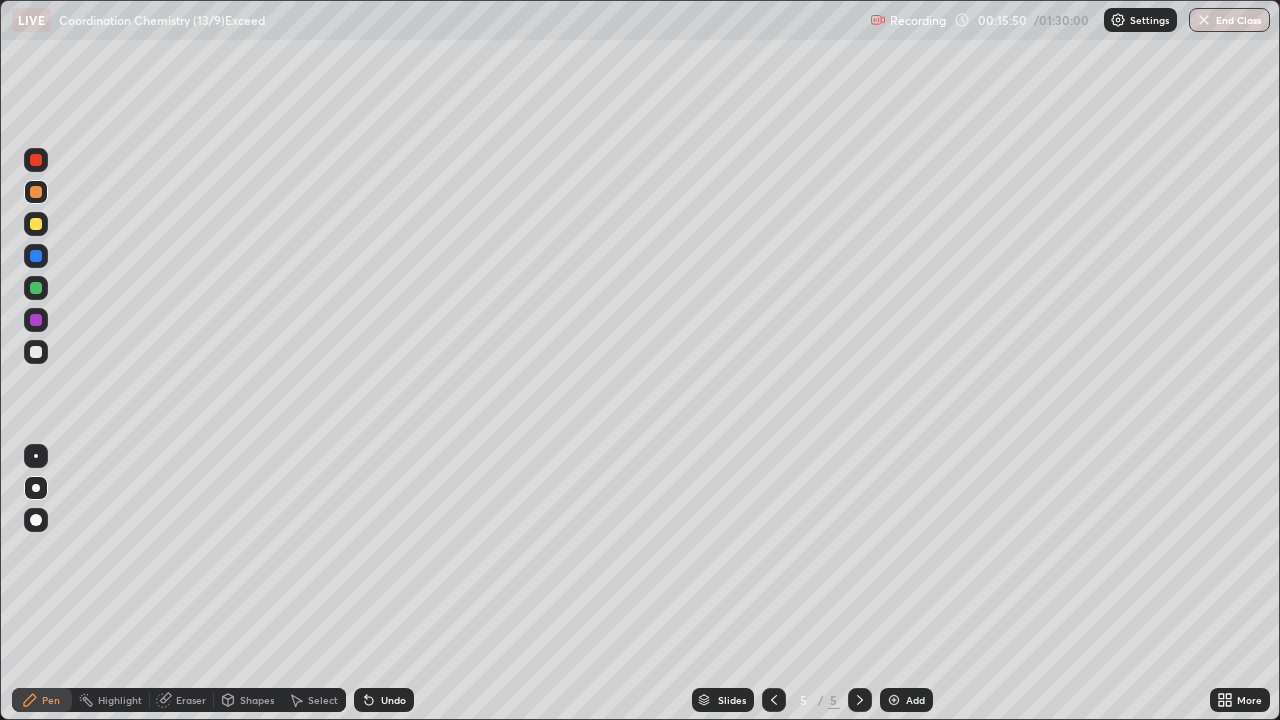 click at bounding box center [36, 352] 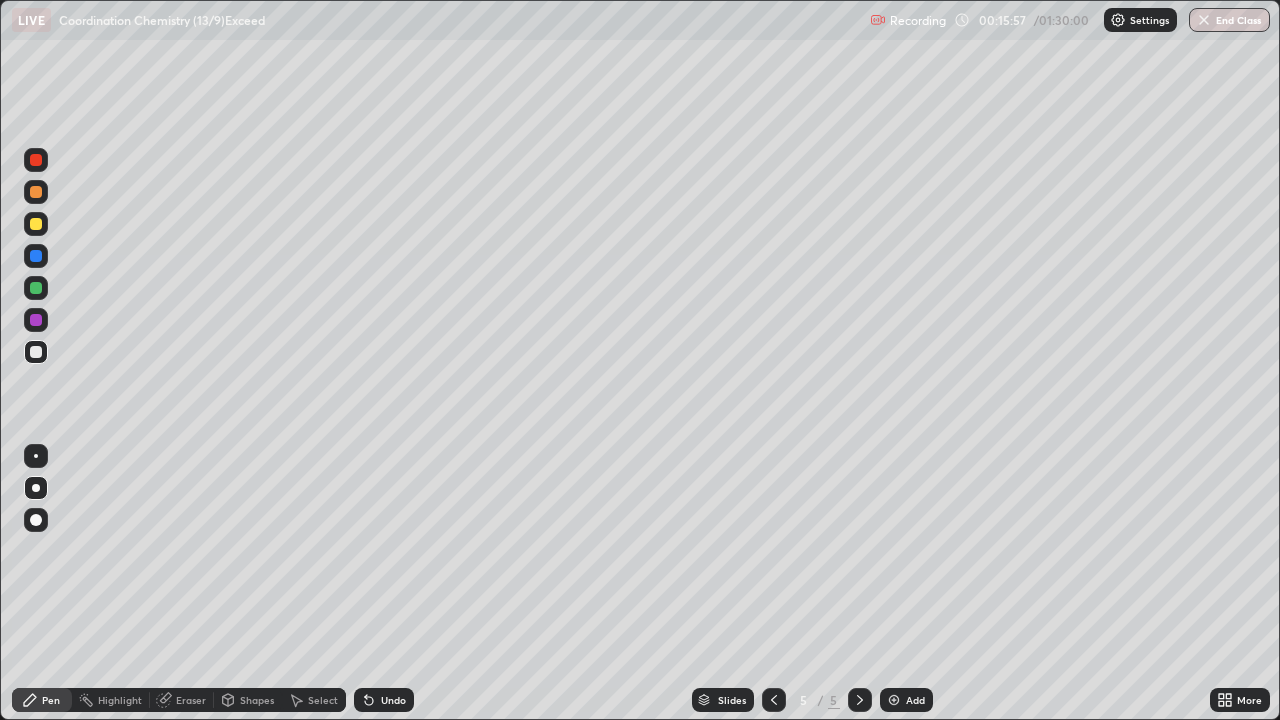 click on "Eraser" at bounding box center (191, 700) 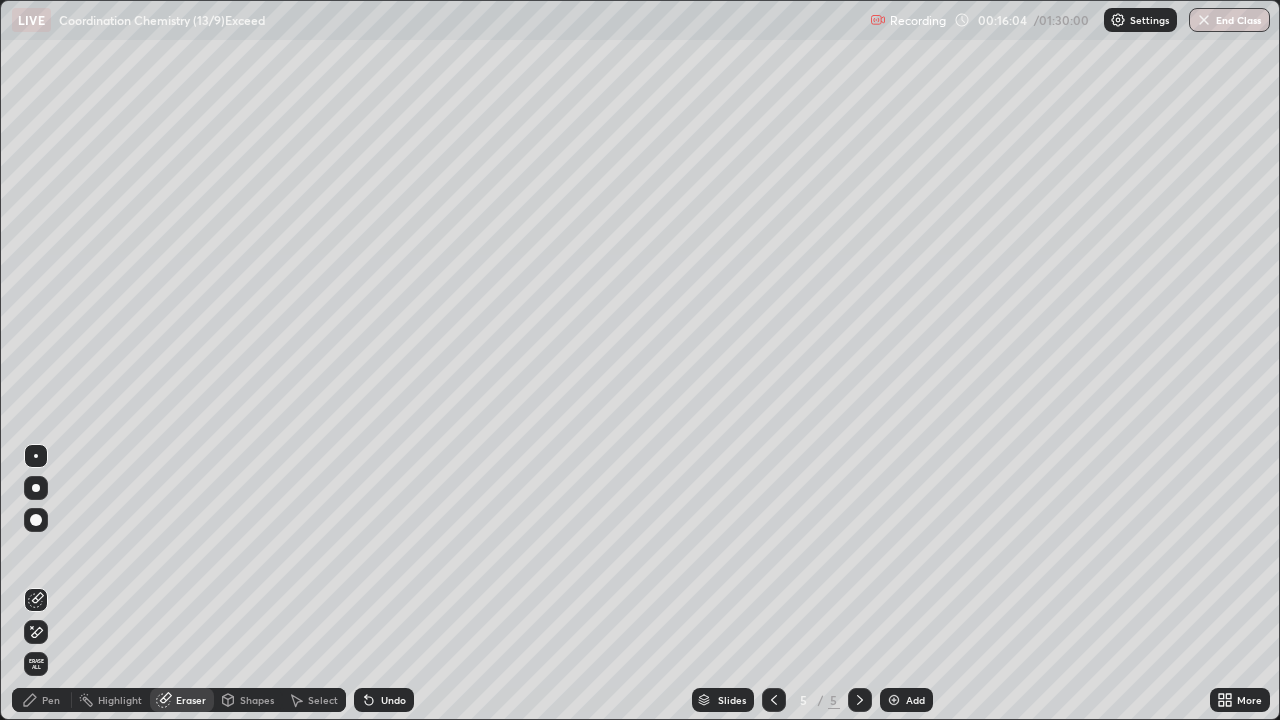 click on "Pen" at bounding box center (42, 700) 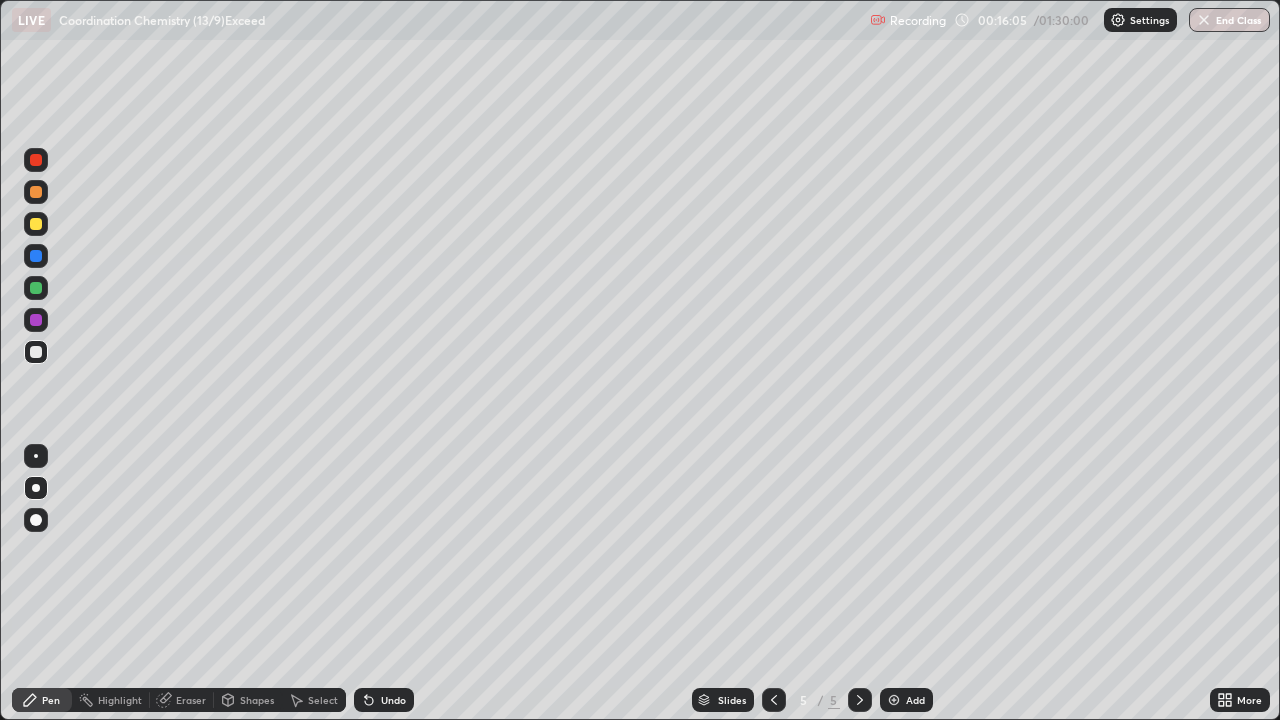 click at bounding box center [36, 192] 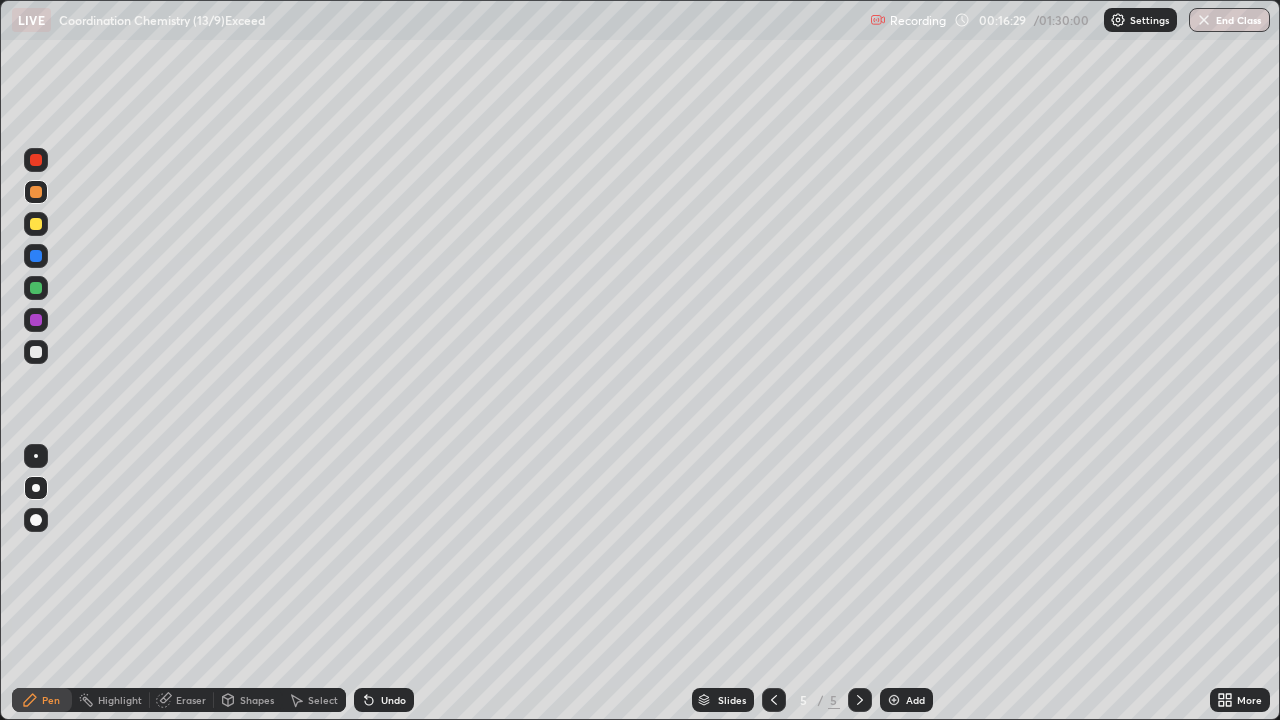 click on "Undo" at bounding box center [393, 700] 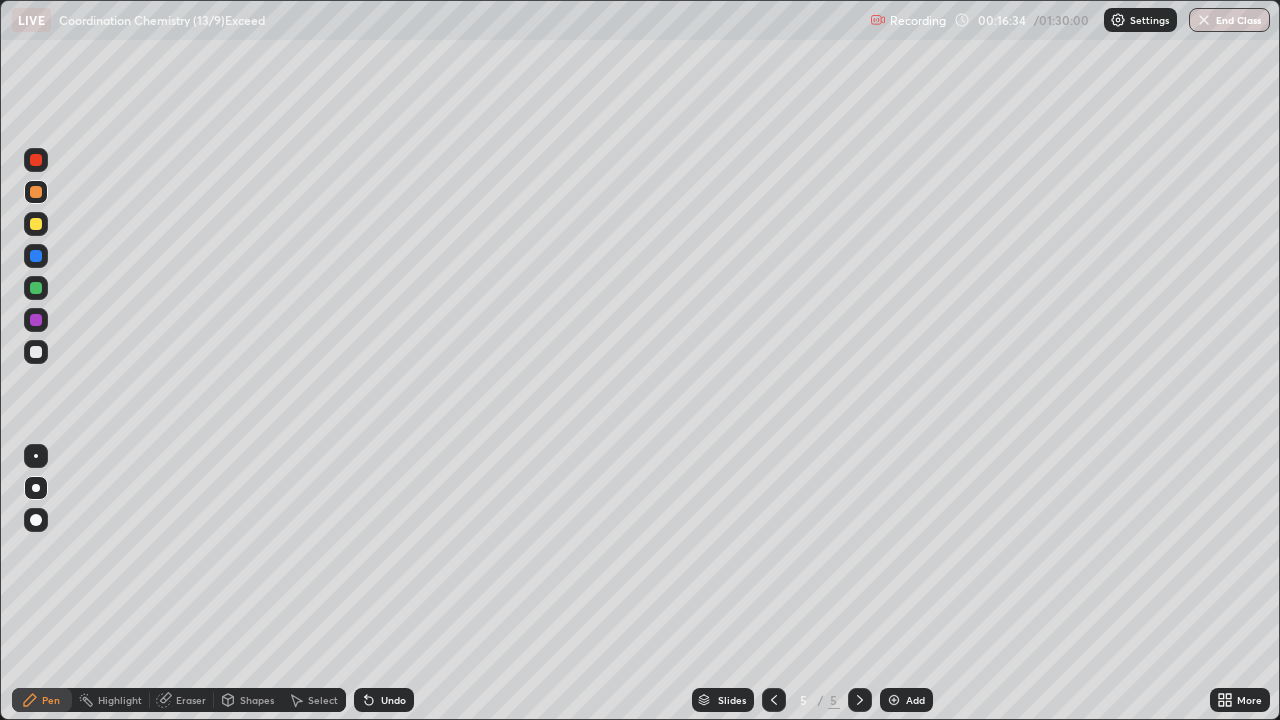 click on "Undo" at bounding box center (393, 700) 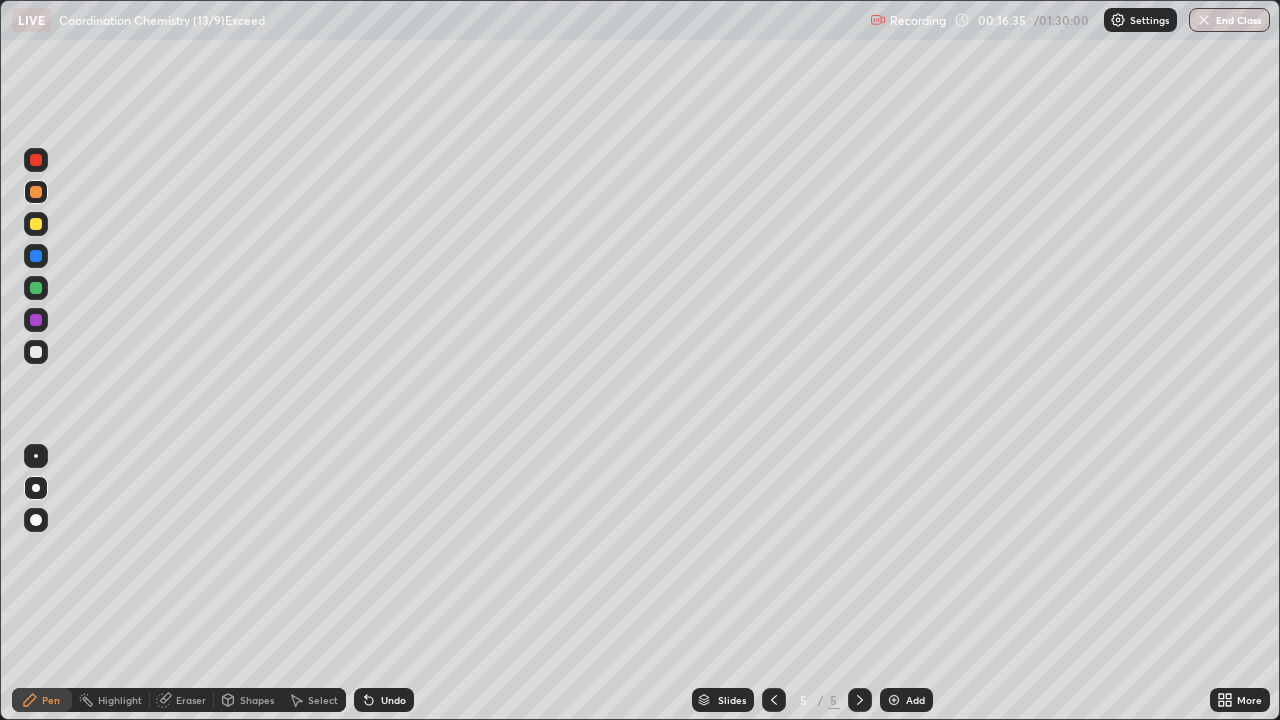 click on "Undo" at bounding box center [393, 700] 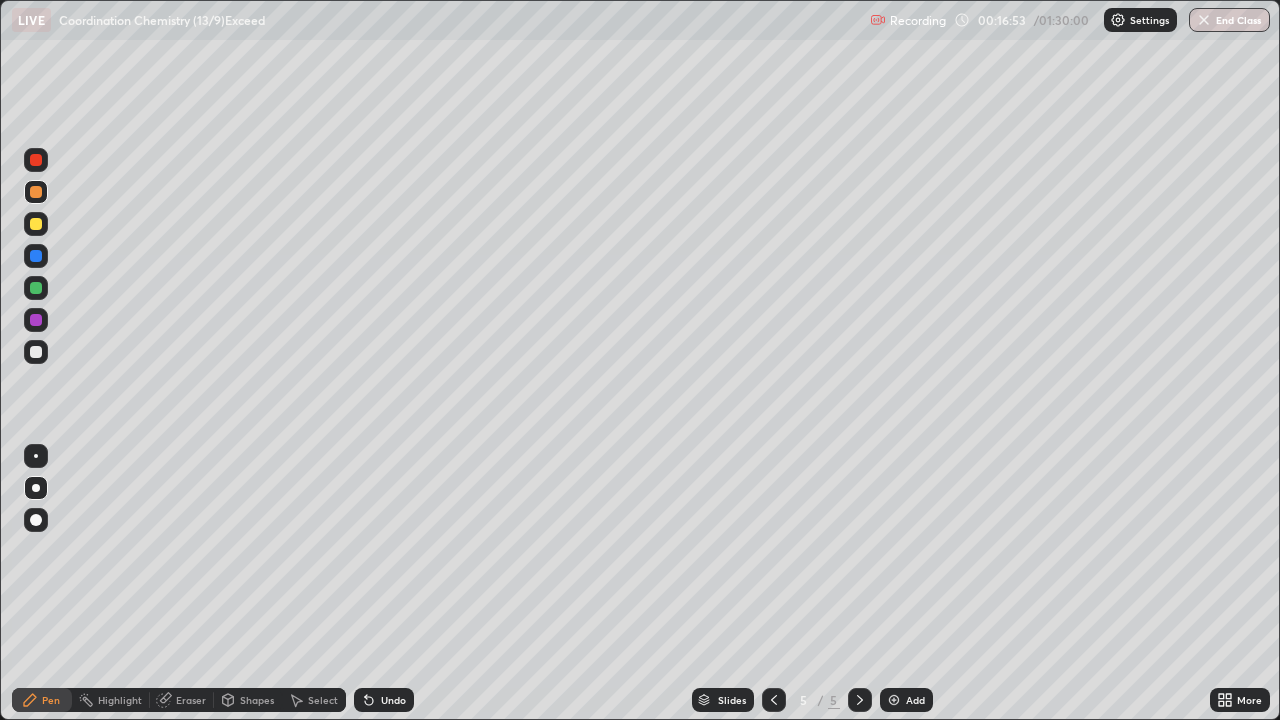 click at bounding box center (36, 352) 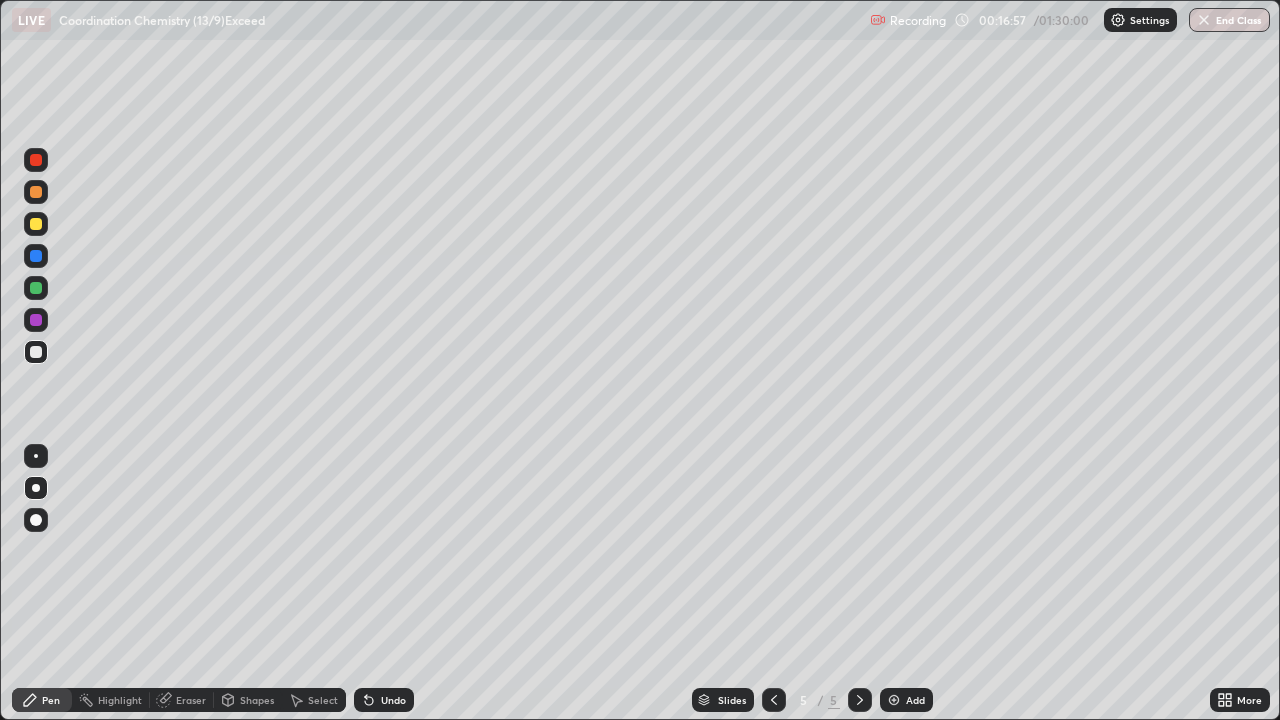 click 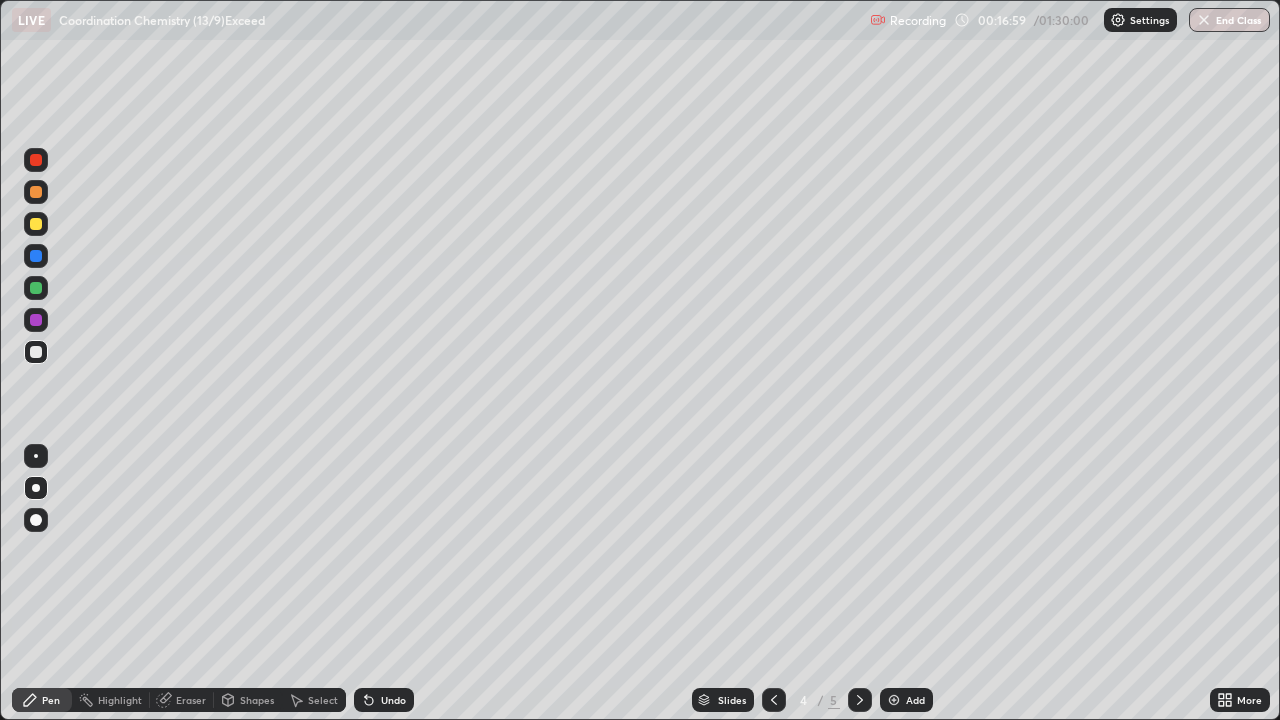 click 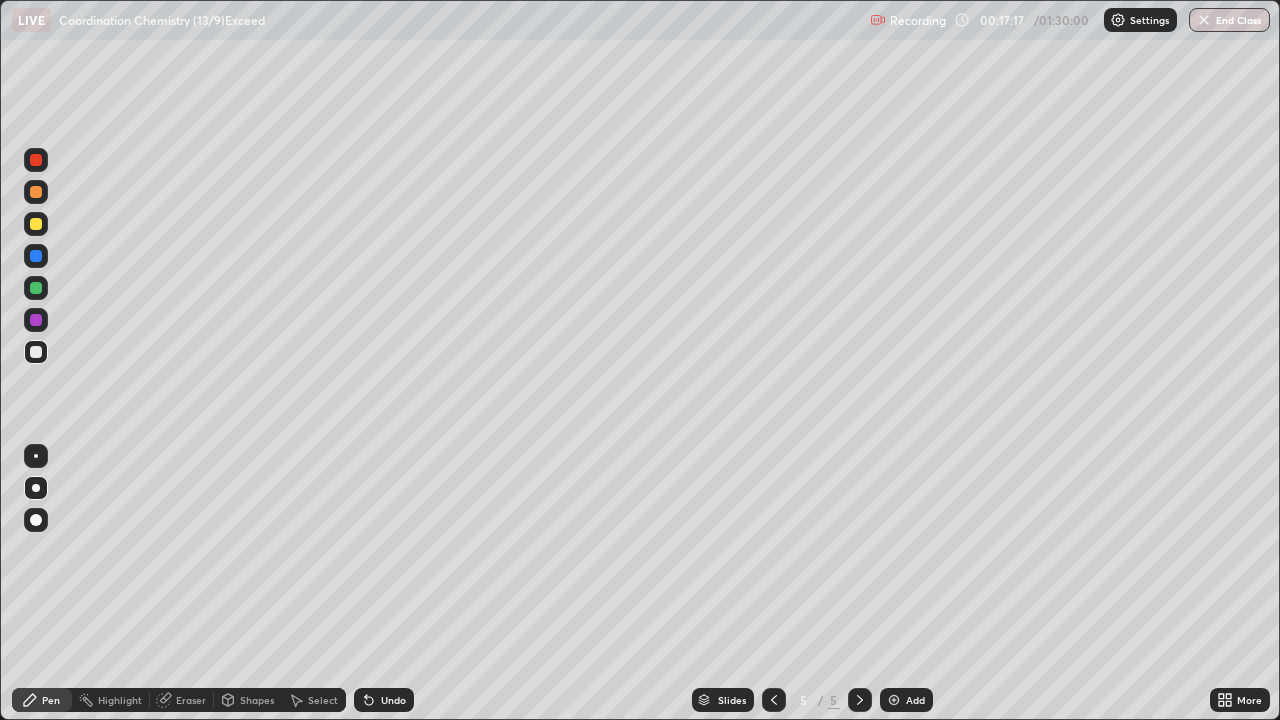 click at bounding box center (36, 192) 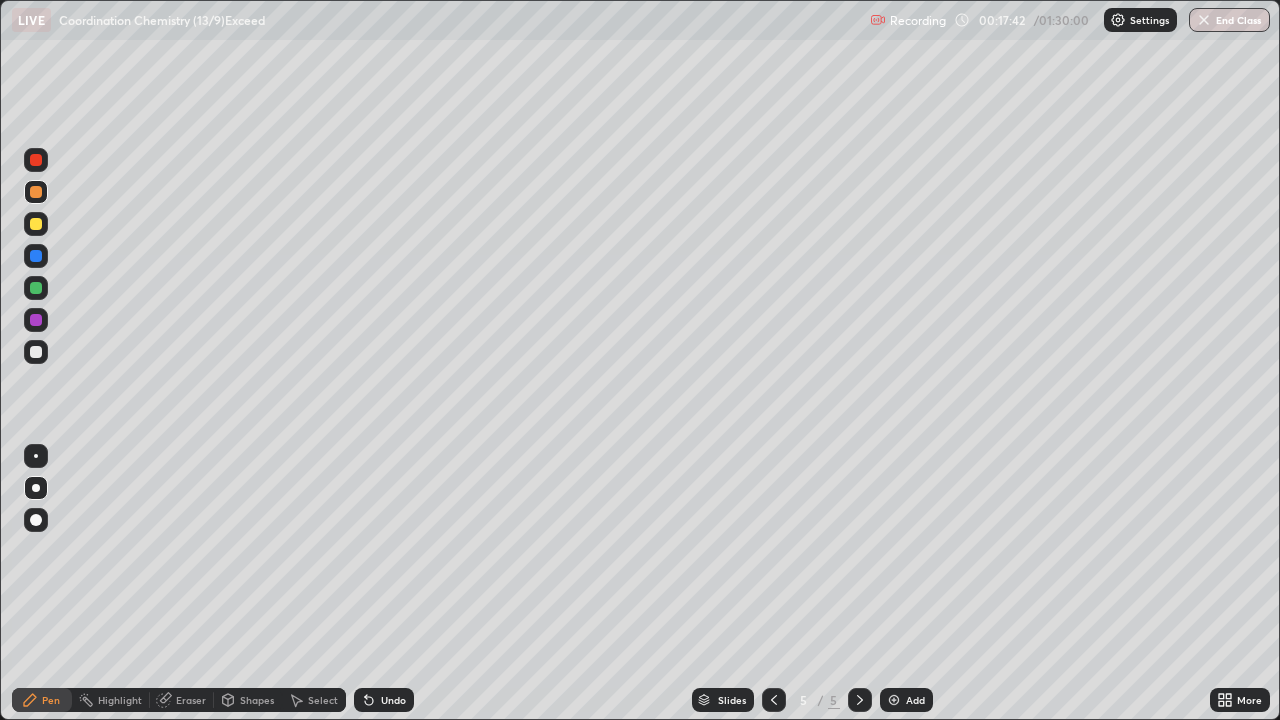 click at bounding box center [36, 352] 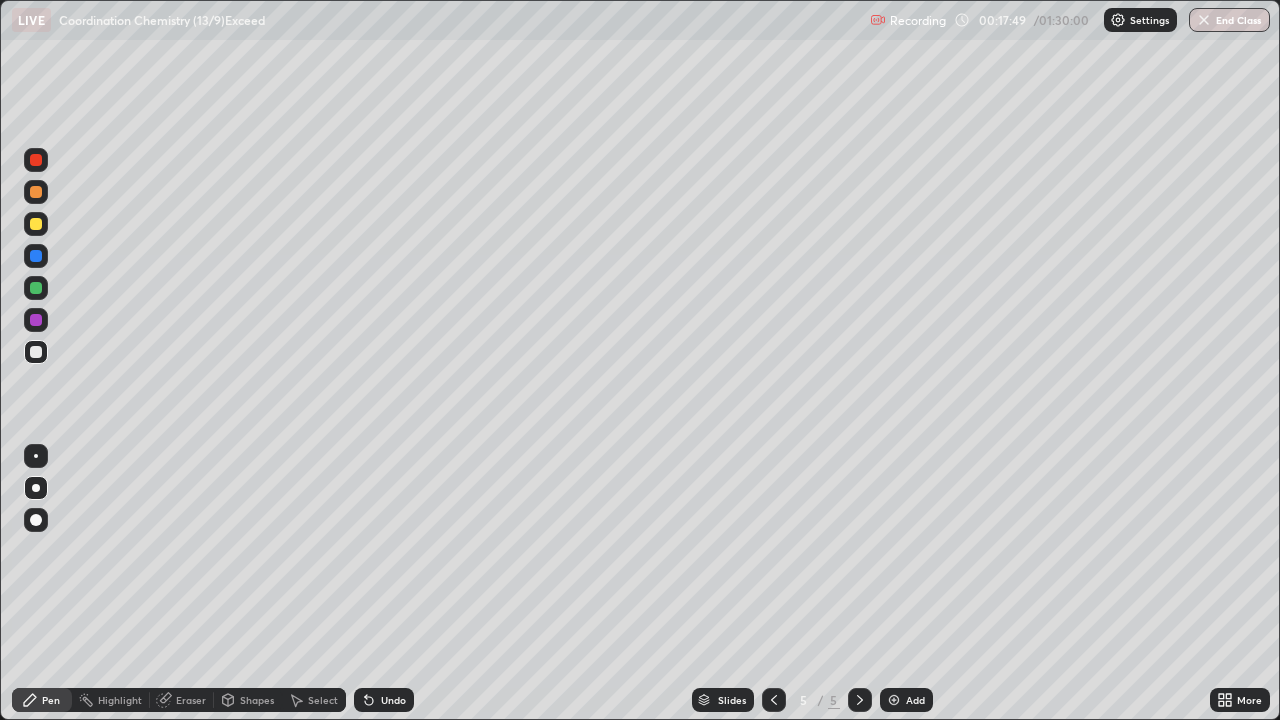 click at bounding box center [36, 224] 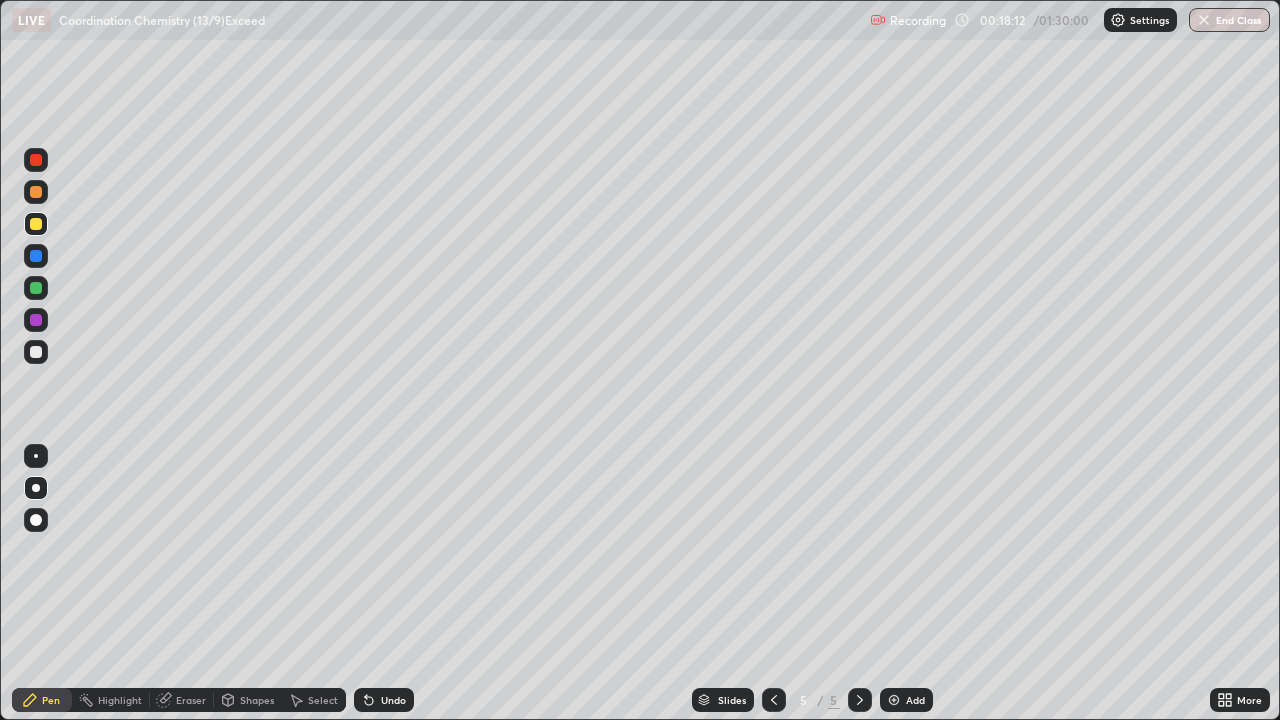 click on "Add" at bounding box center [906, 700] 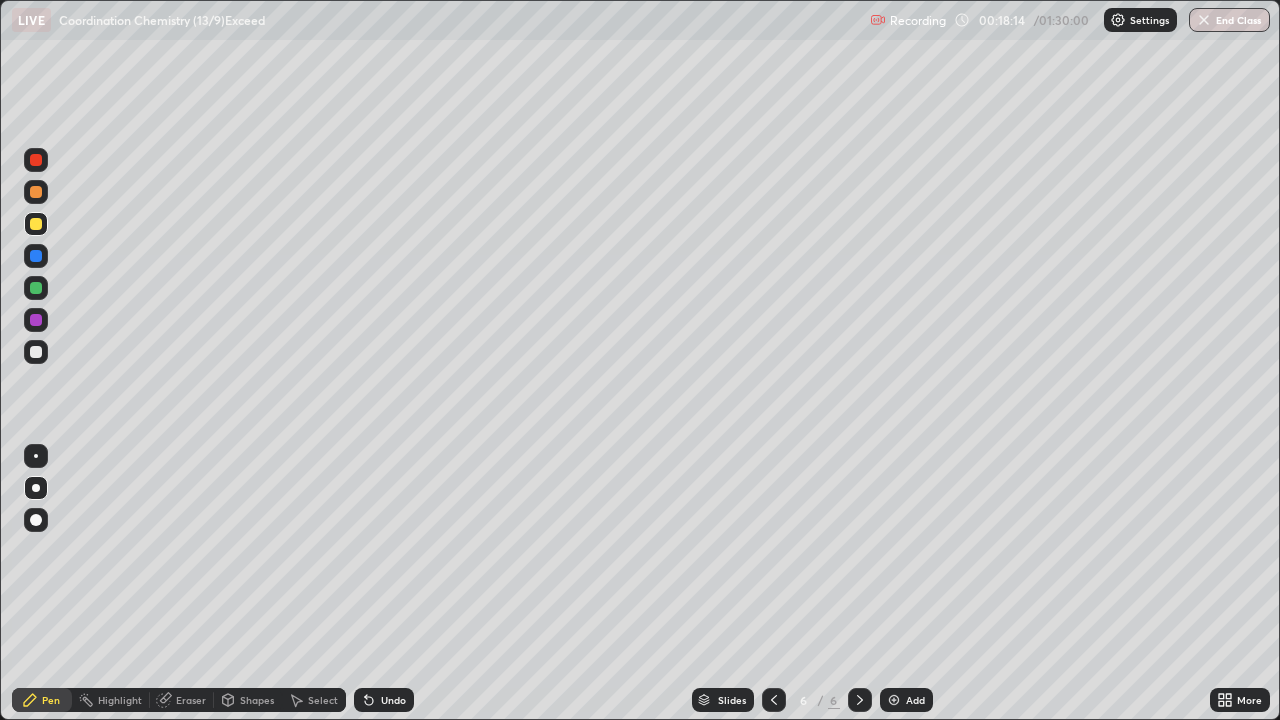 click at bounding box center [36, 352] 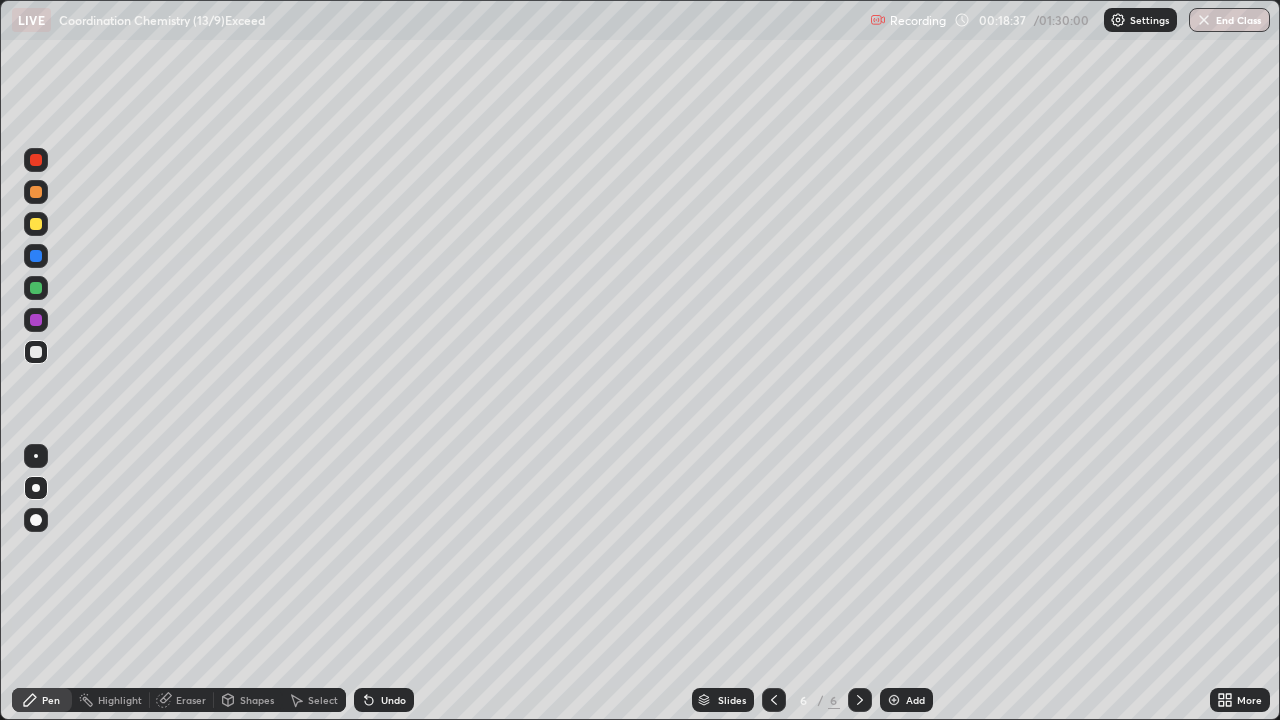 click at bounding box center (36, 192) 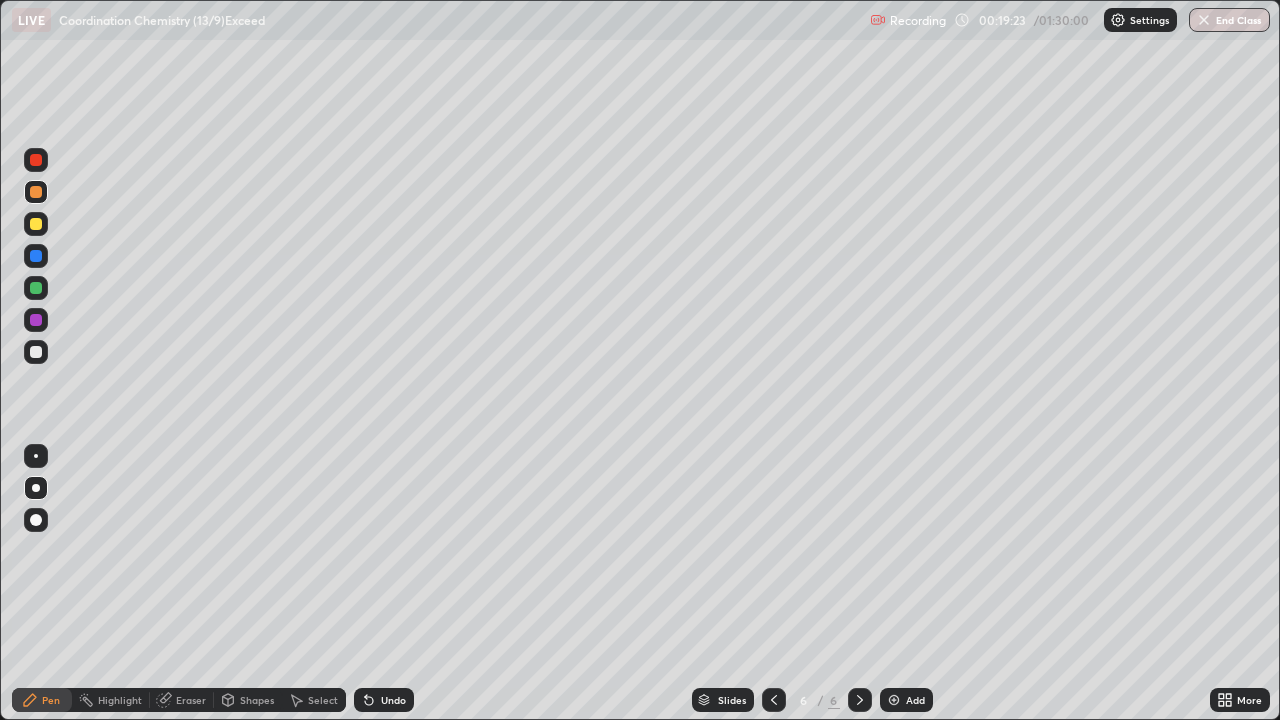 click at bounding box center (36, 352) 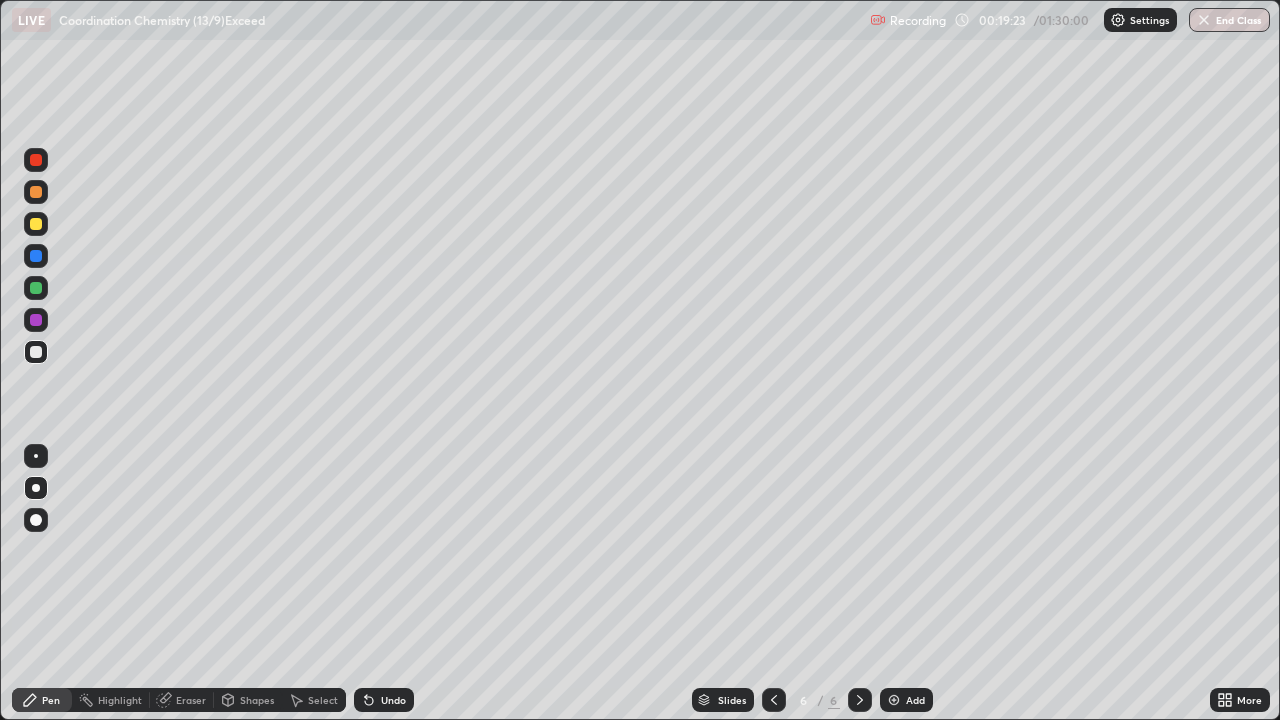 click at bounding box center (36, 288) 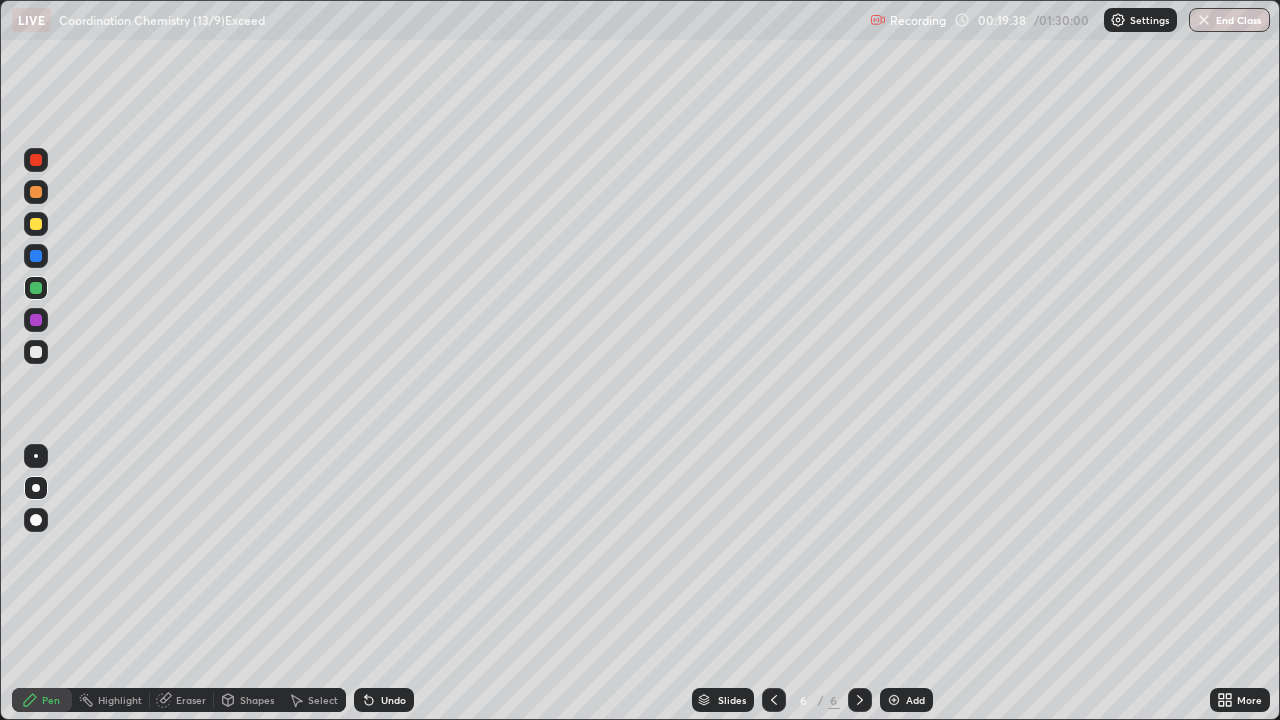 click on "Undo" at bounding box center (393, 700) 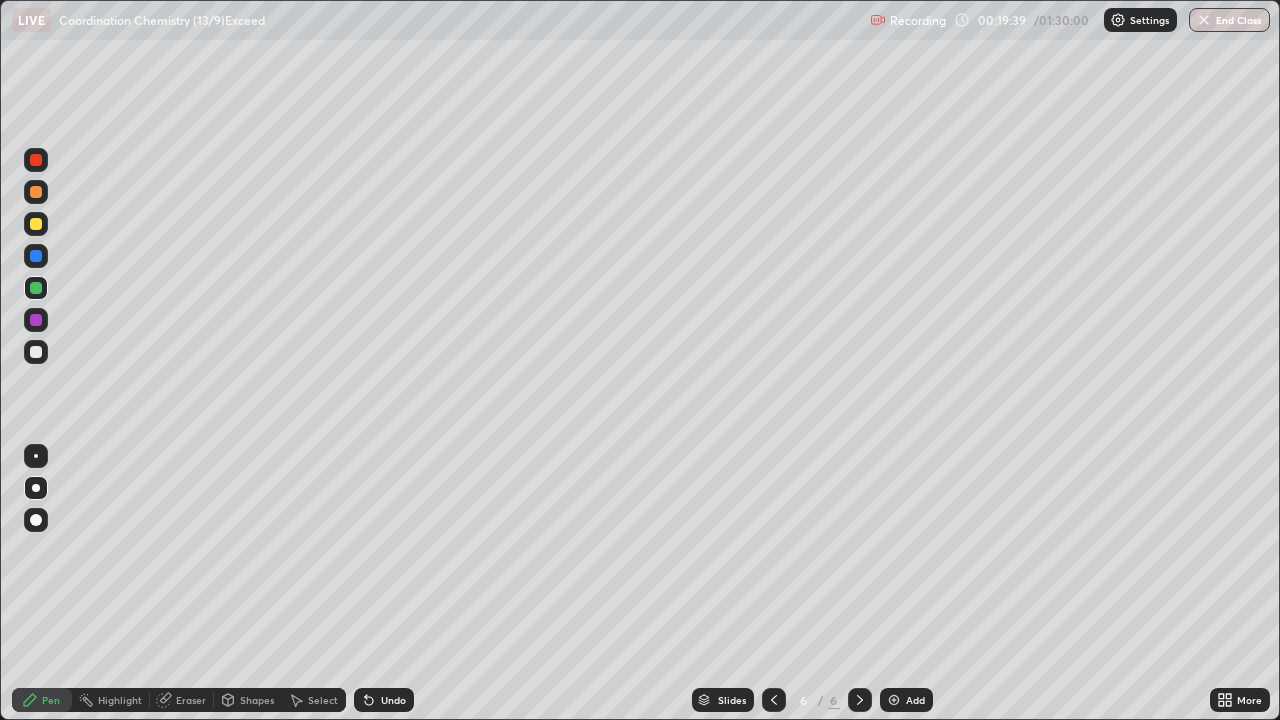 click on "Undo" at bounding box center (384, 700) 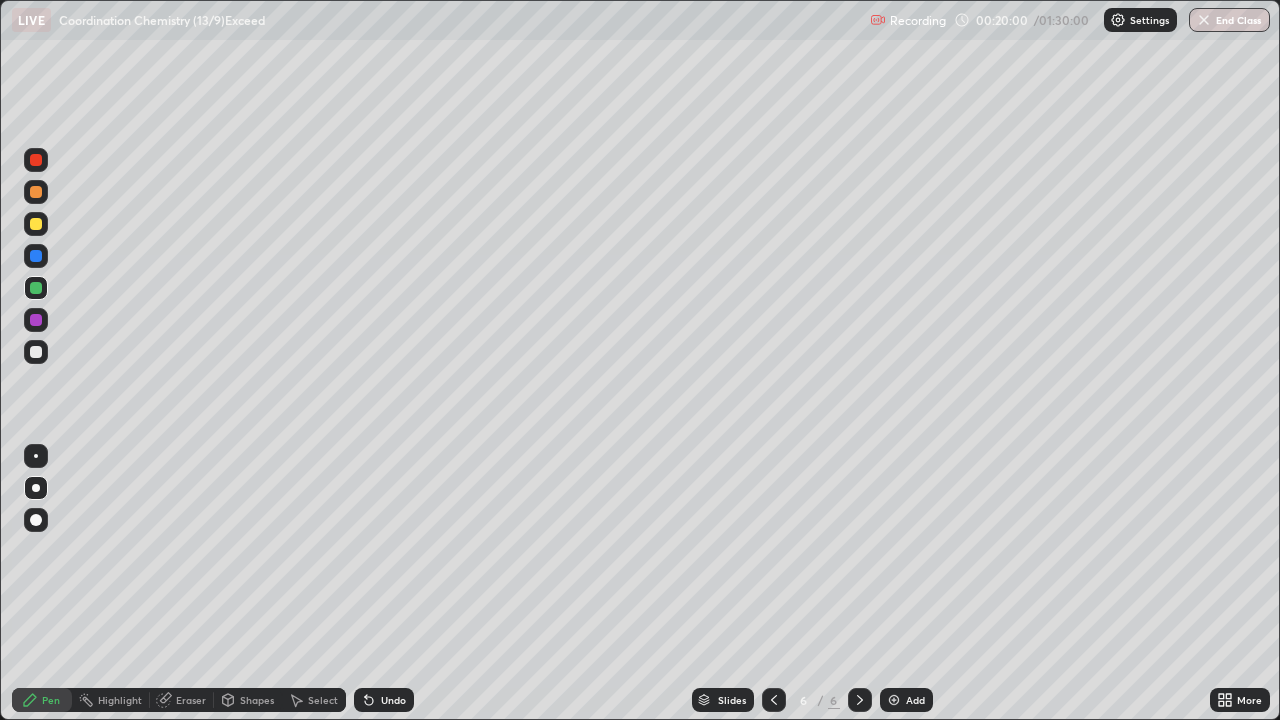 click at bounding box center [36, 224] 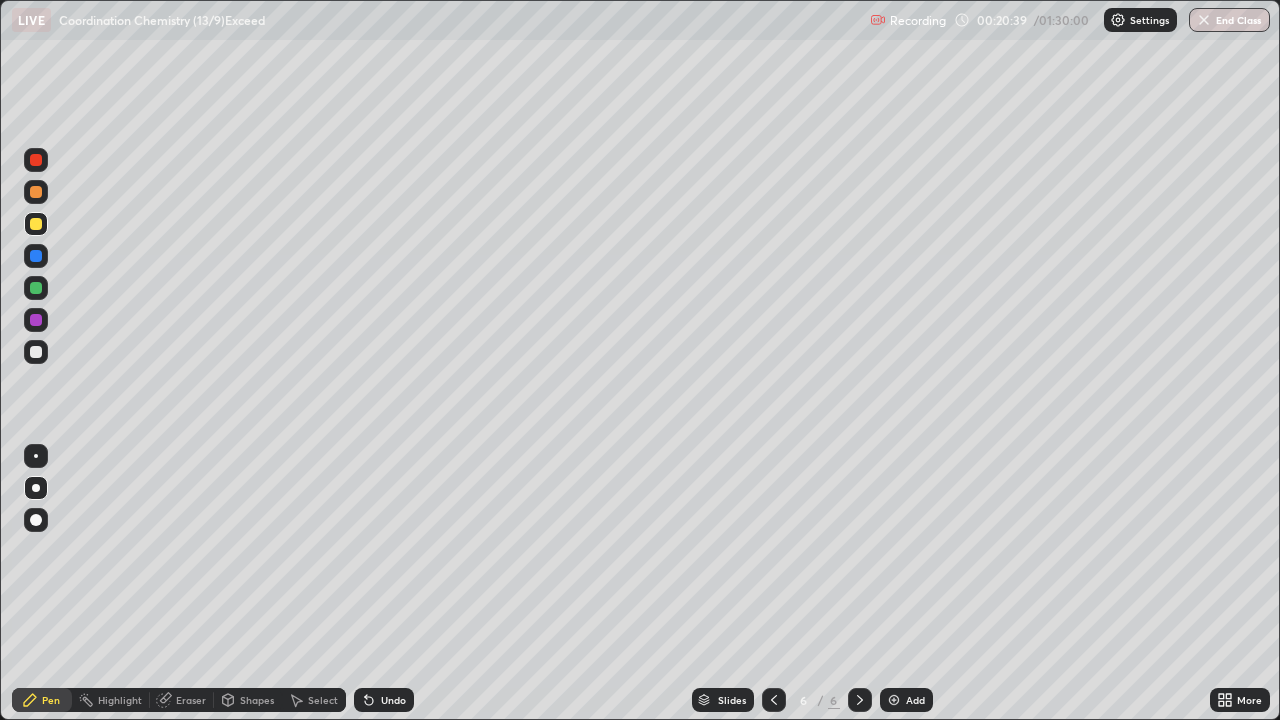 click on "Undo" at bounding box center [384, 700] 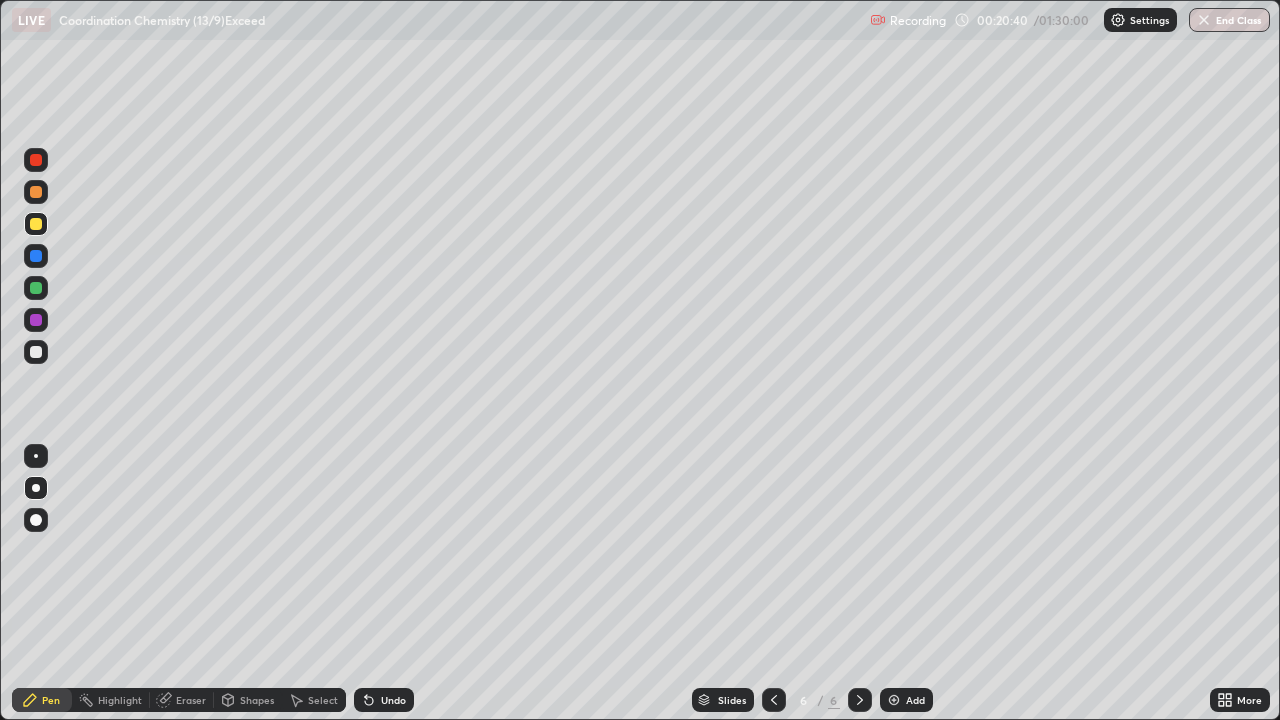 click at bounding box center [36, 352] 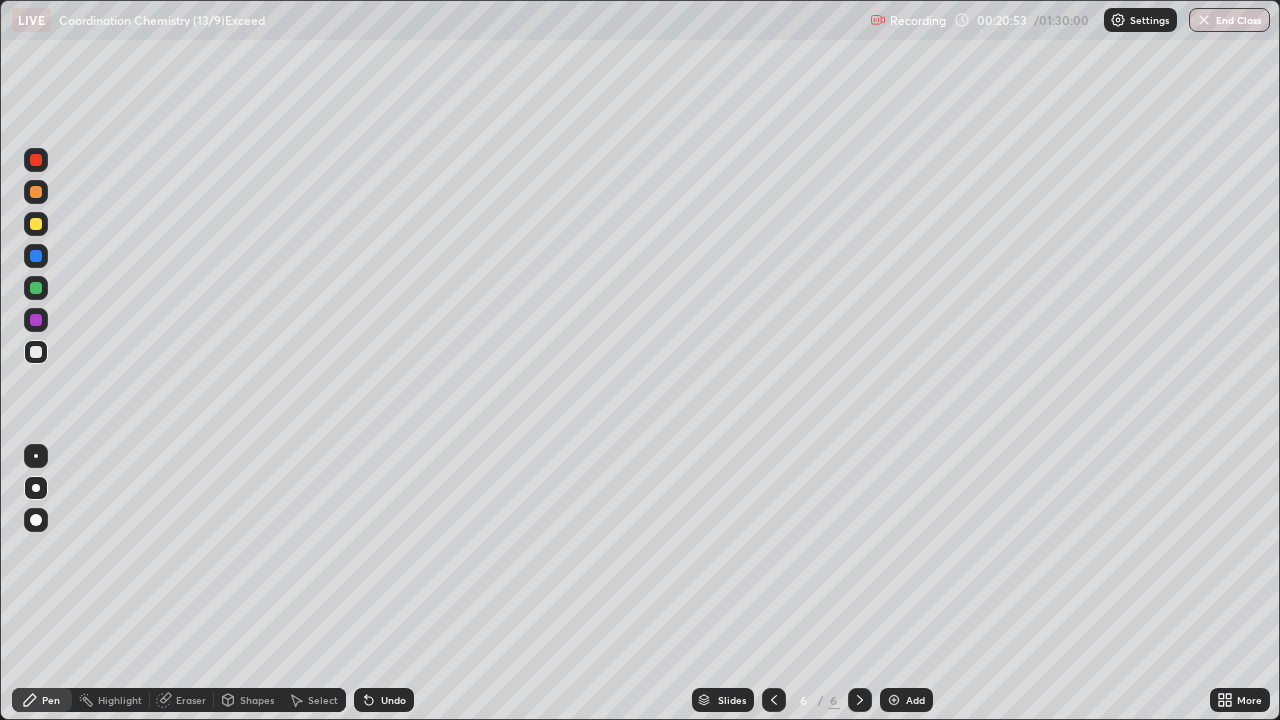 click at bounding box center (36, 256) 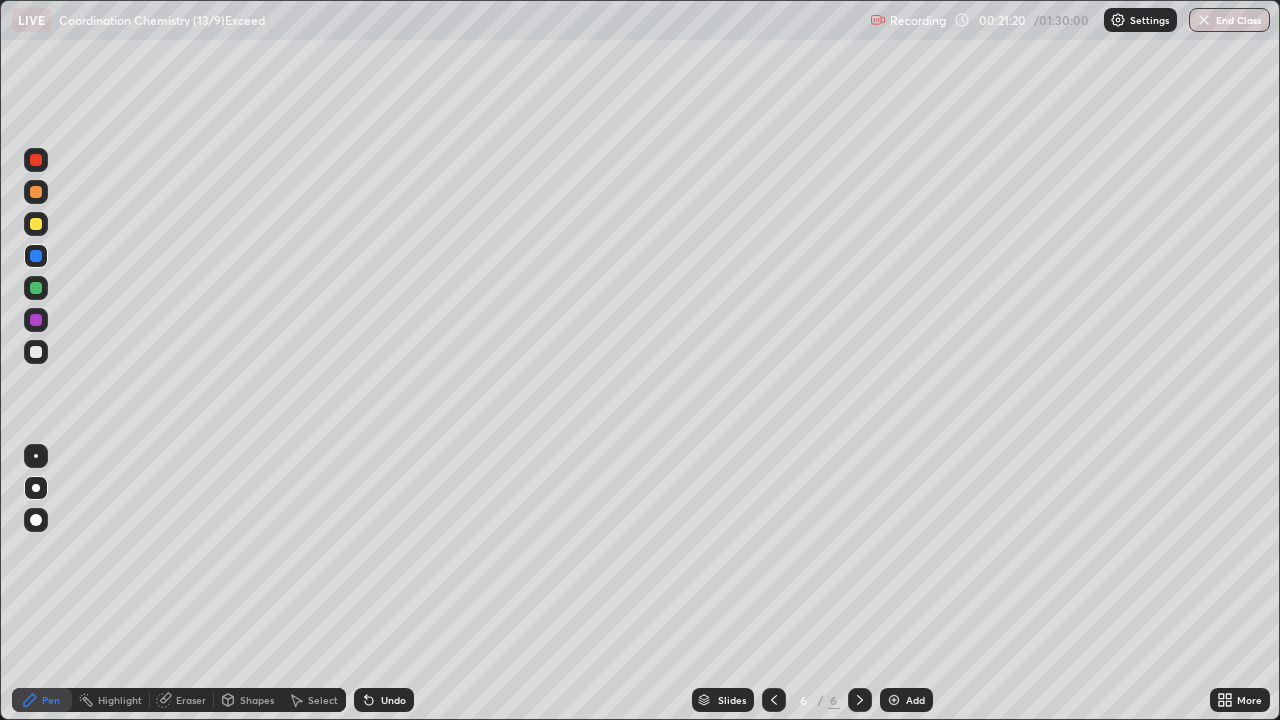 click on "Undo" at bounding box center (393, 700) 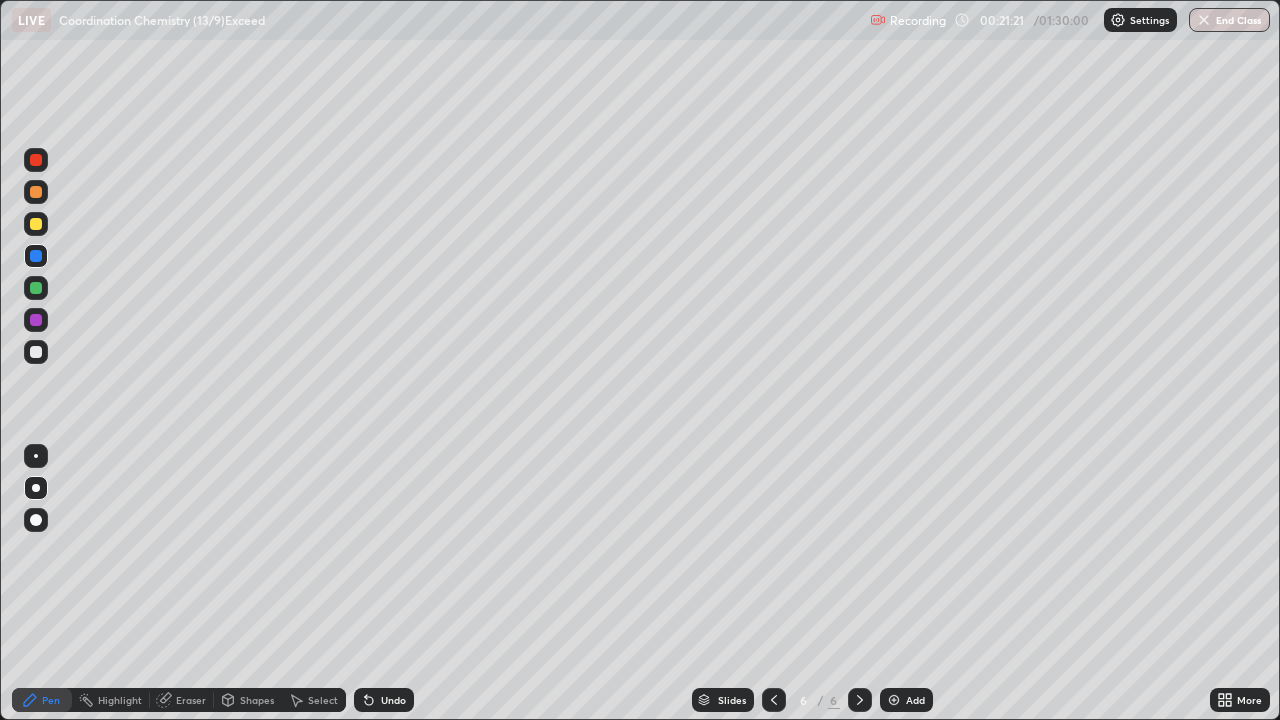 click on "Undo" at bounding box center [393, 700] 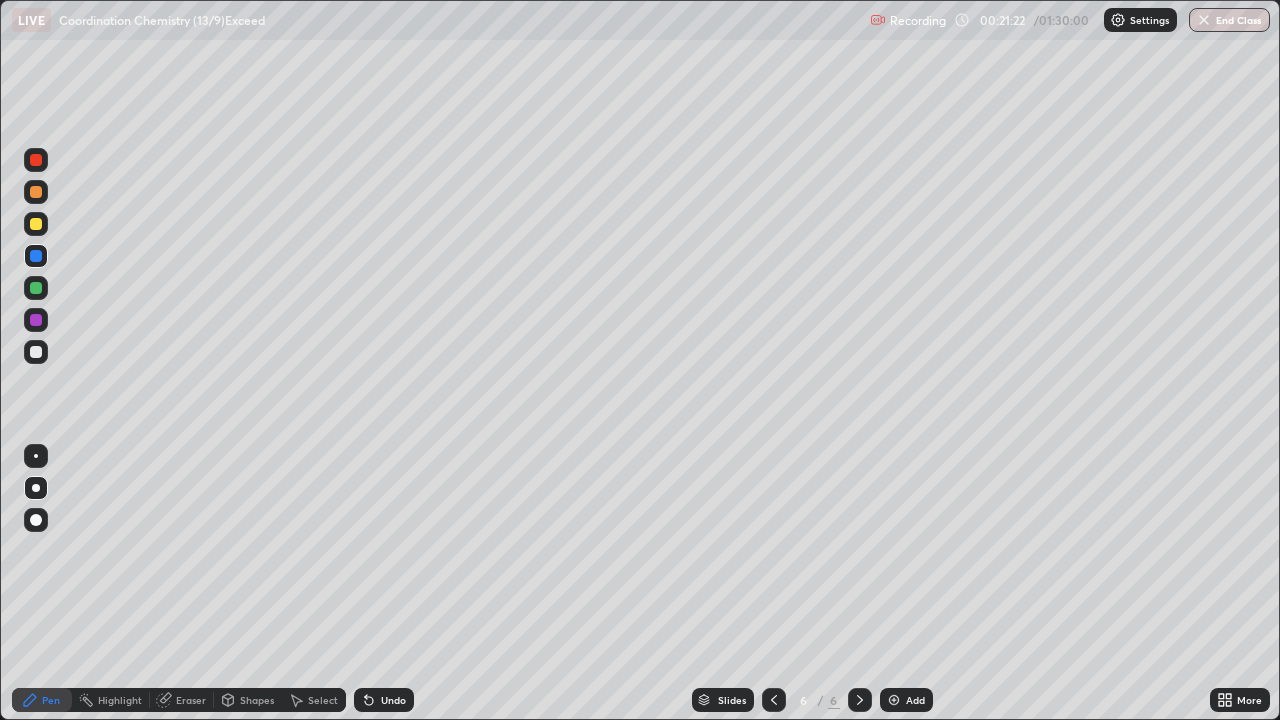 click on "Undo" at bounding box center [393, 700] 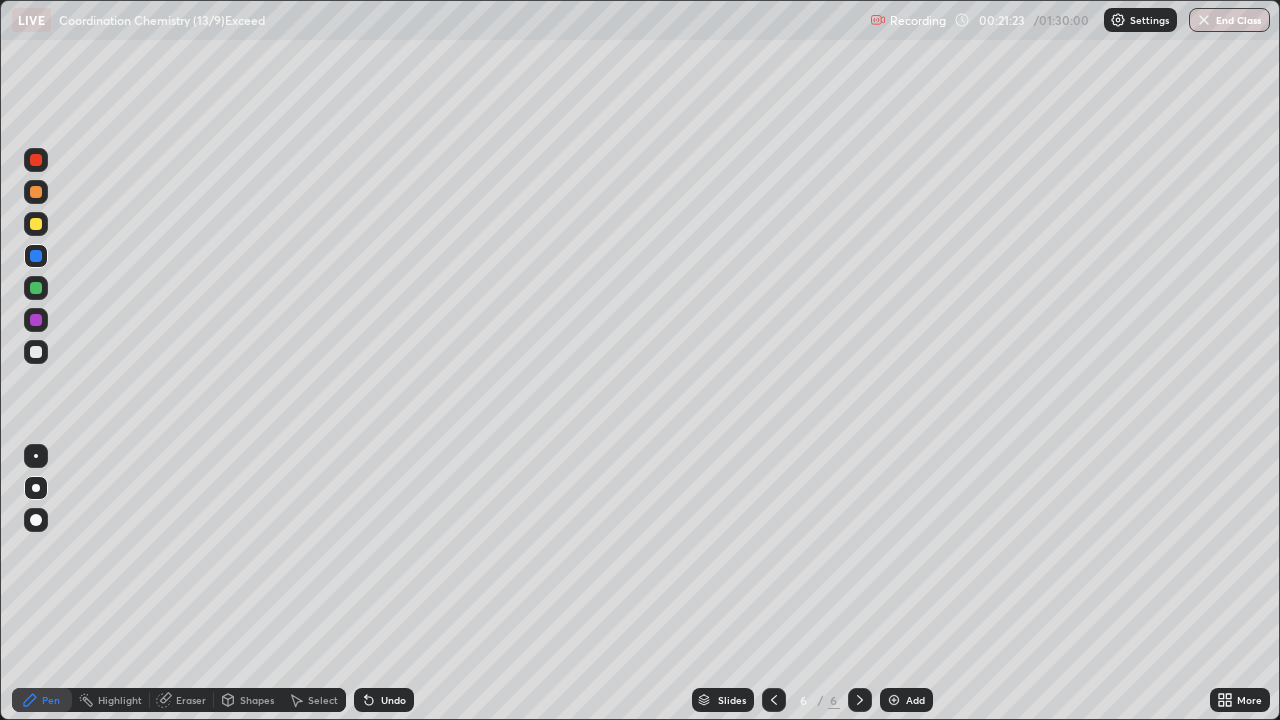 click at bounding box center (36, 288) 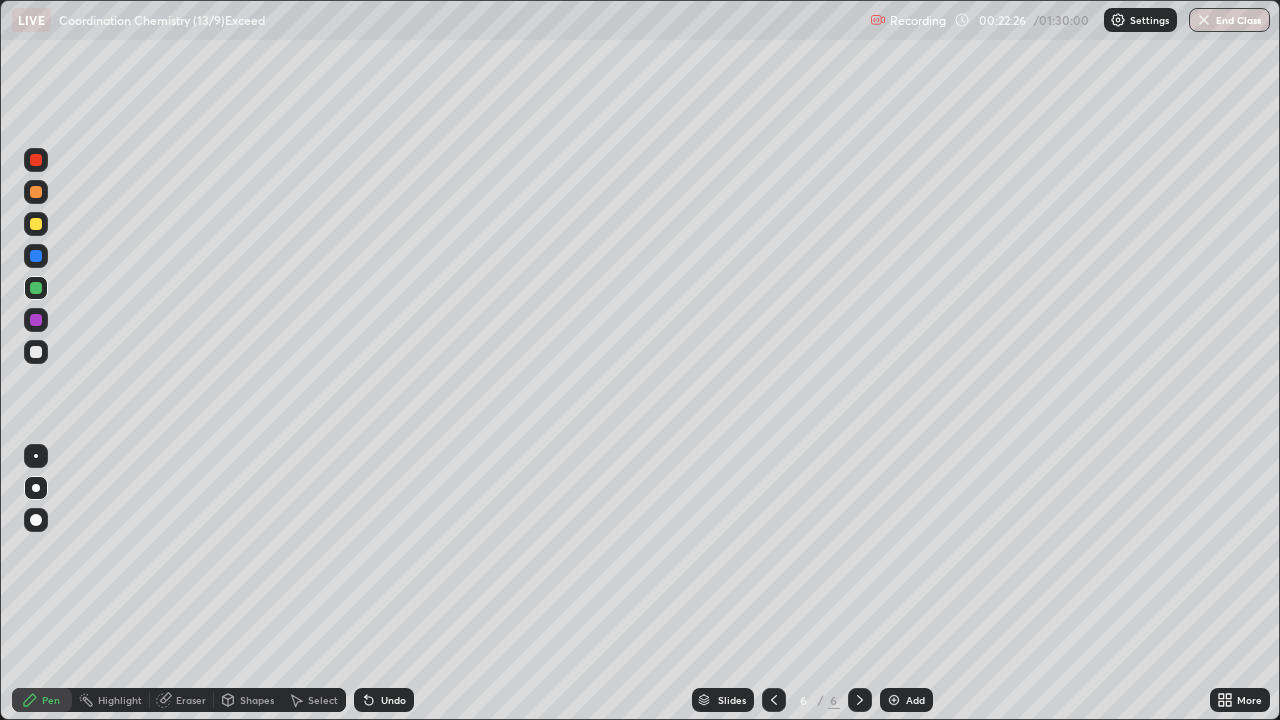 click 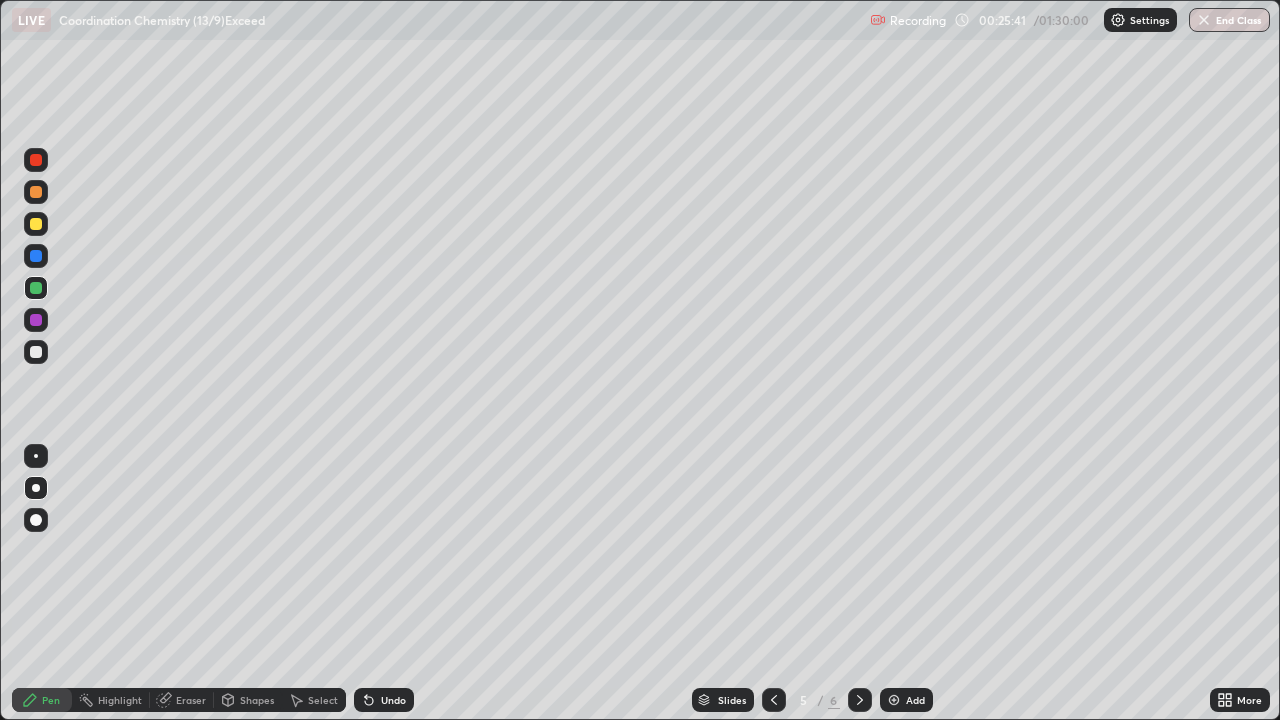 click at bounding box center [860, 700] 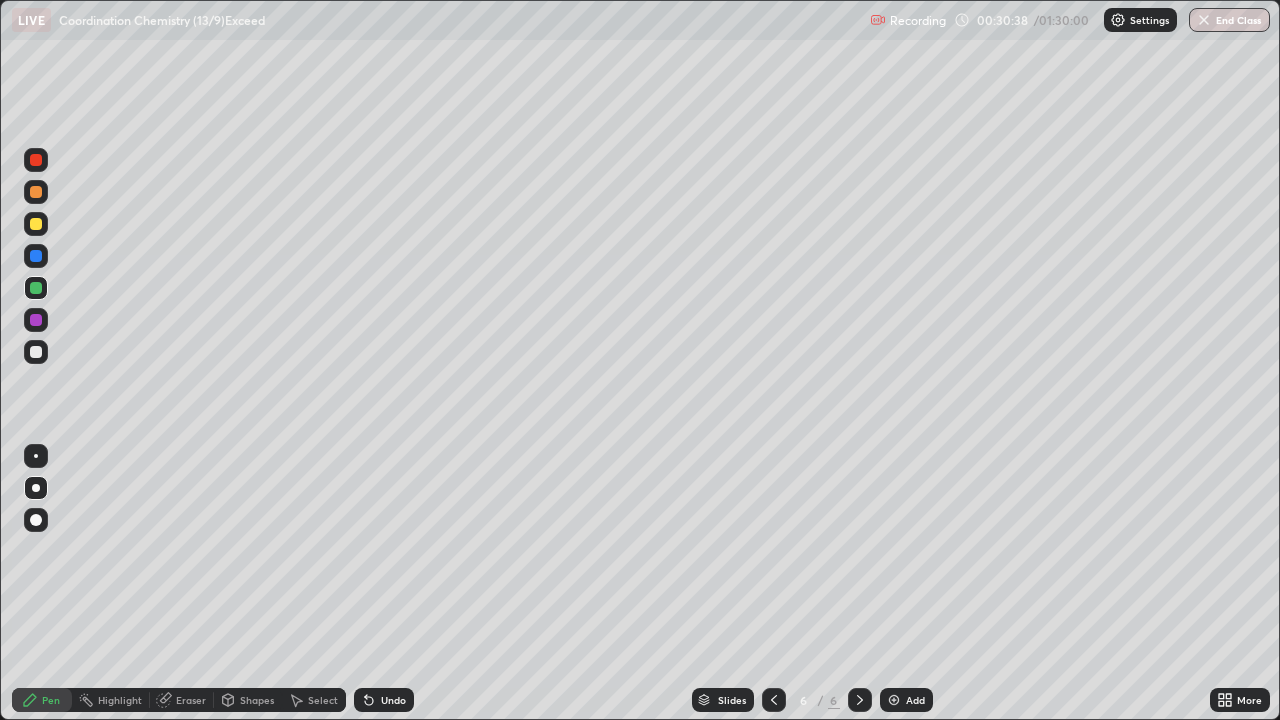 click on "Add" at bounding box center (906, 700) 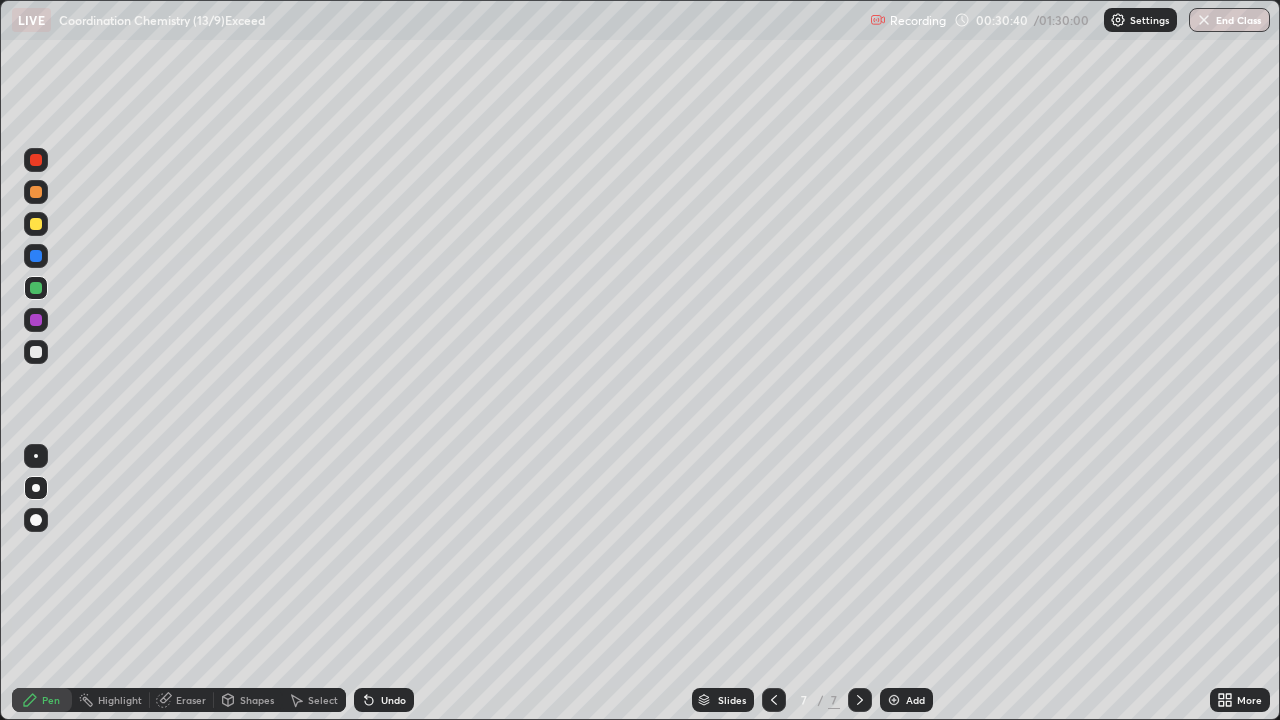 click at bounding box center (36, 352) 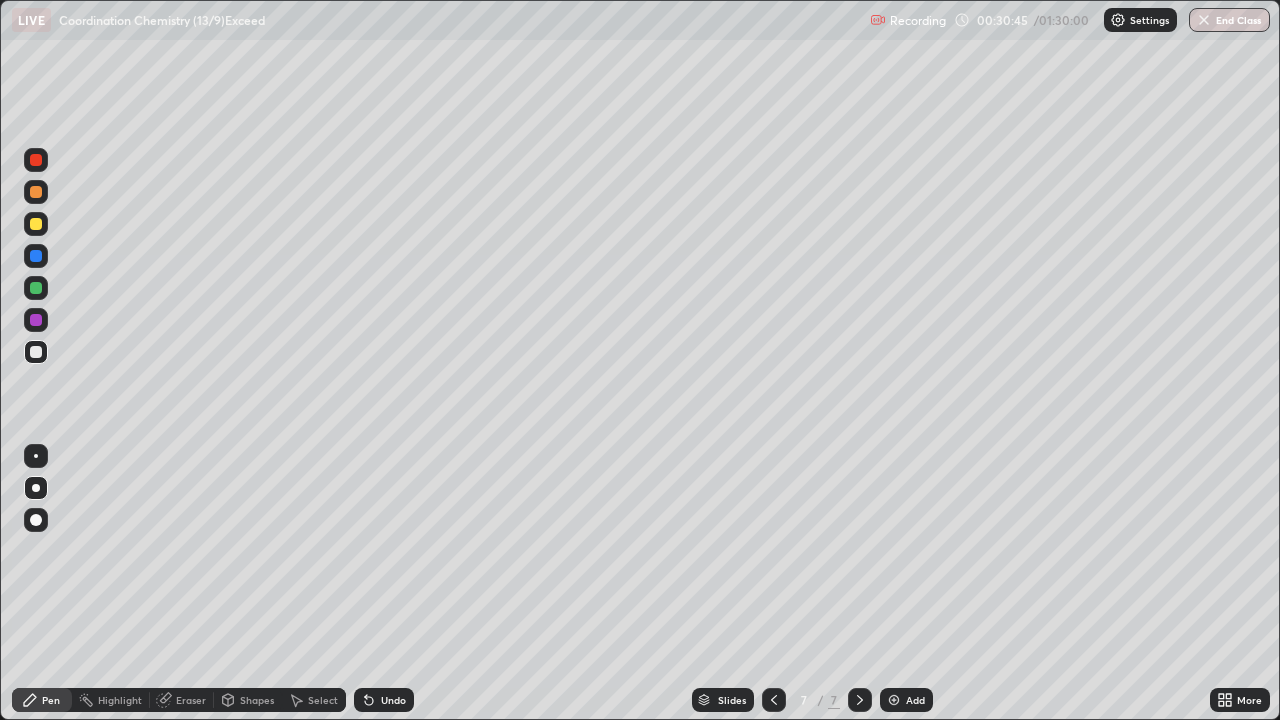 click on "Undo" at bounding box center [393, 700] 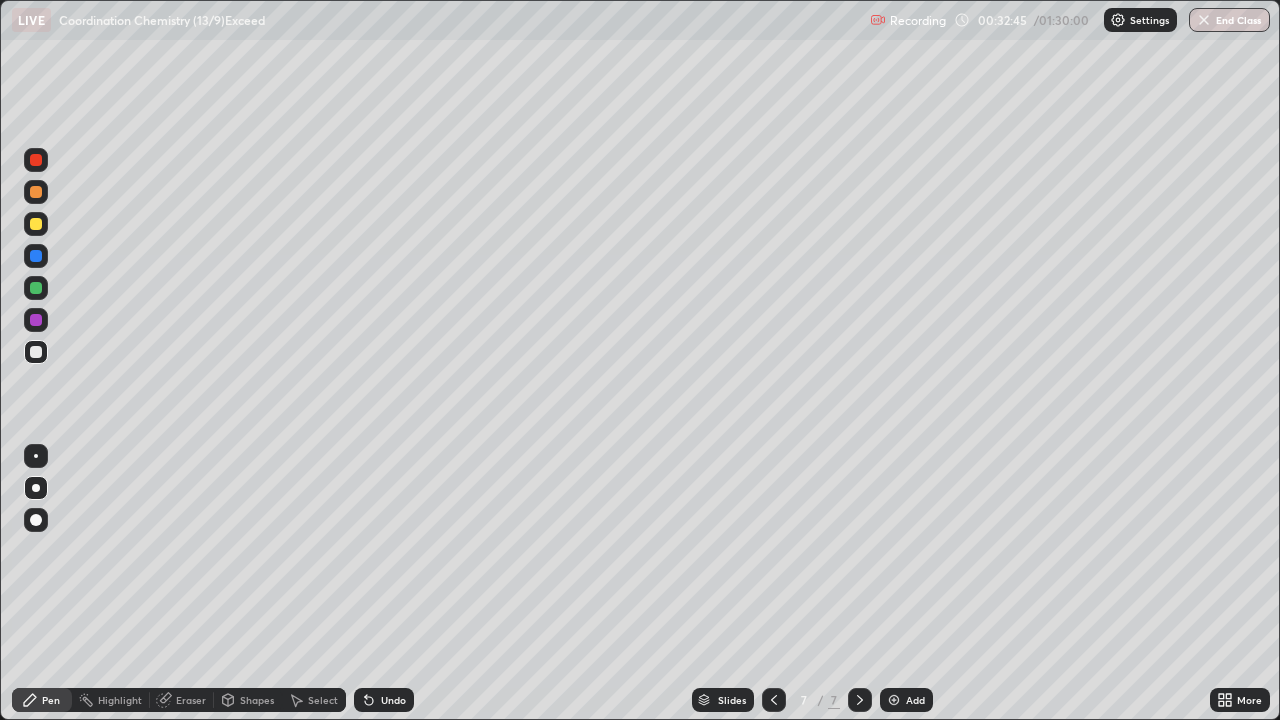 click at bounding box center (774, 700) 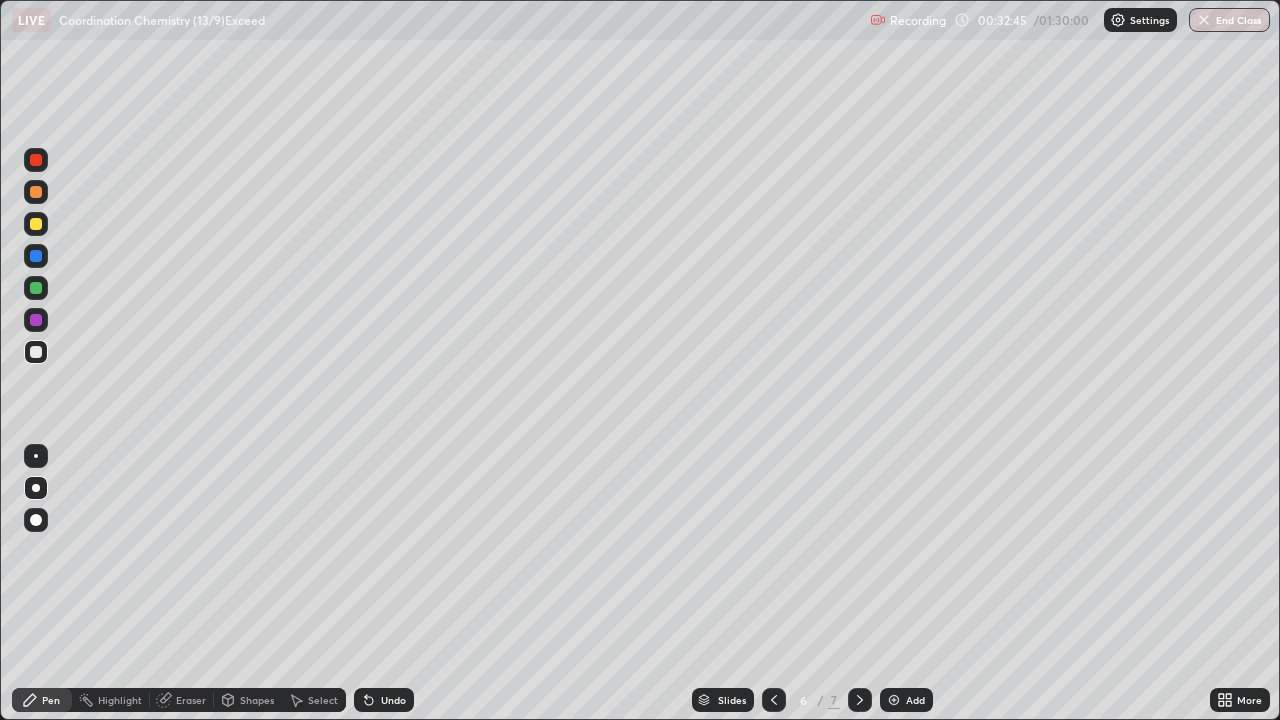 click at bounding box center [774, 700] 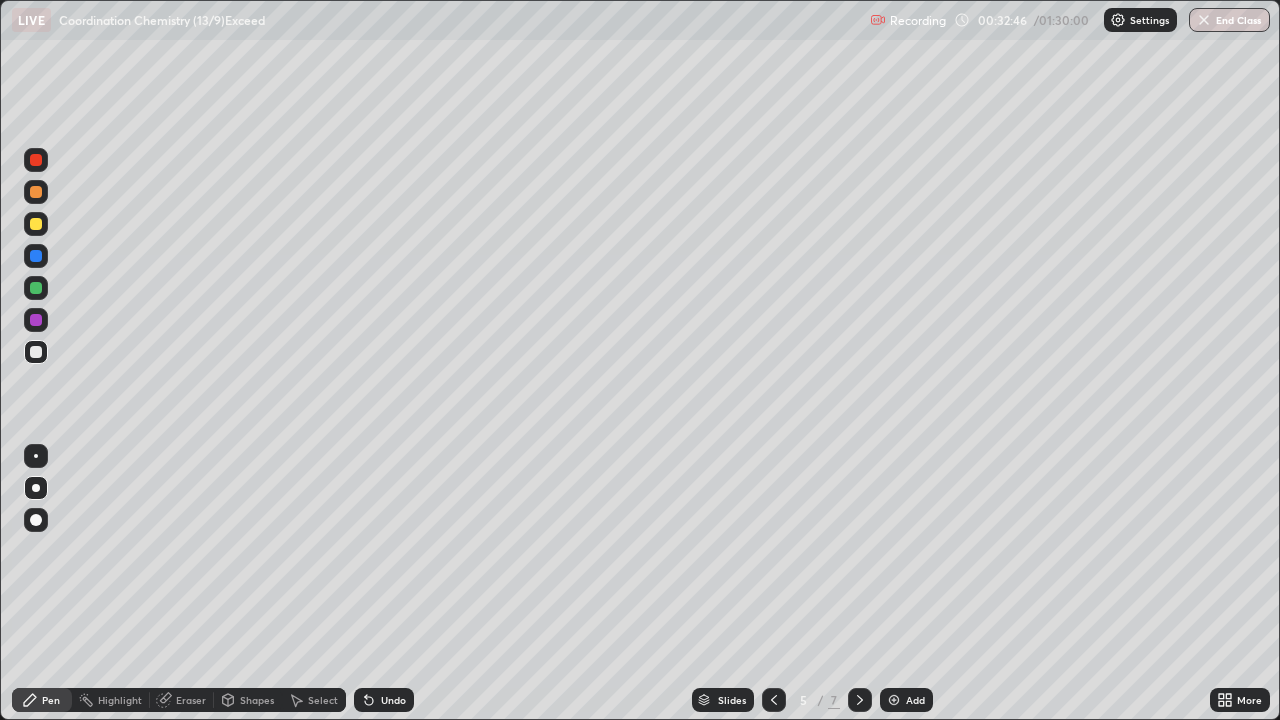 click 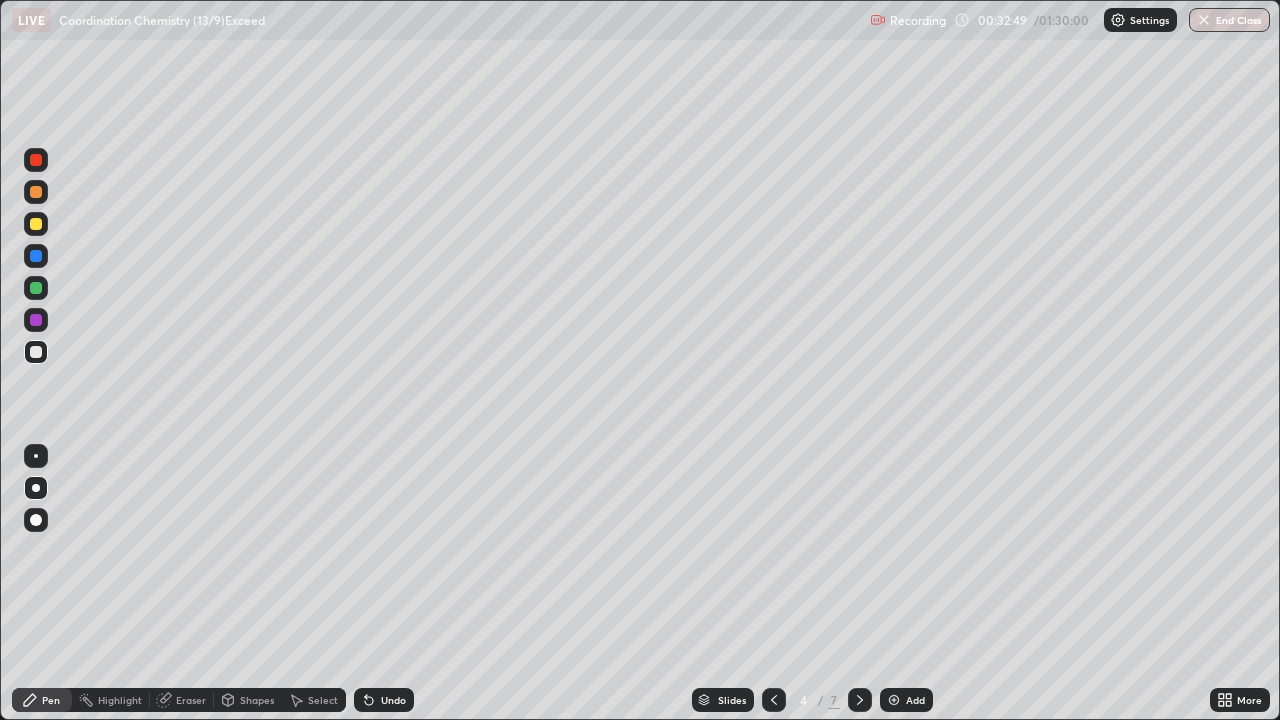click 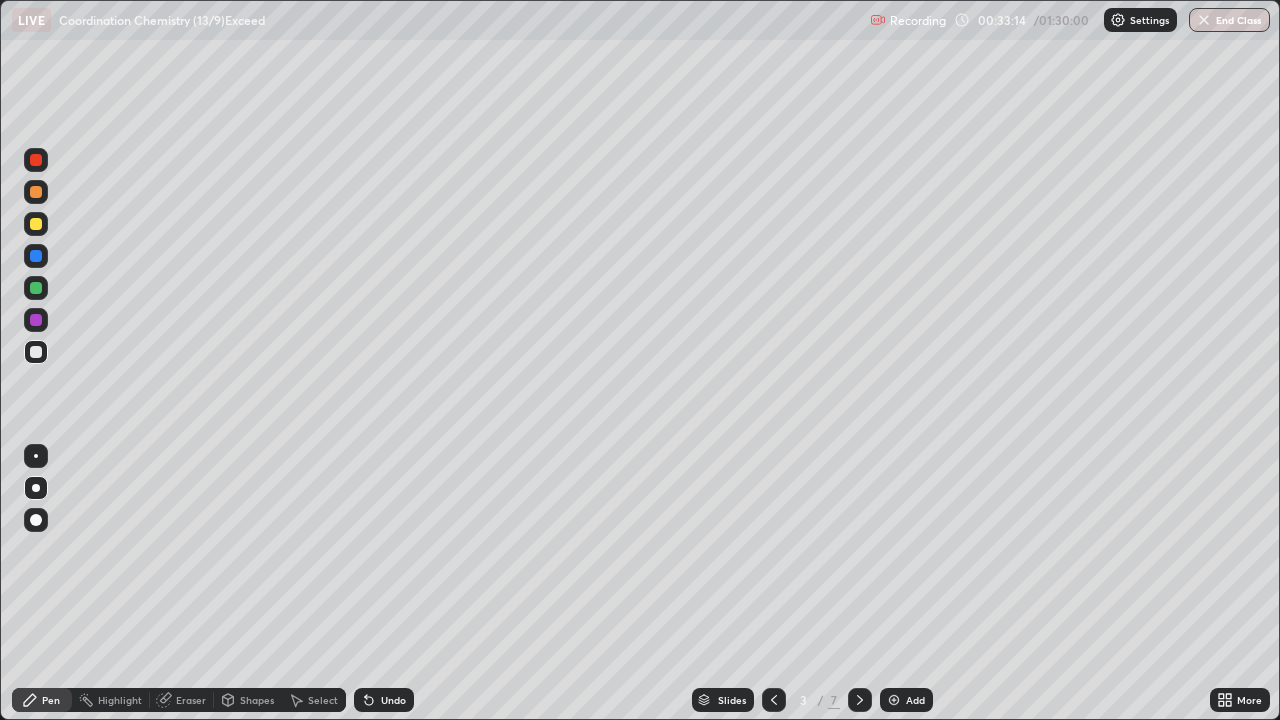click 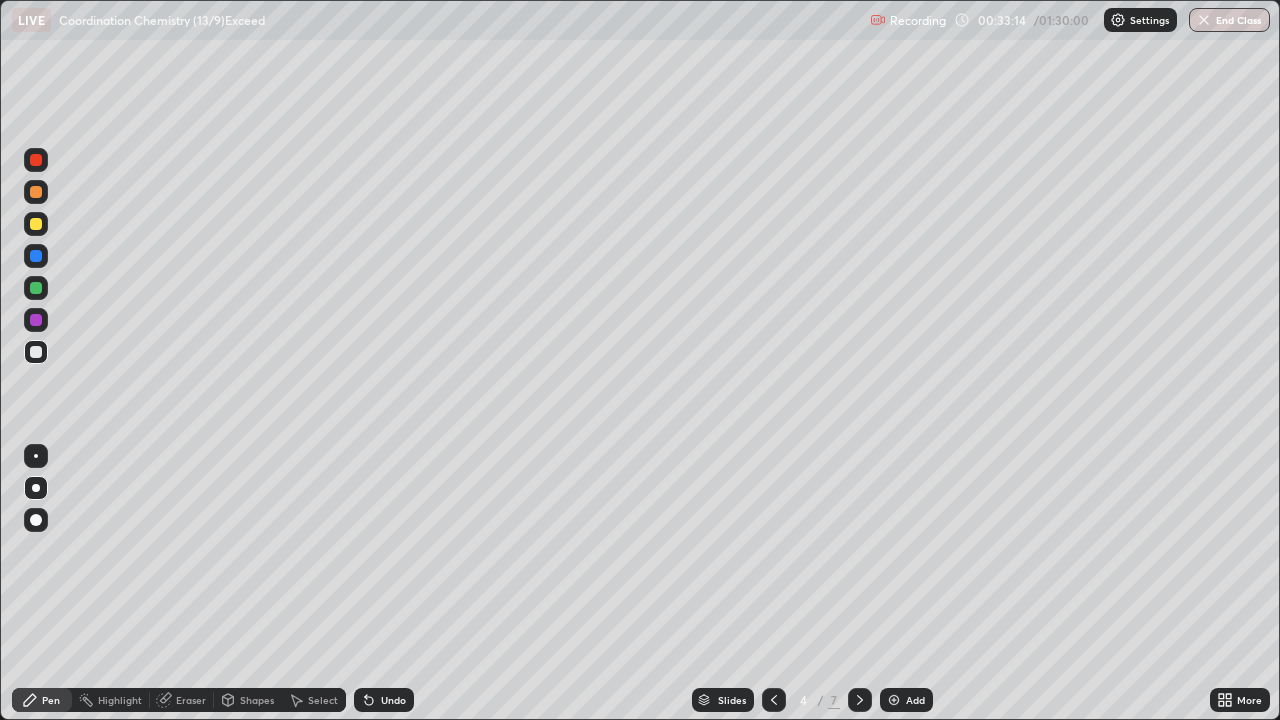 click 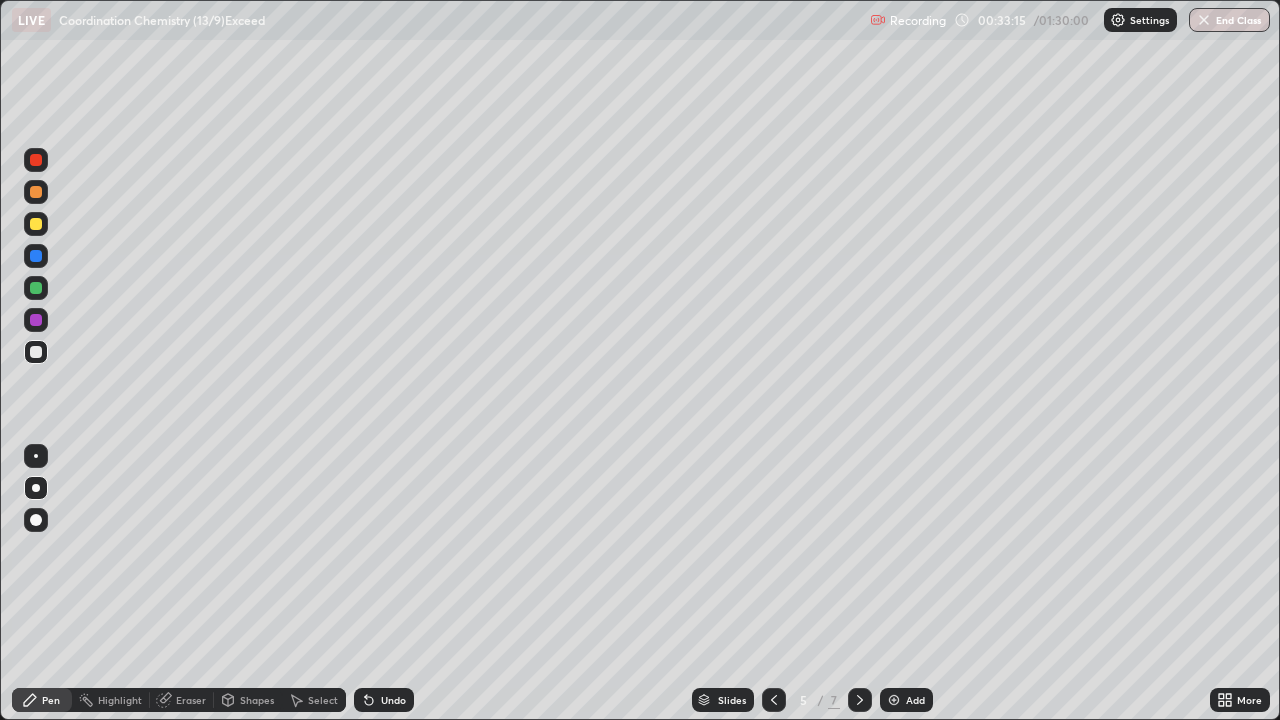 click 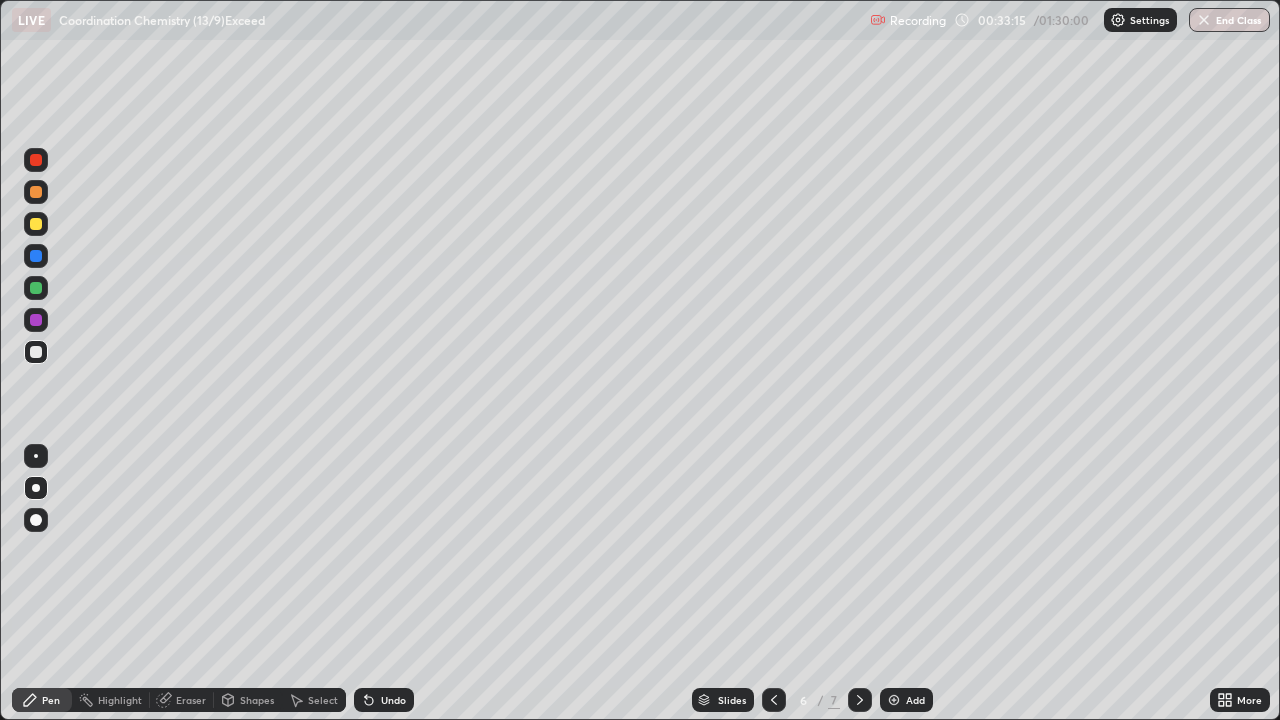 click 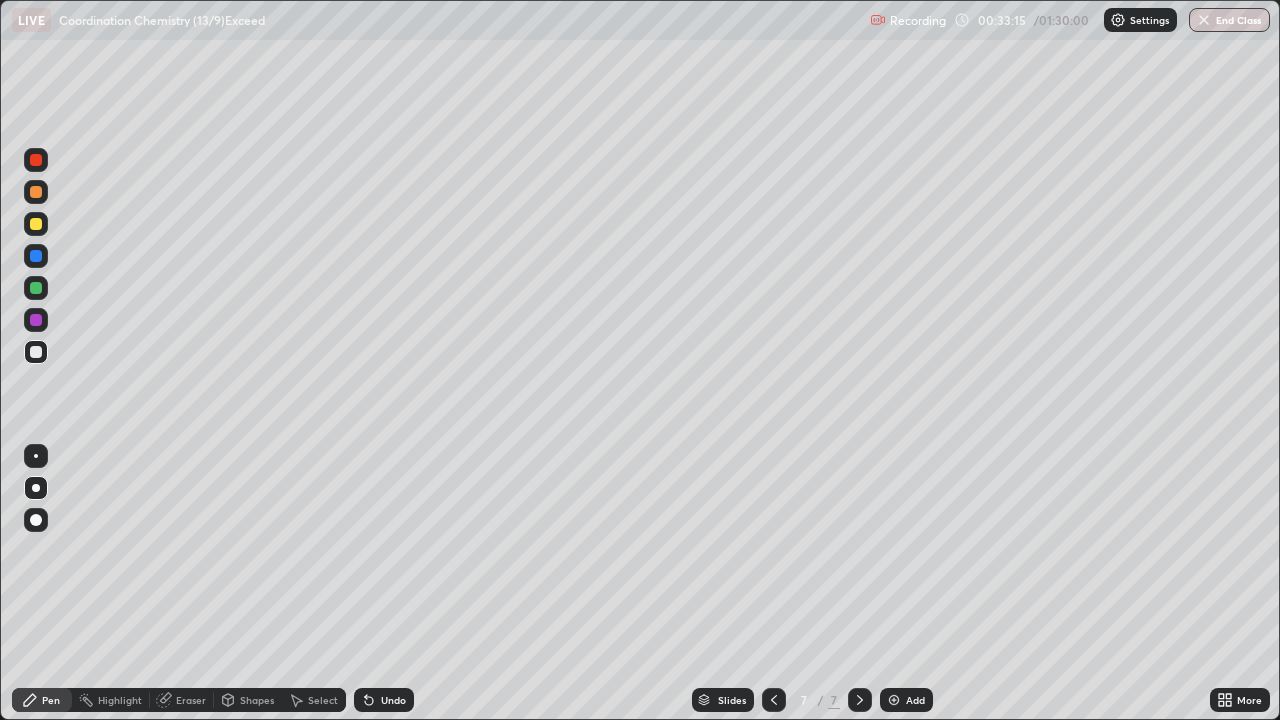 click 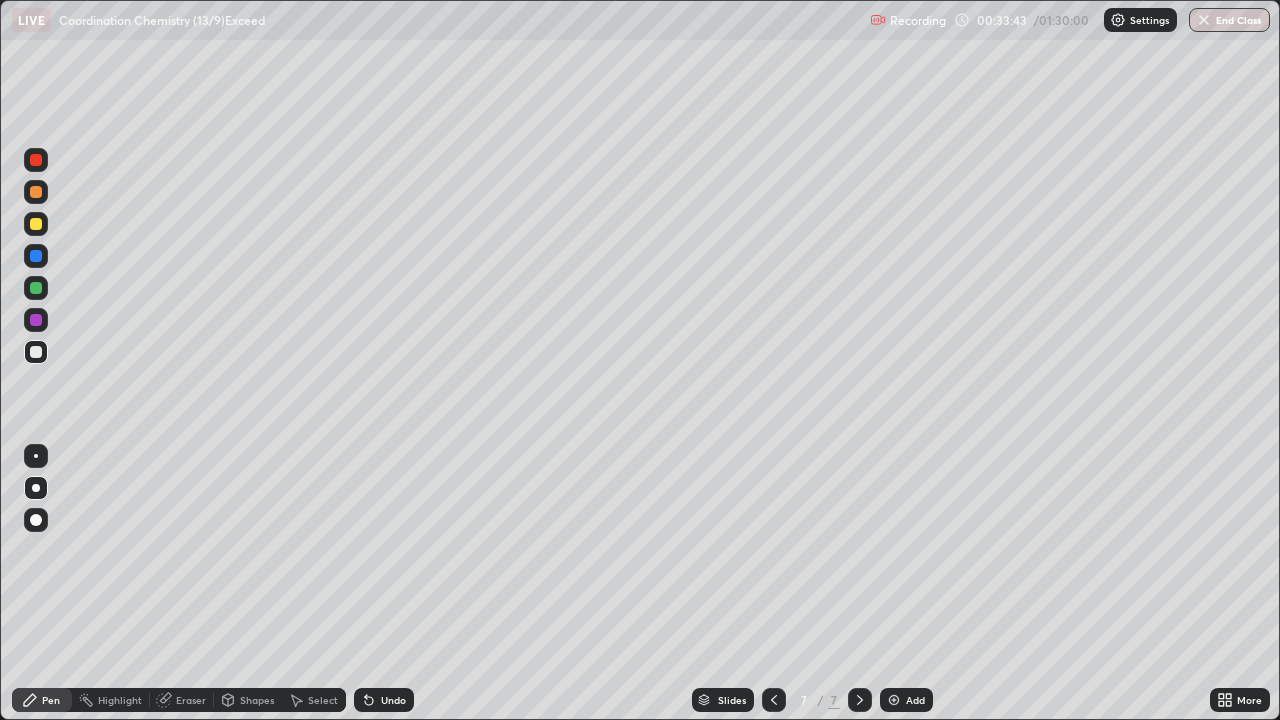 click on "Undo" at bounding box center (393, 700) 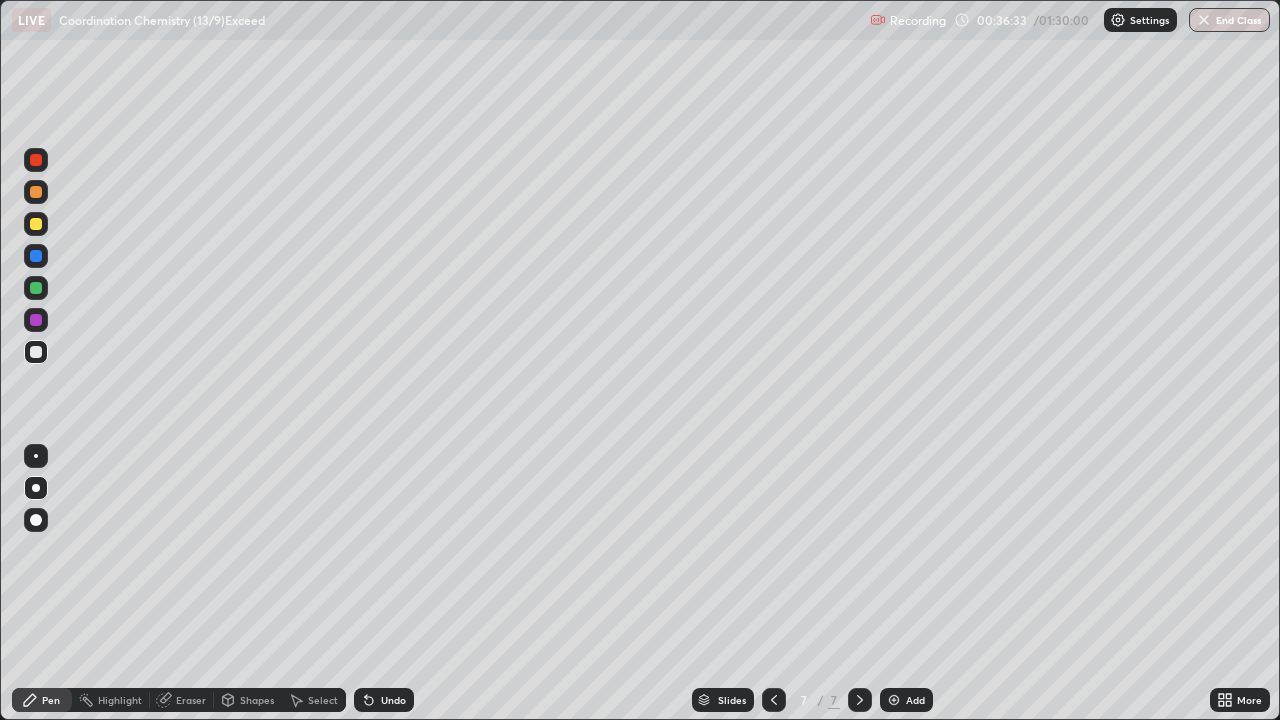 click on "Add" at bounding box center [915, 700] 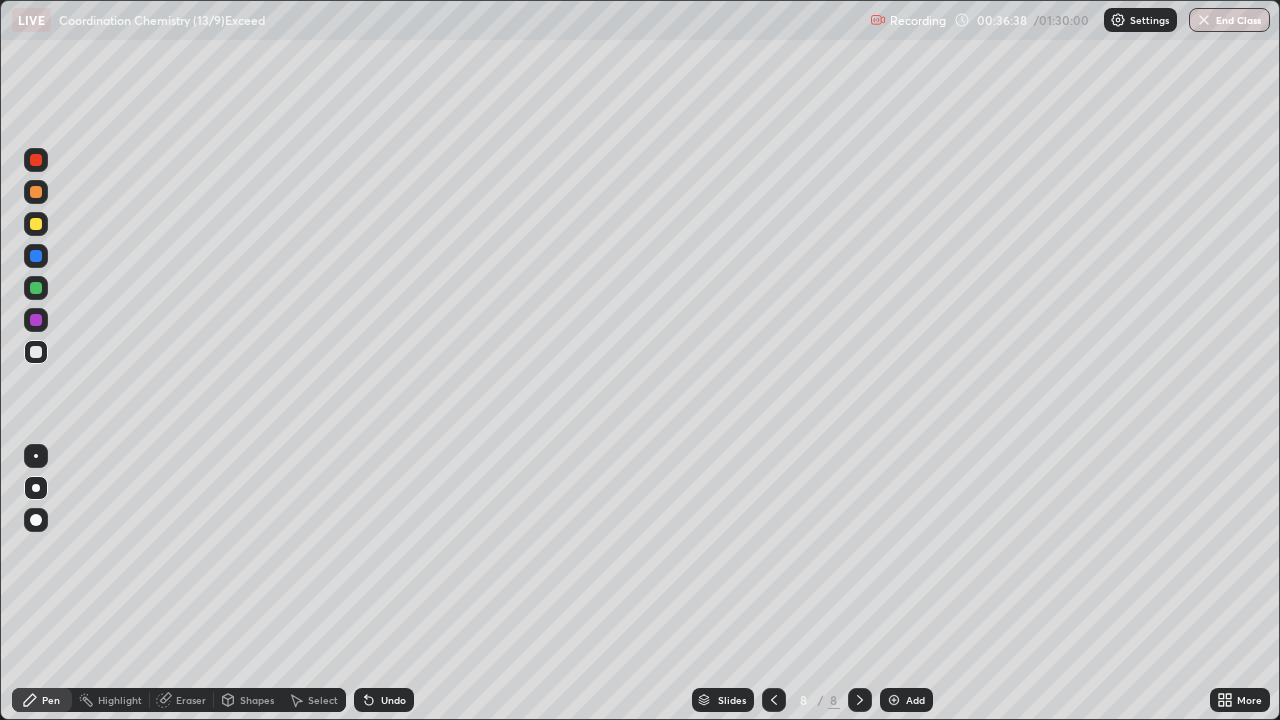 click 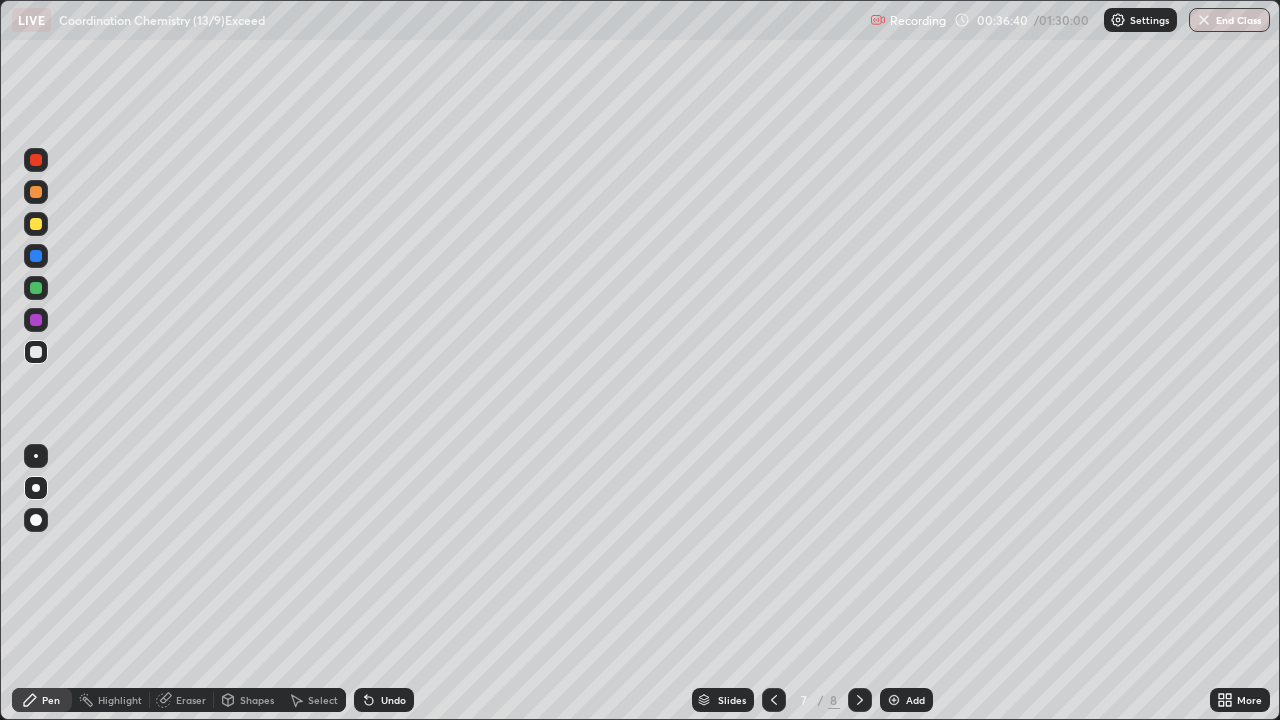 click 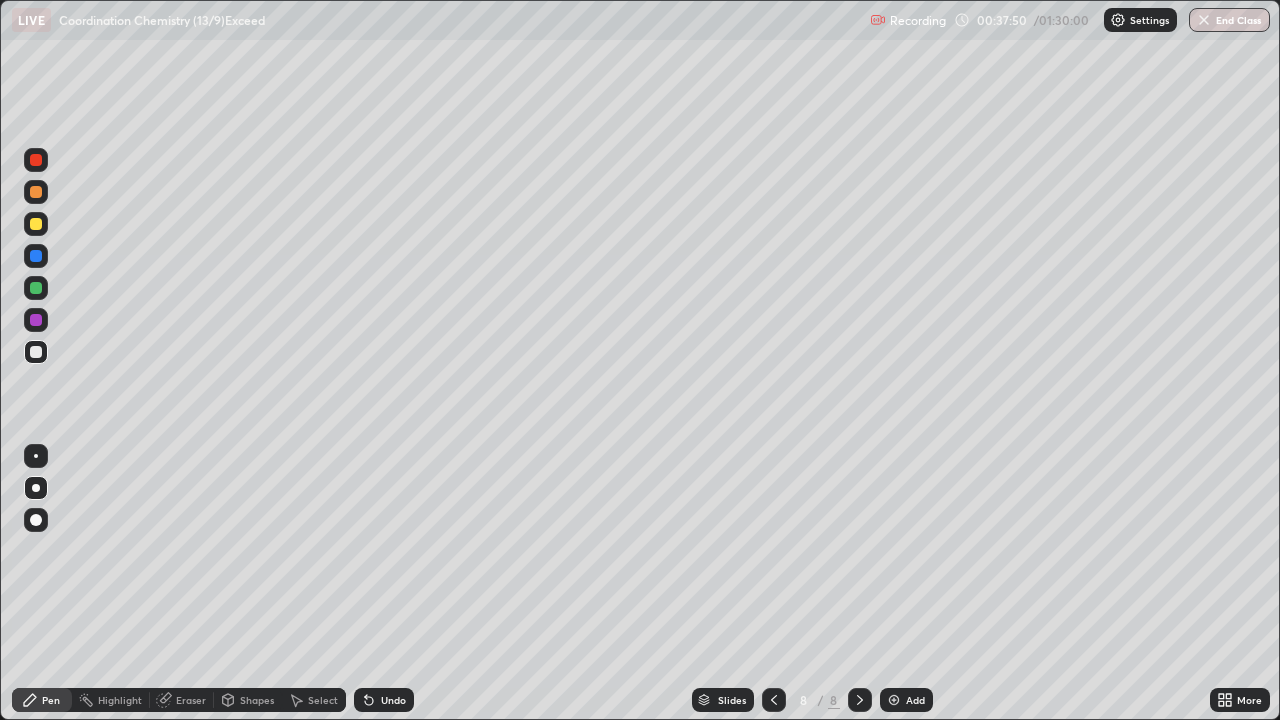 click on "Undo" at bounding box center (393, 700) 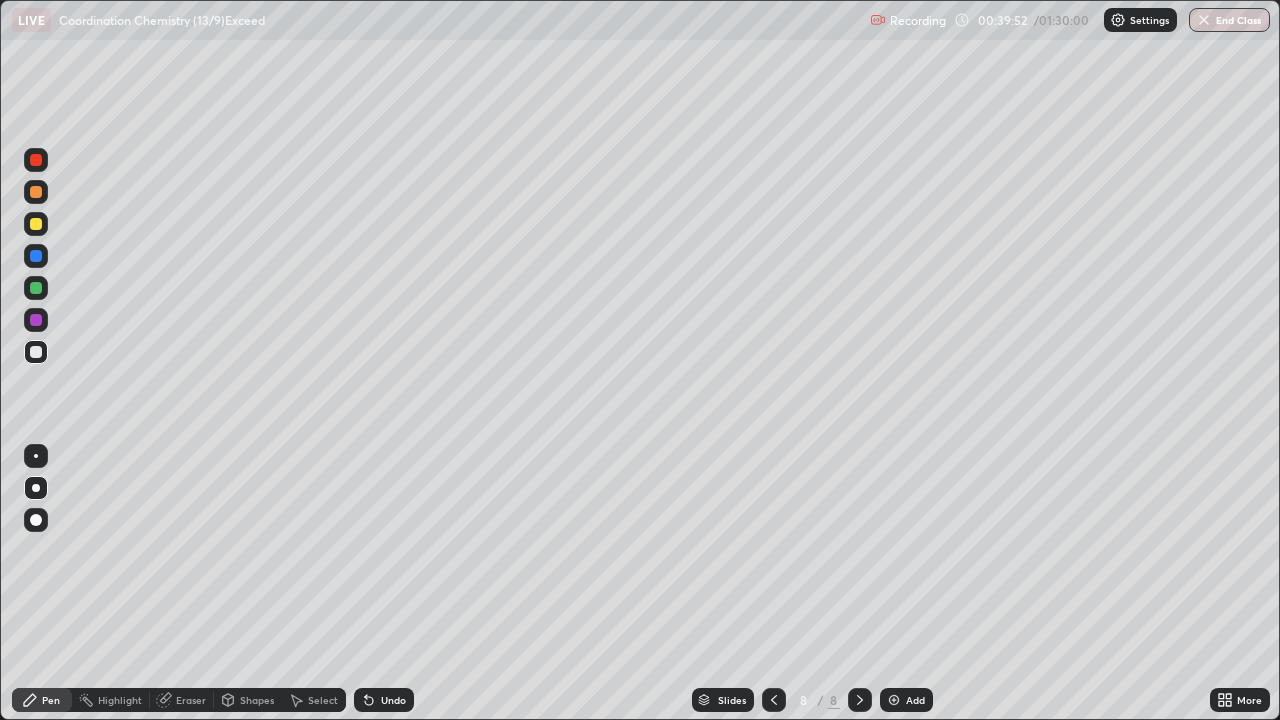 click on "Add" at bounding box center (915, 700) 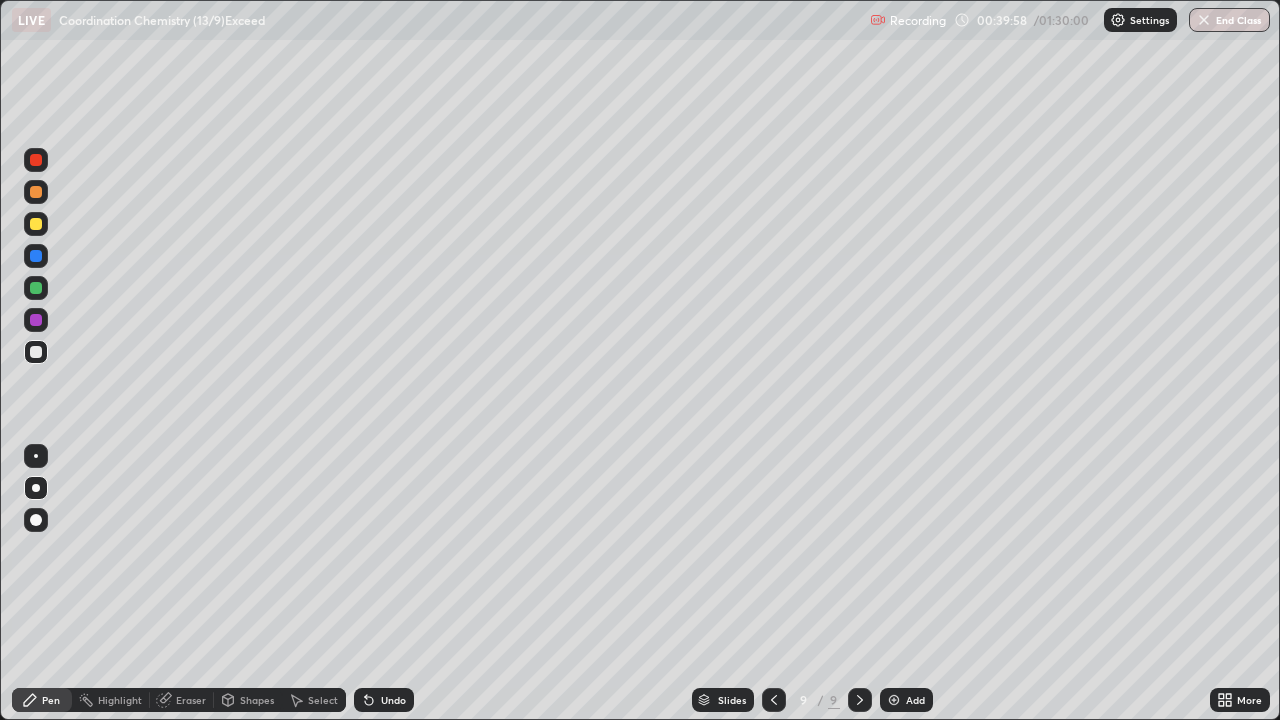 click 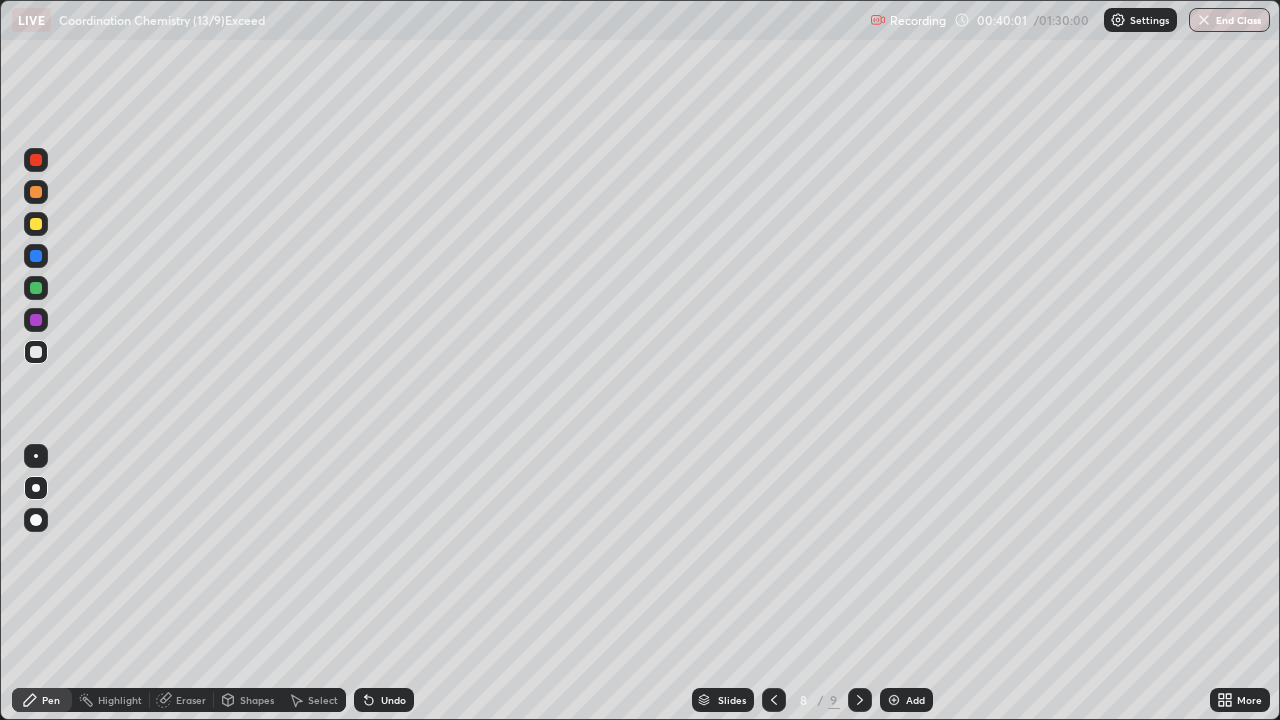 click 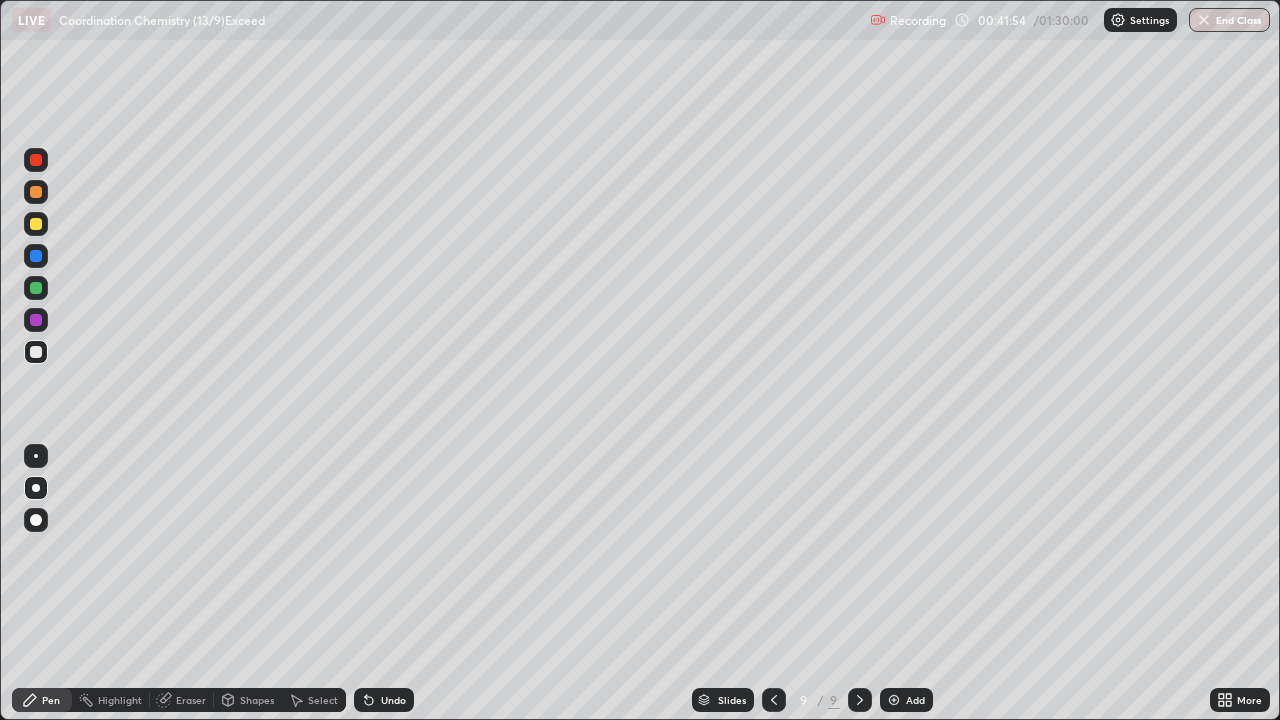 click 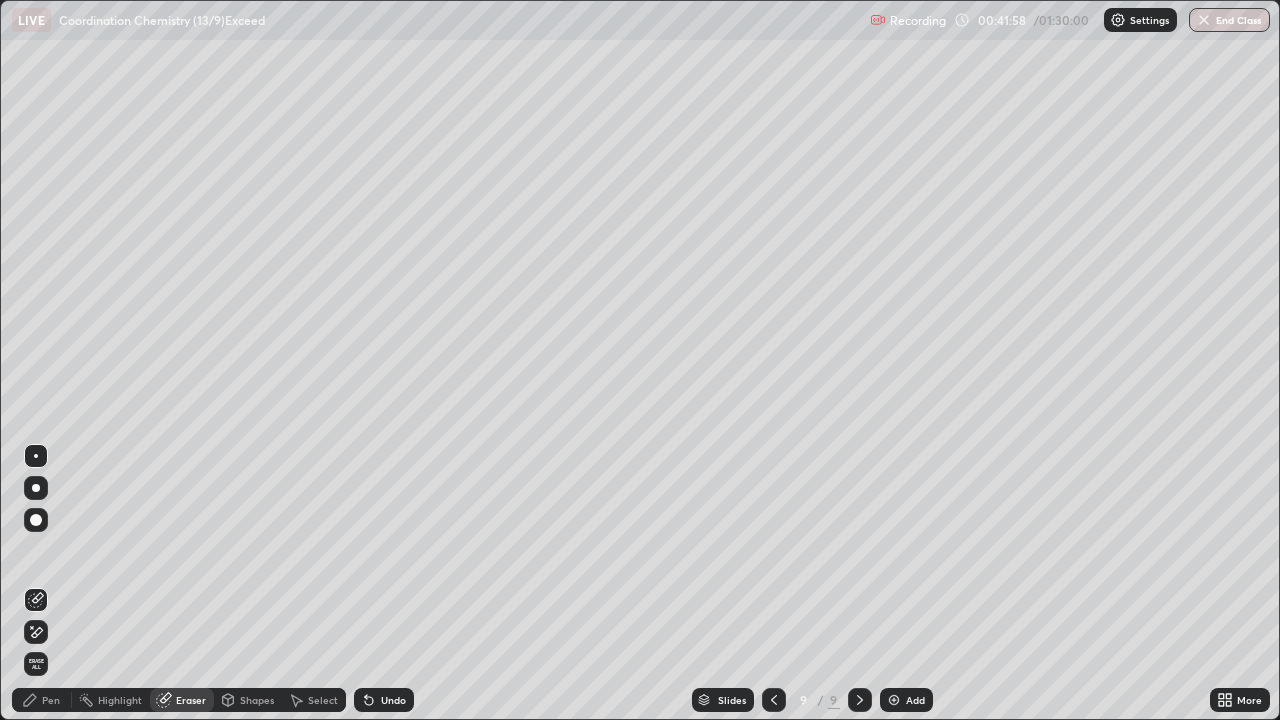click on "Pen" at bounding box center (51, 700) 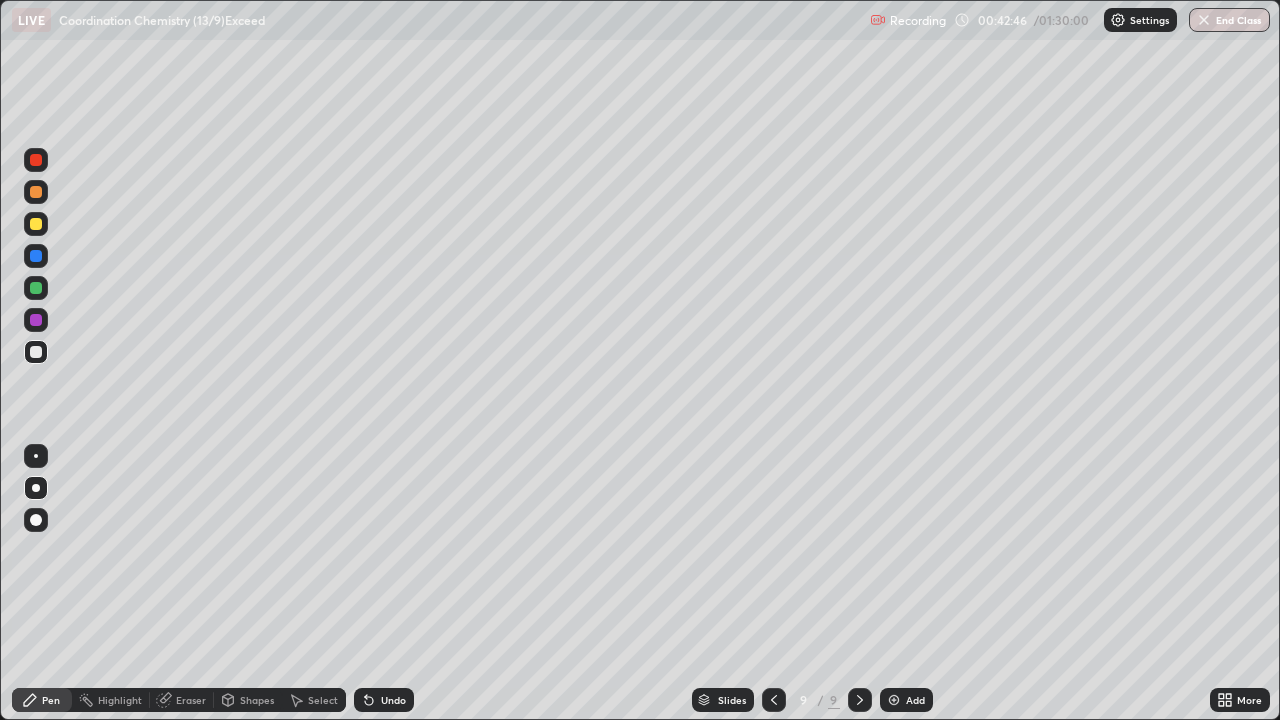click at bounding box center [36, 224] 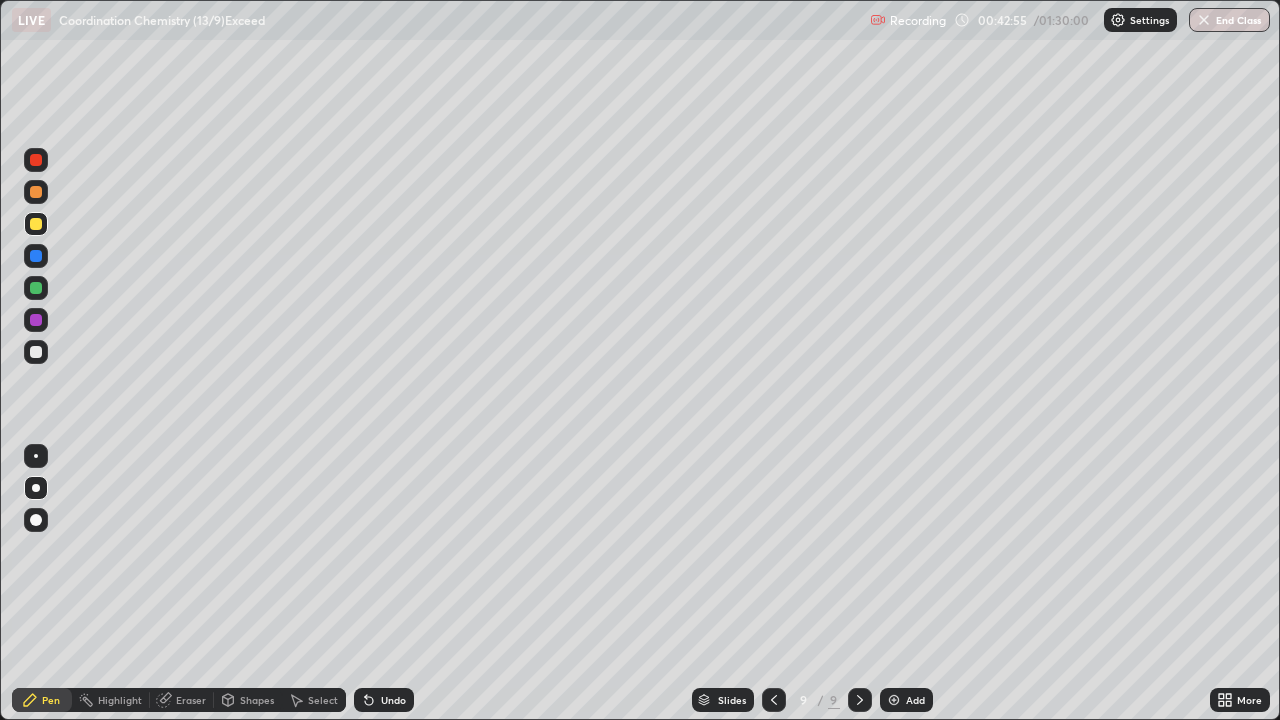 click at bounding box center (36, 352) 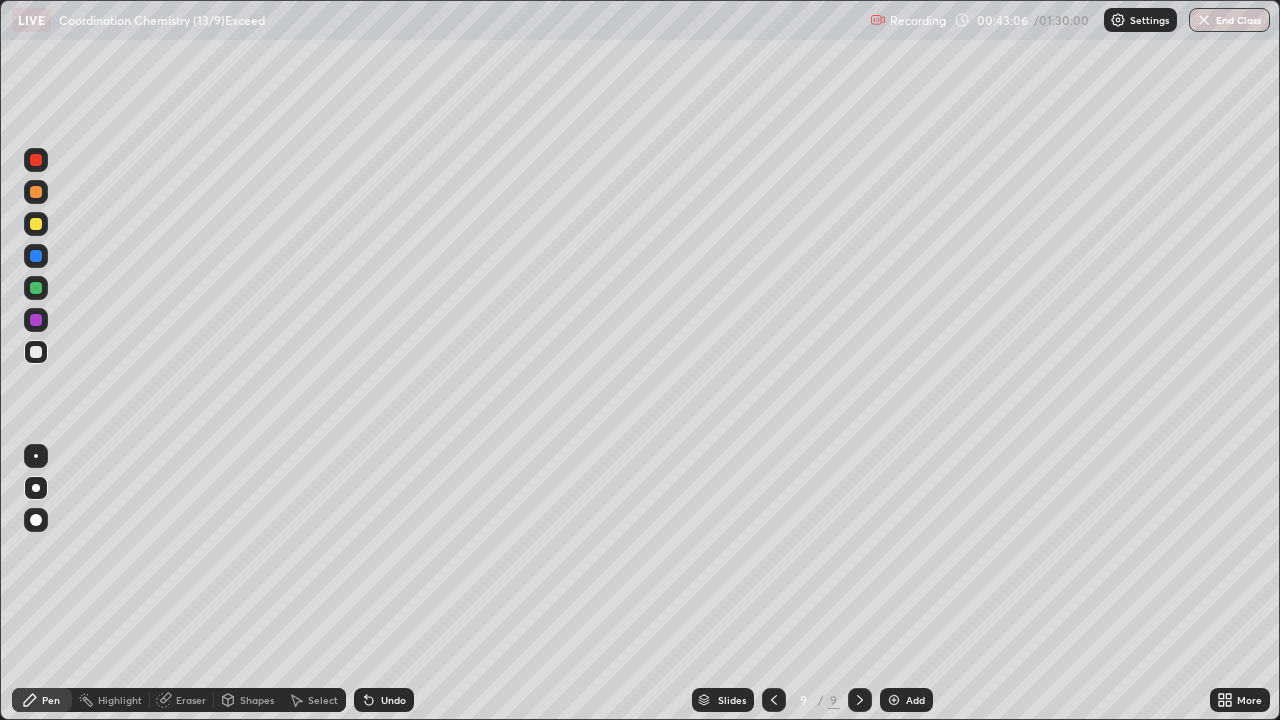 click on "Undo" at bounding box center (393, 700) 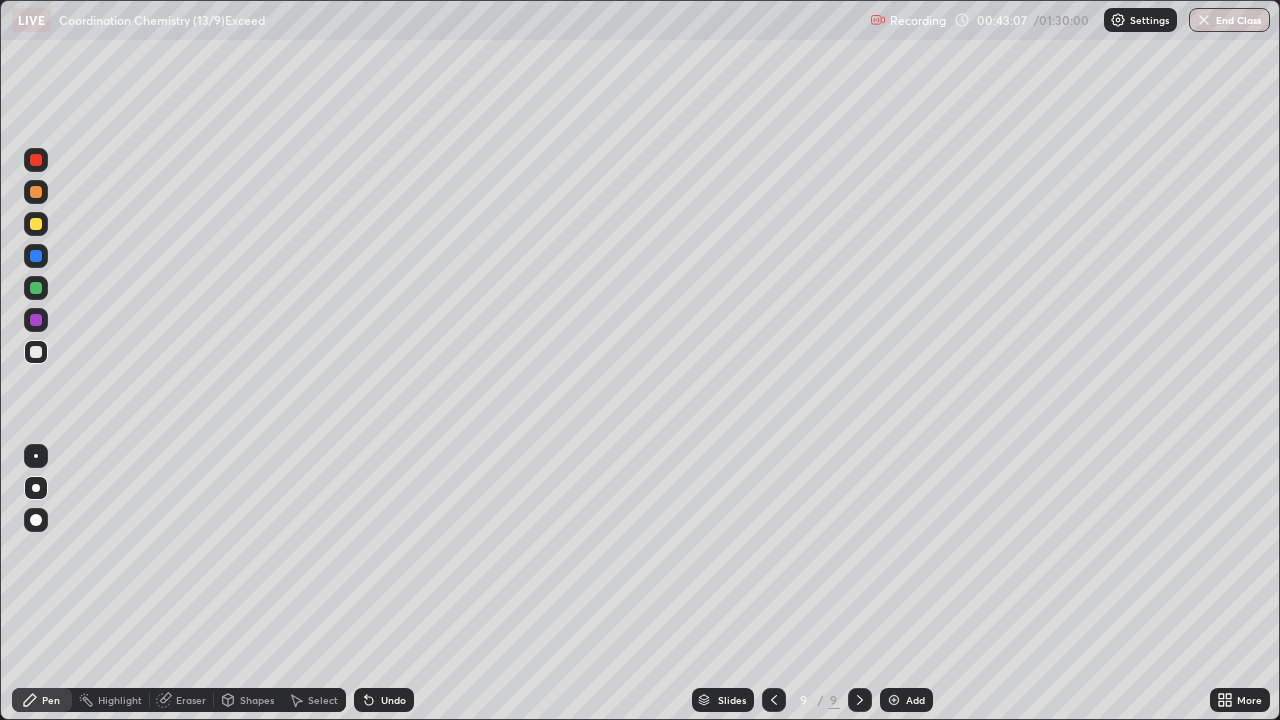 click on "Undo" at bounding box center [393, 700] 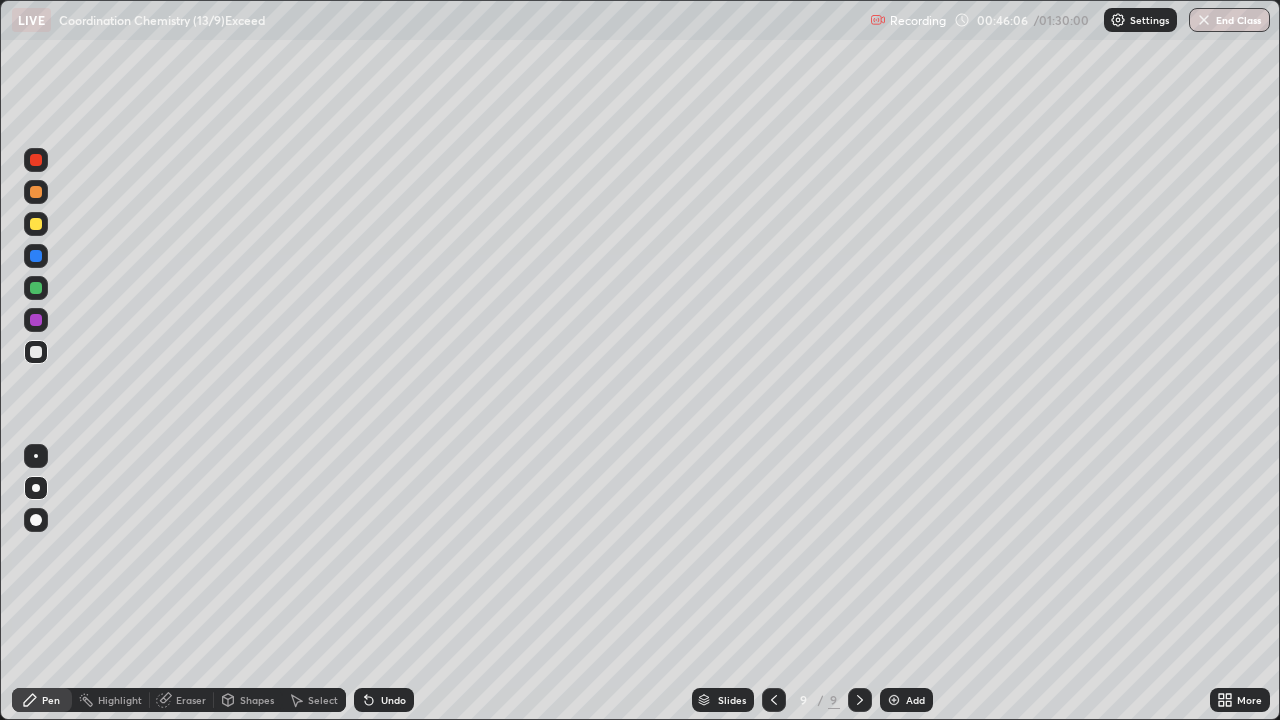 click on "Add" at bounding box center [906, 700] 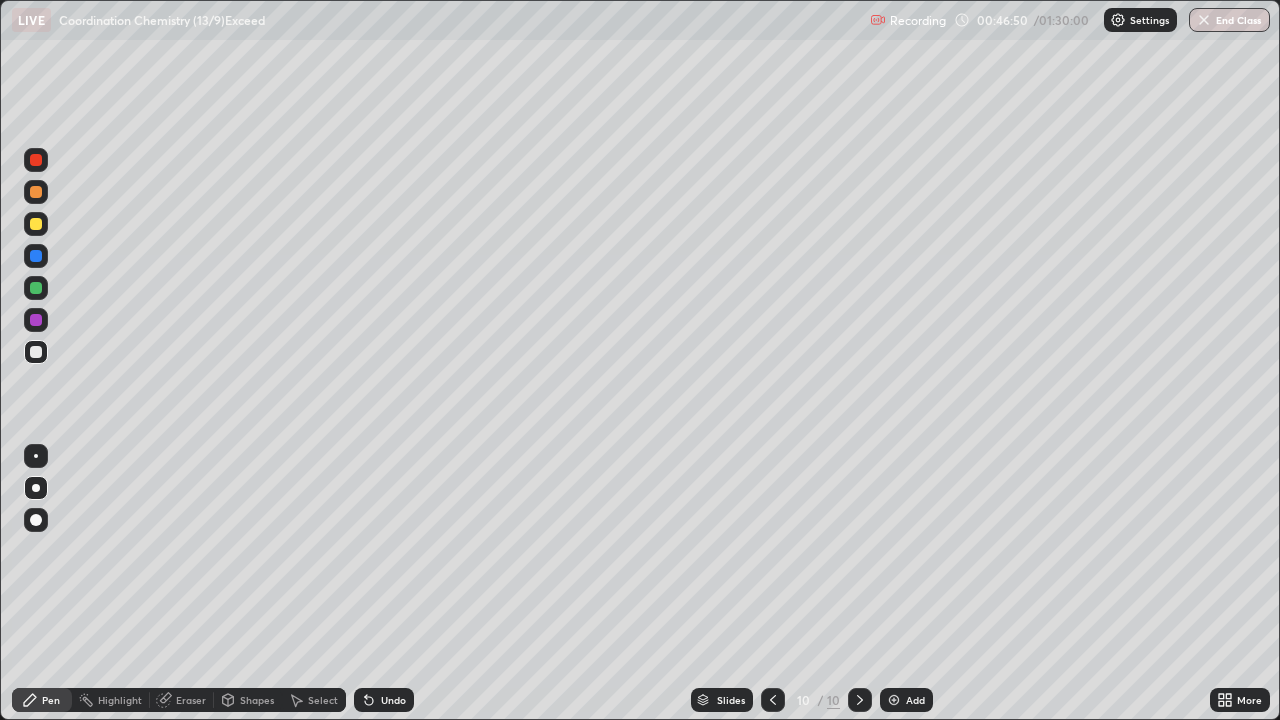 click at bounding box center (36, 224) 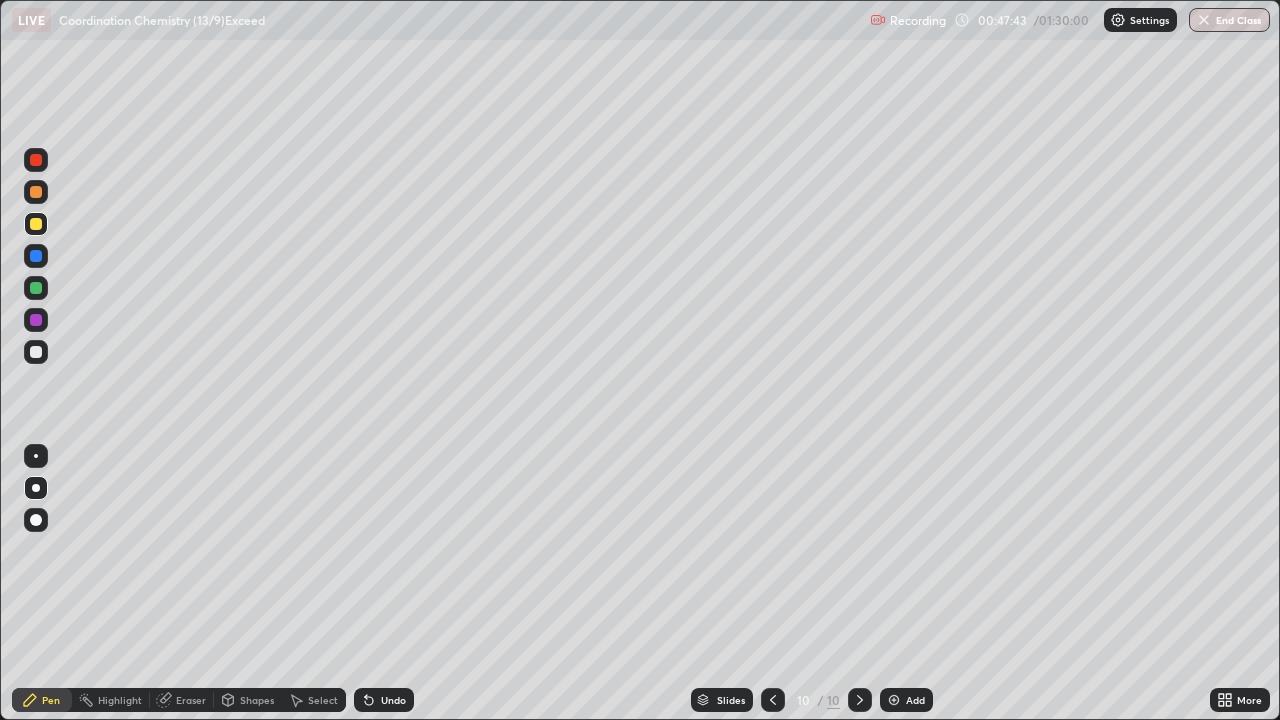 click on "Undo" at bounding box center (393, 700) 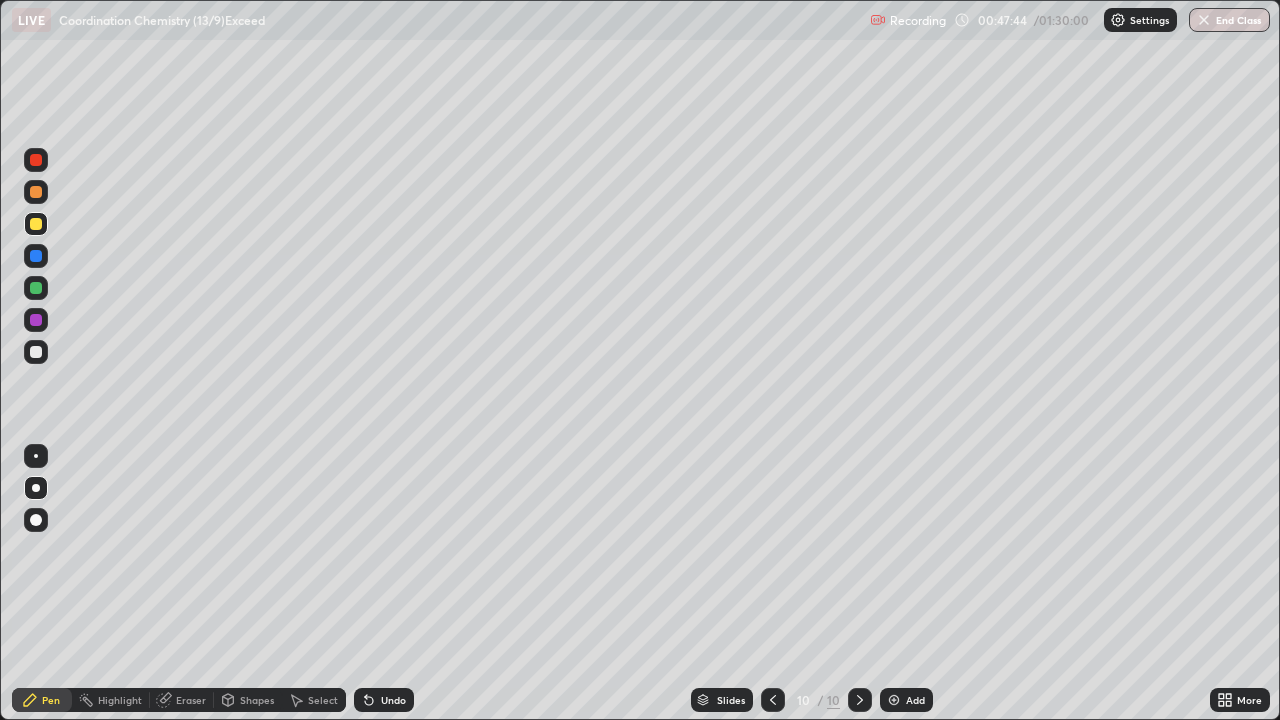 click on "Undo" at bounding box center [384, 700] 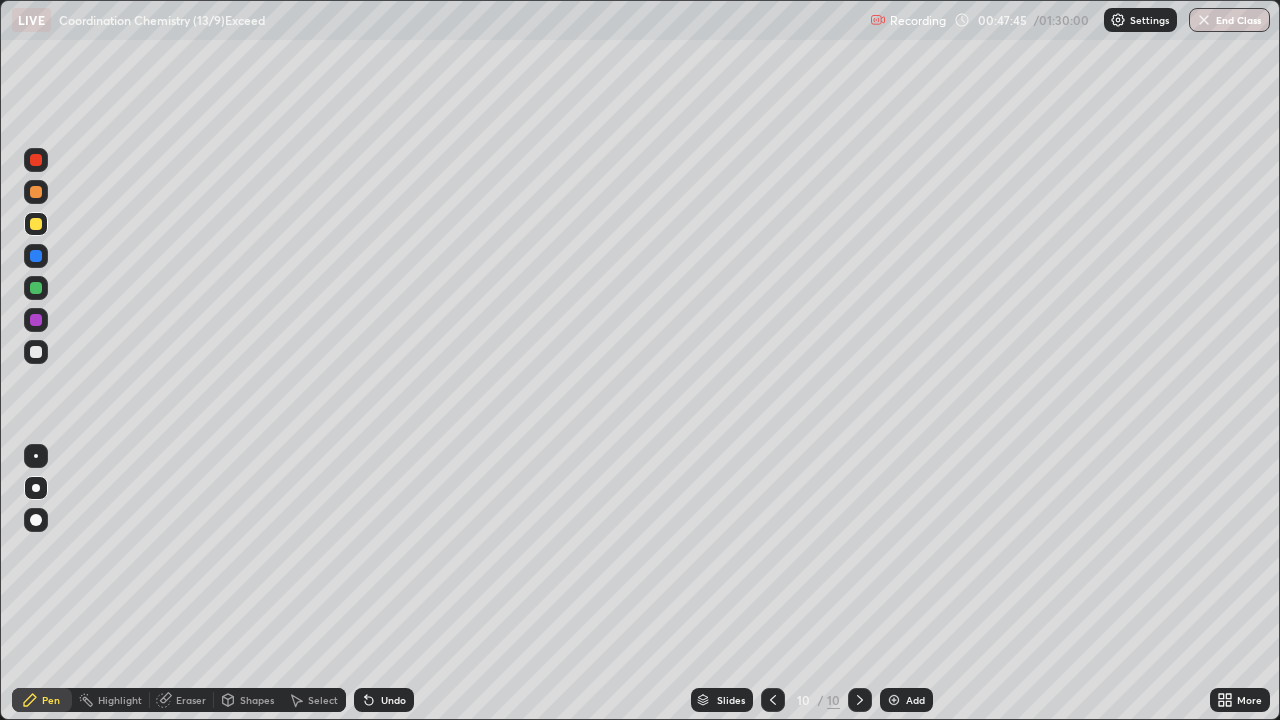 click on "Undo" at bounding box center (393, 700) 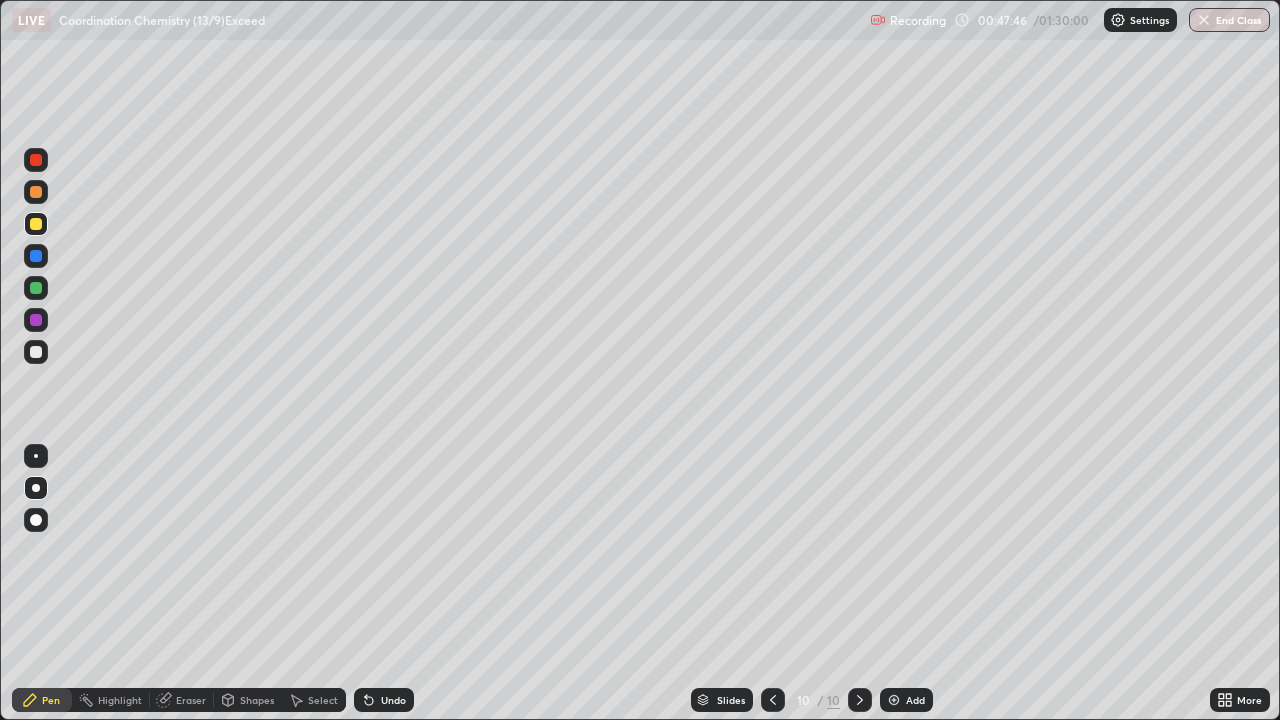 click on "Undo" at bounding box center [384, 700] 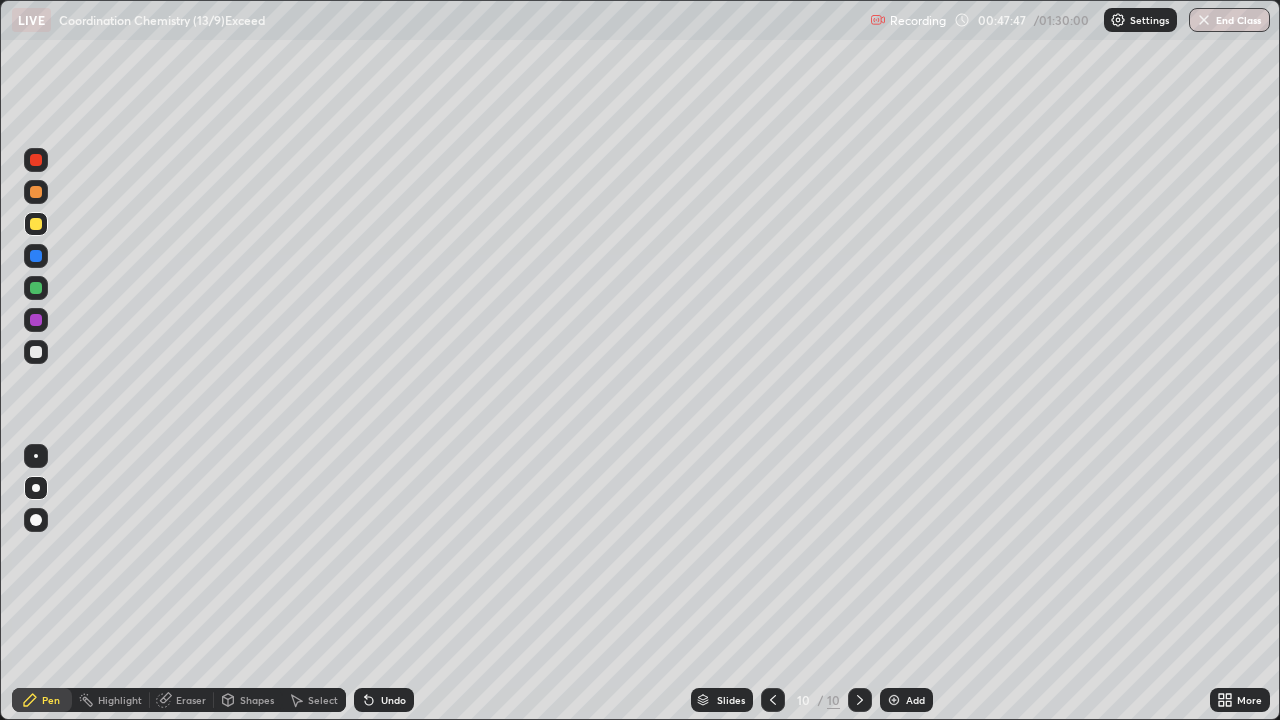 click on "Undo" at bounding box center (384, 700) 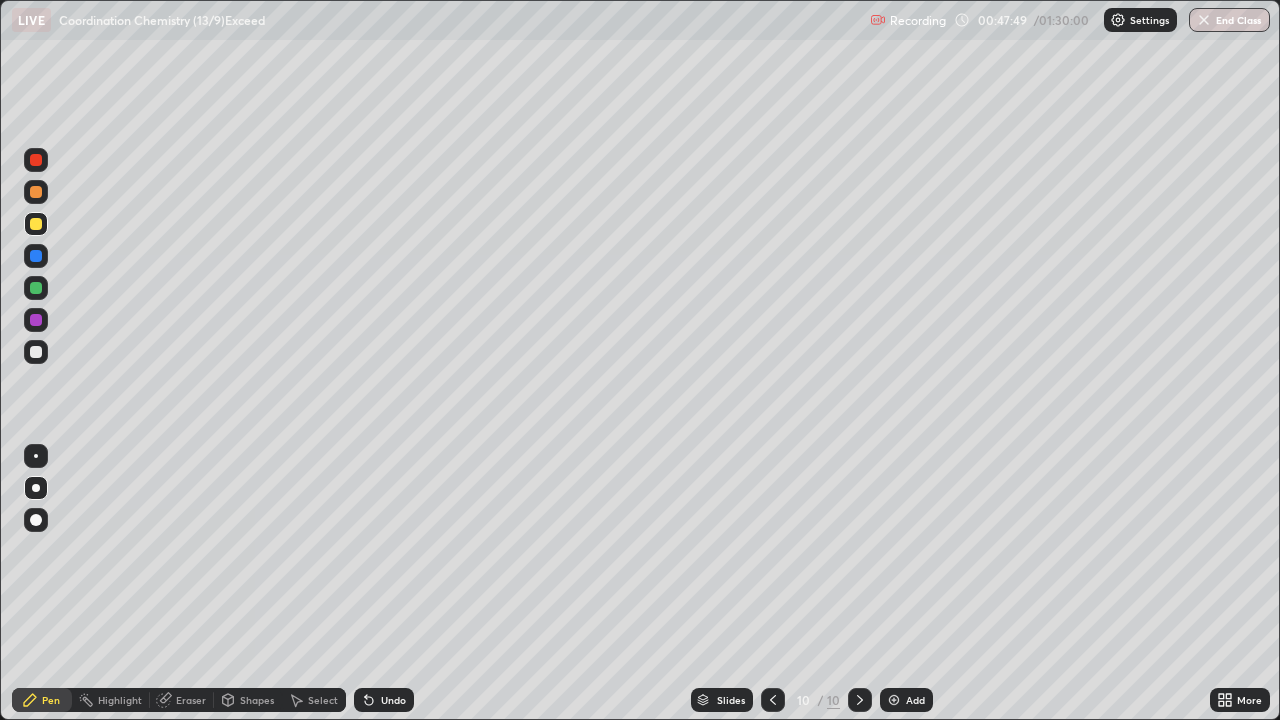 click at bounding box center [36, 352] 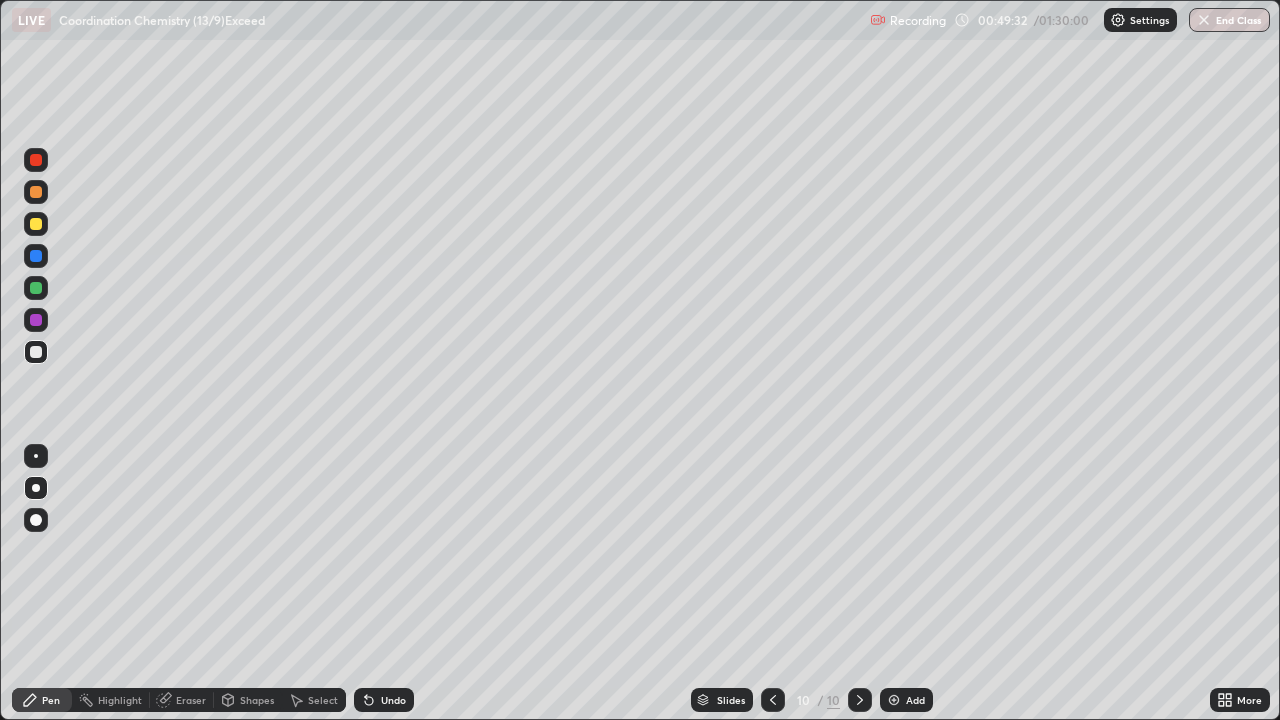 click on "Undo" at bounding box center (393, 700) 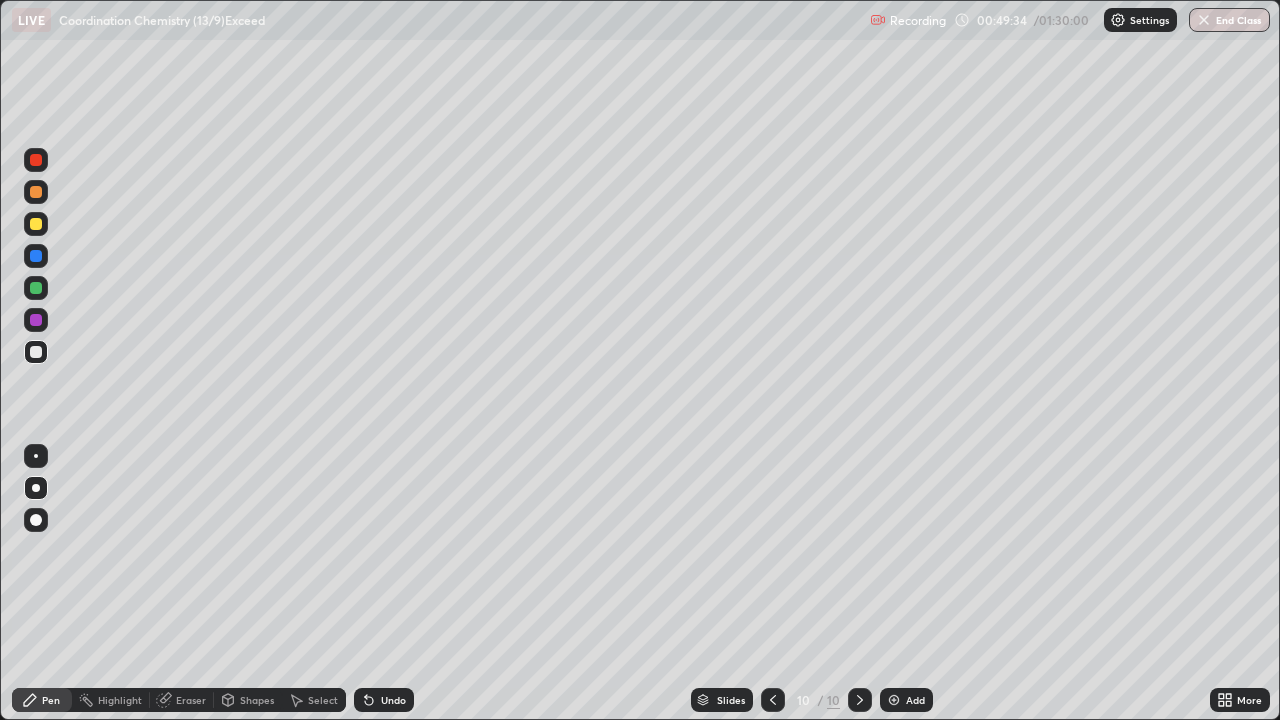 click on "Undo" at bounding box center (393, 700) 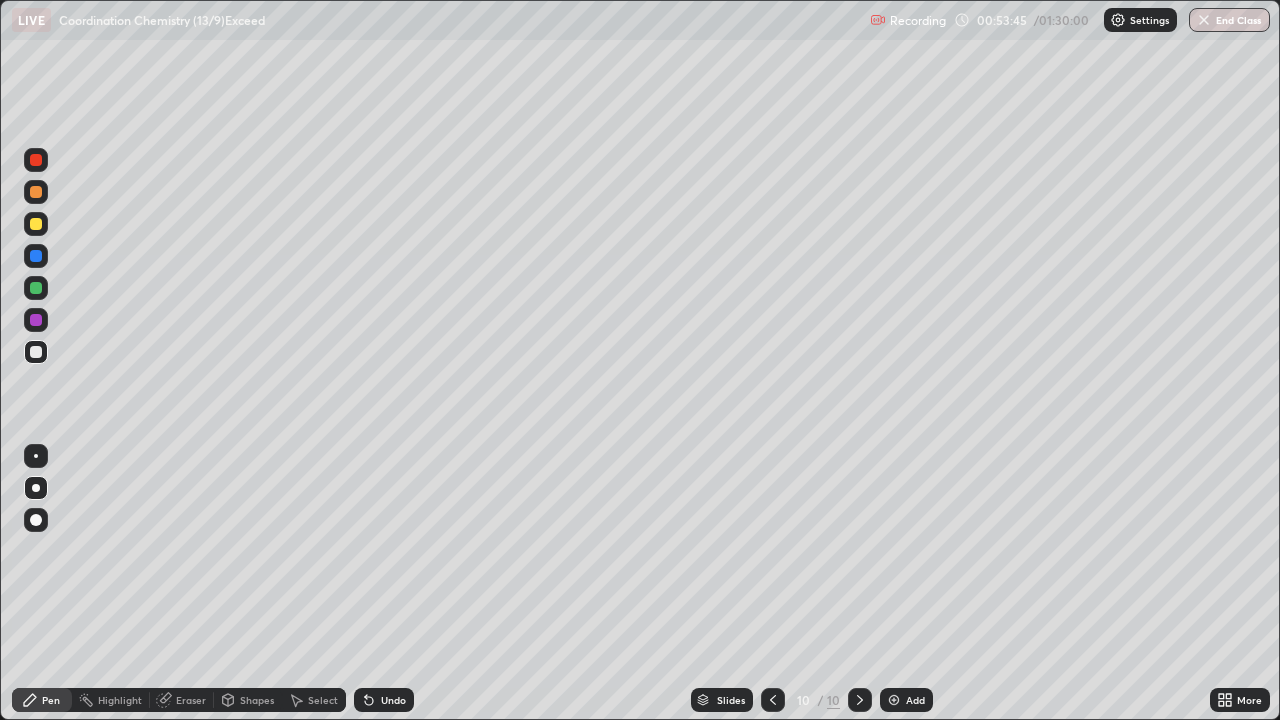 click 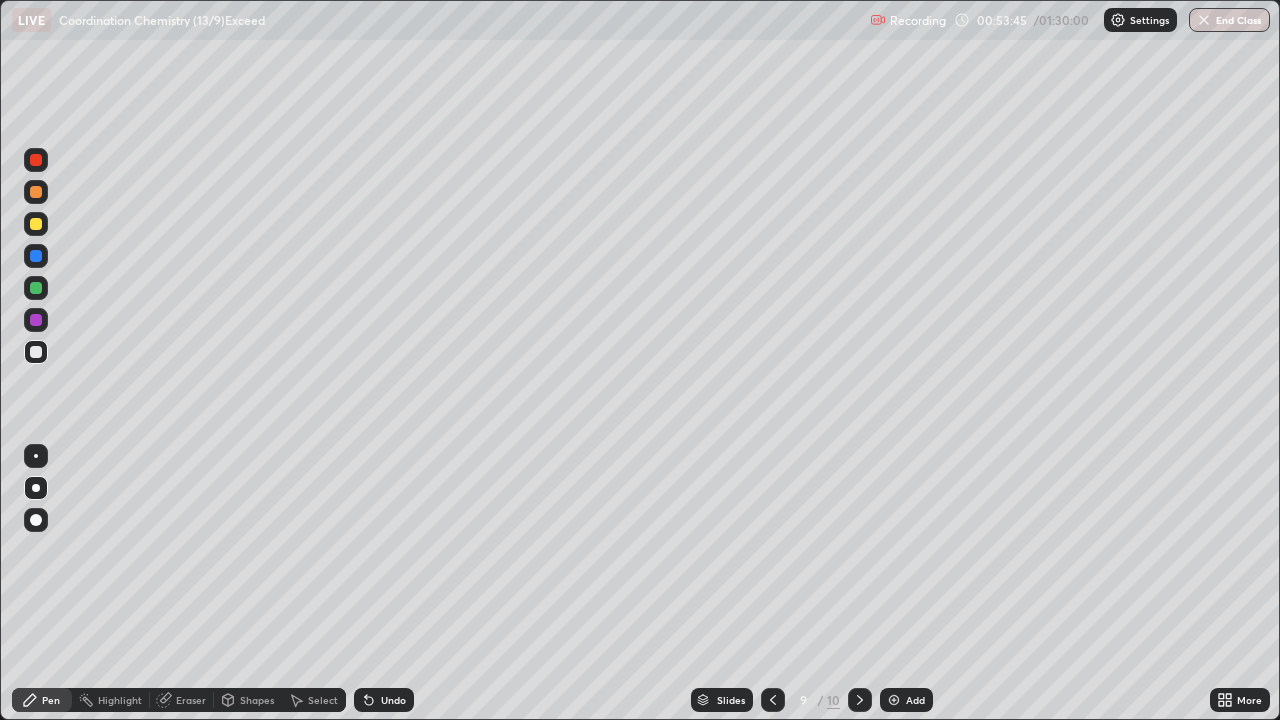 click 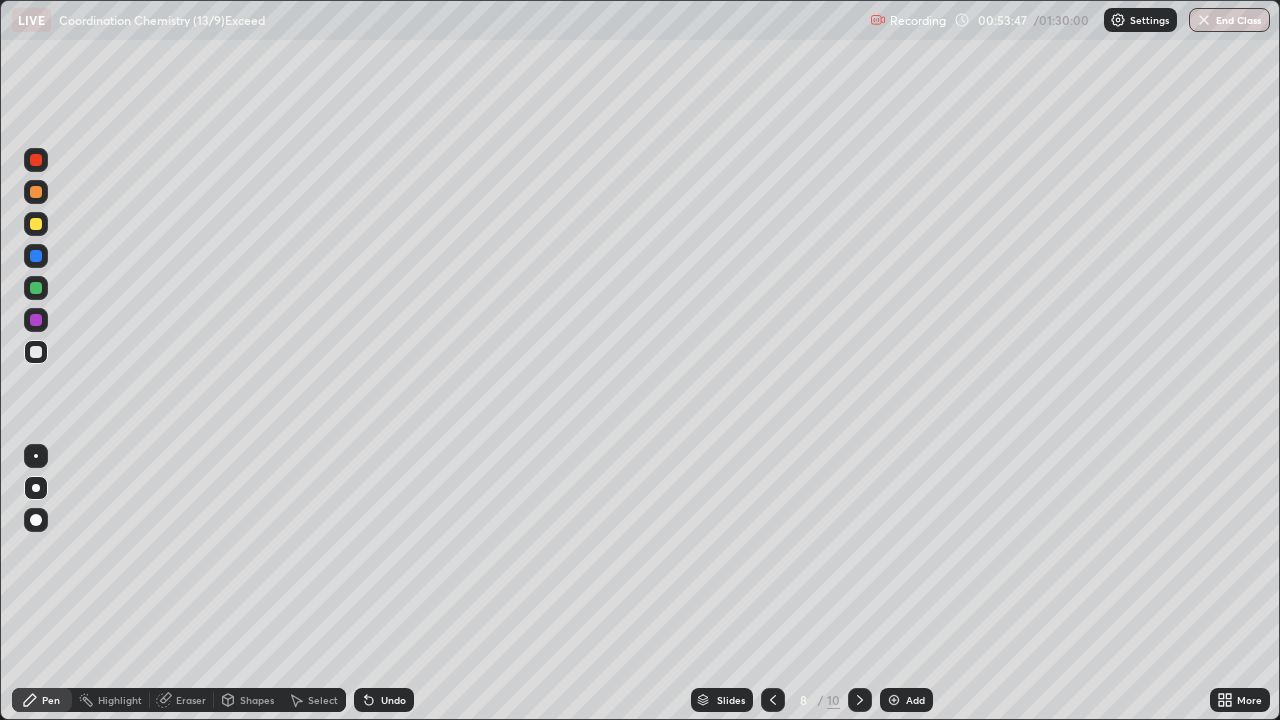 click 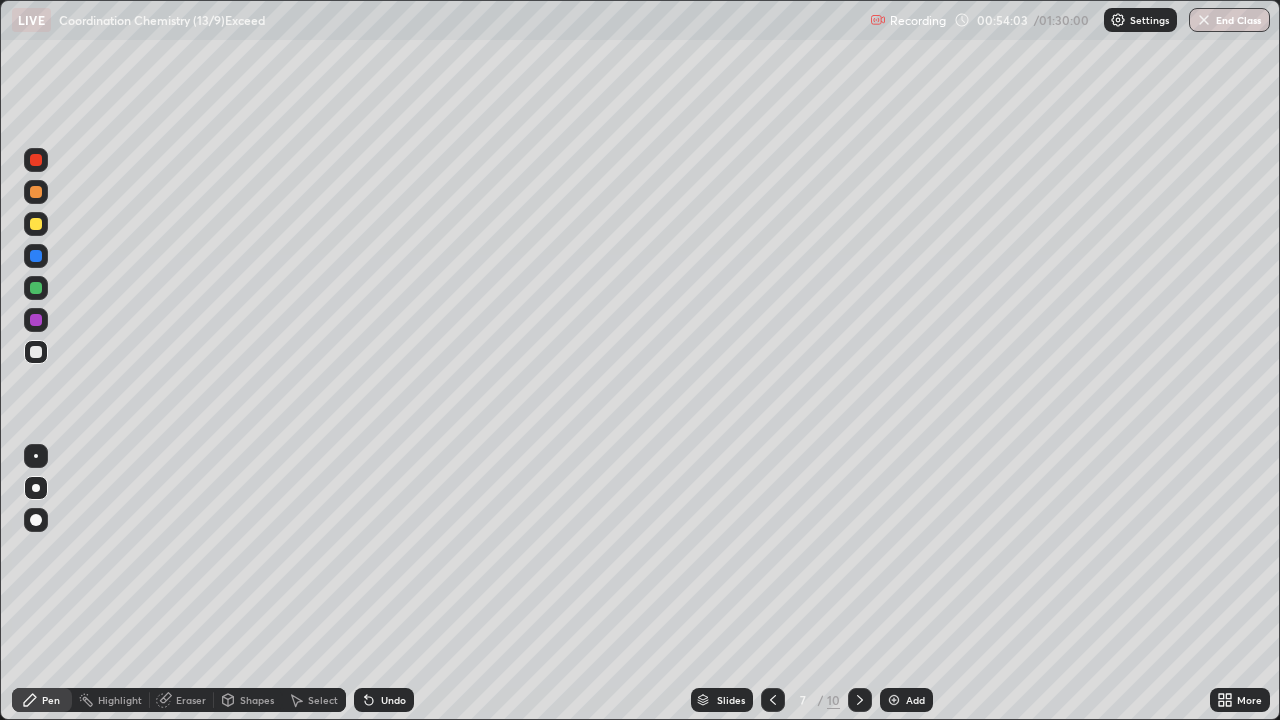 click 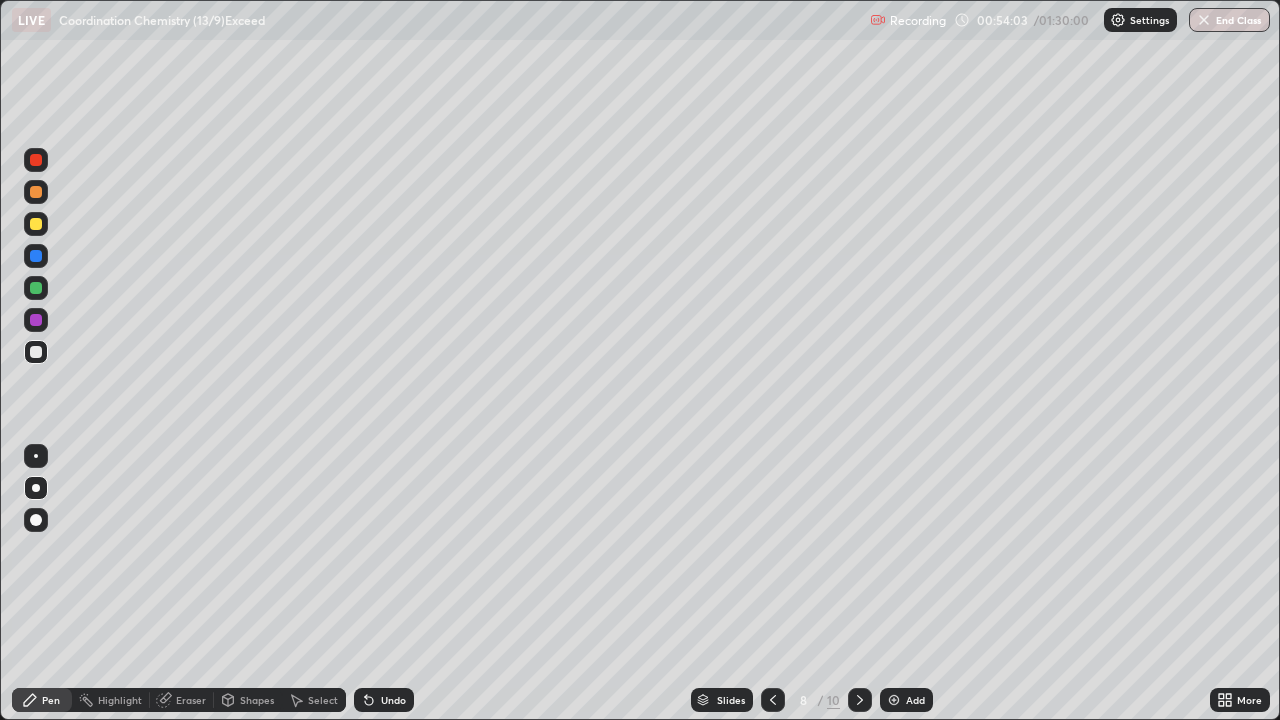click 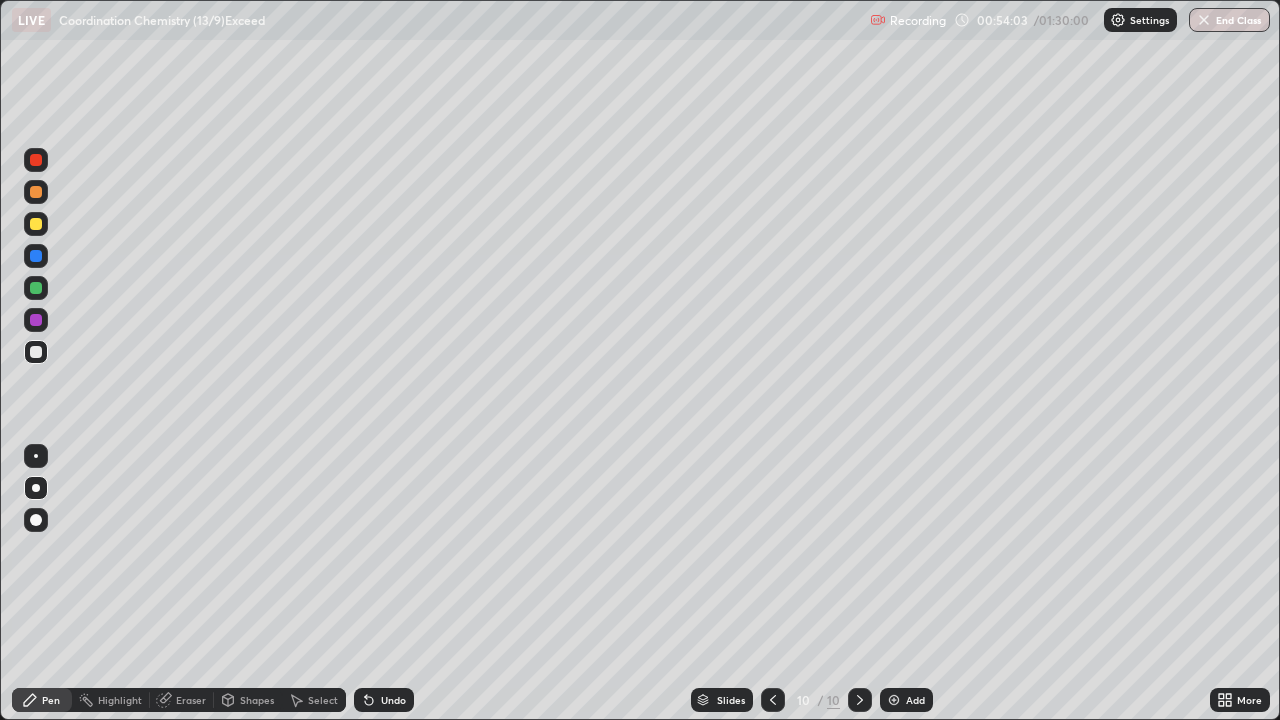 click 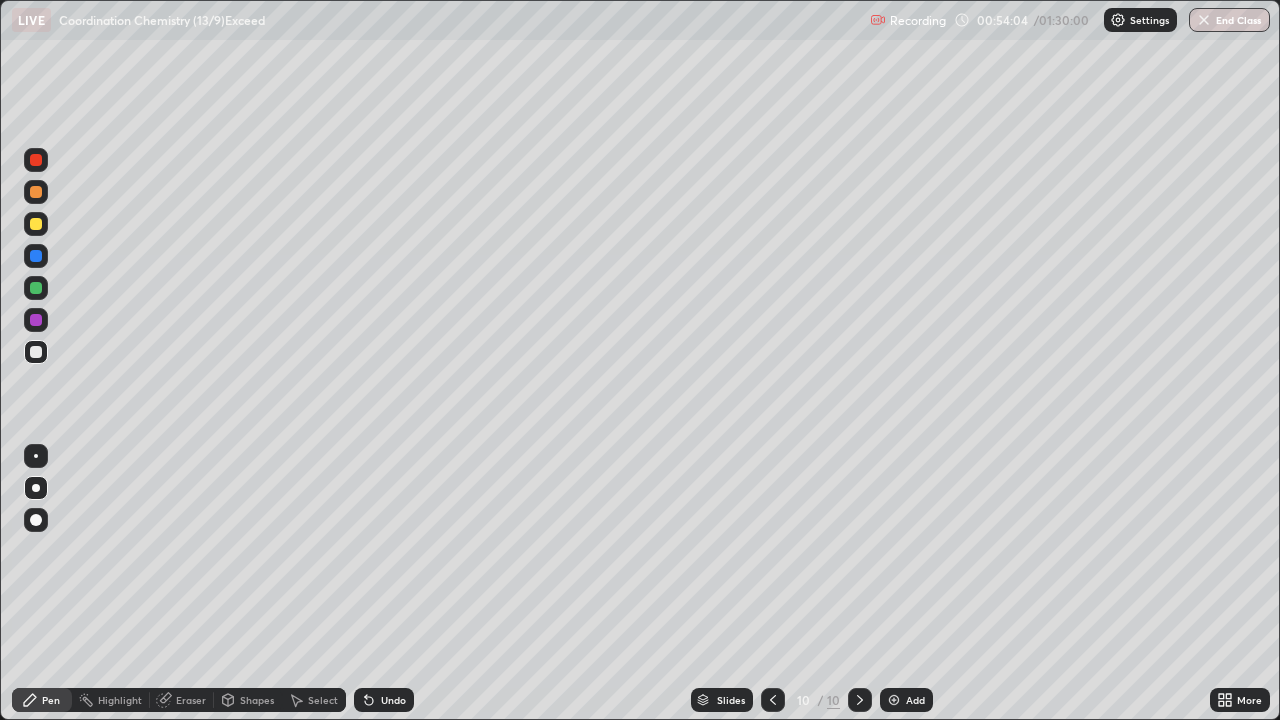 click 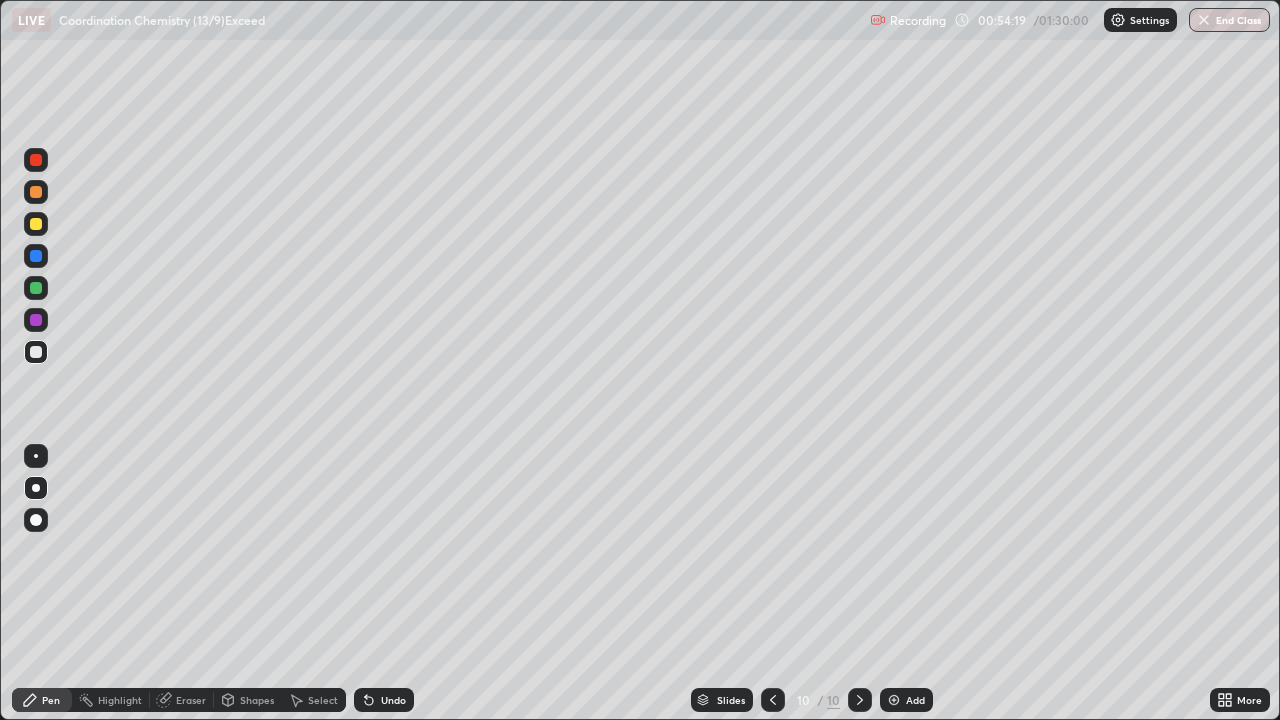 click on "Add" at bounding box center [915, 700] 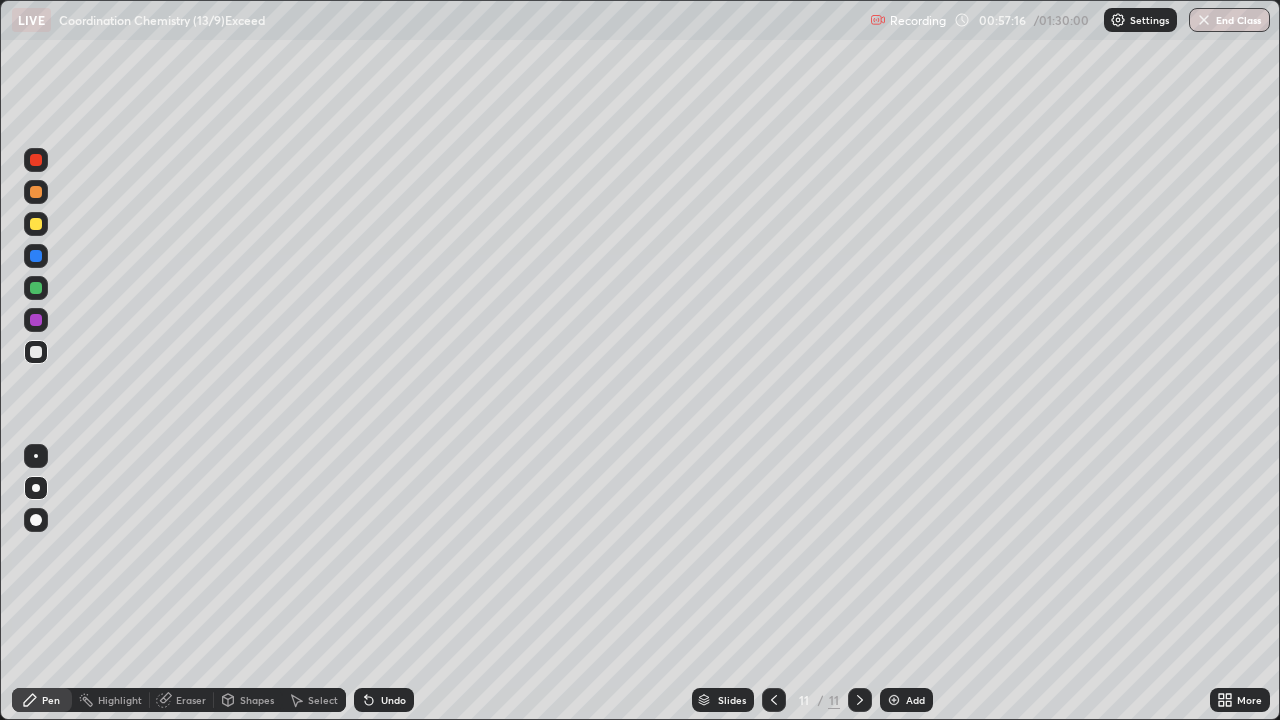 click on "Undo" at bounding box center [393, 700] 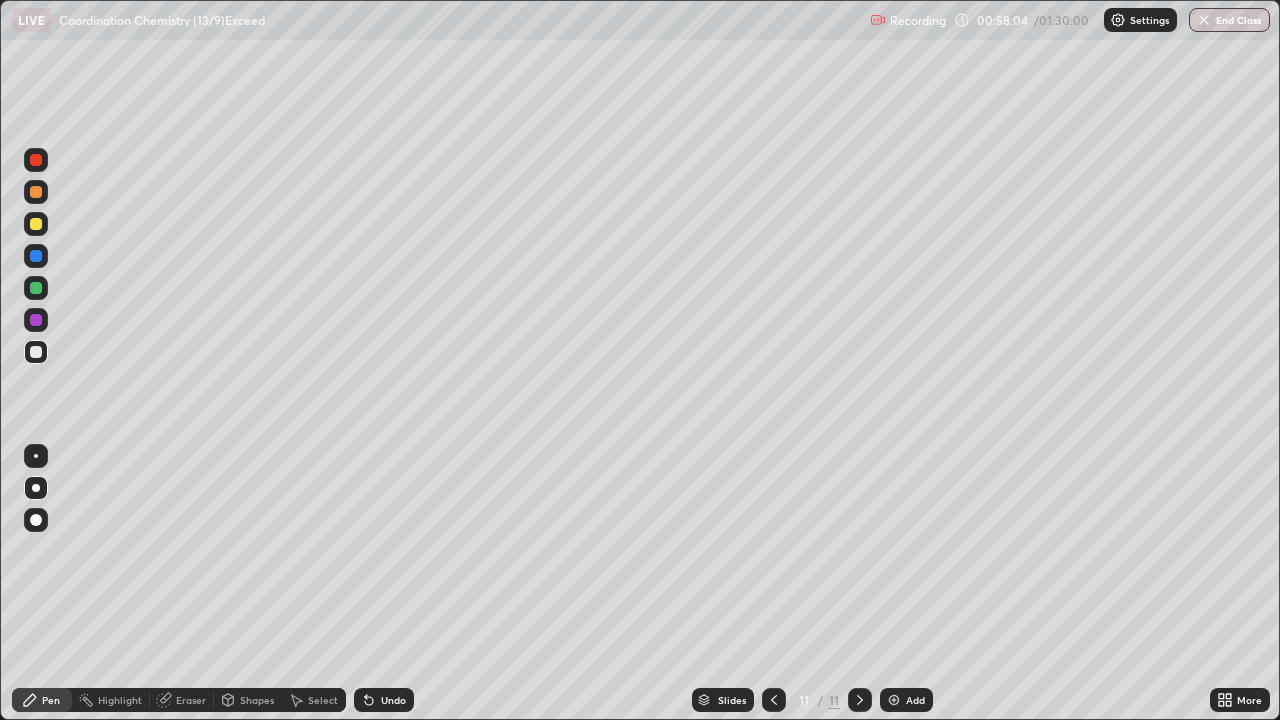click at bounding box center (36, 224) 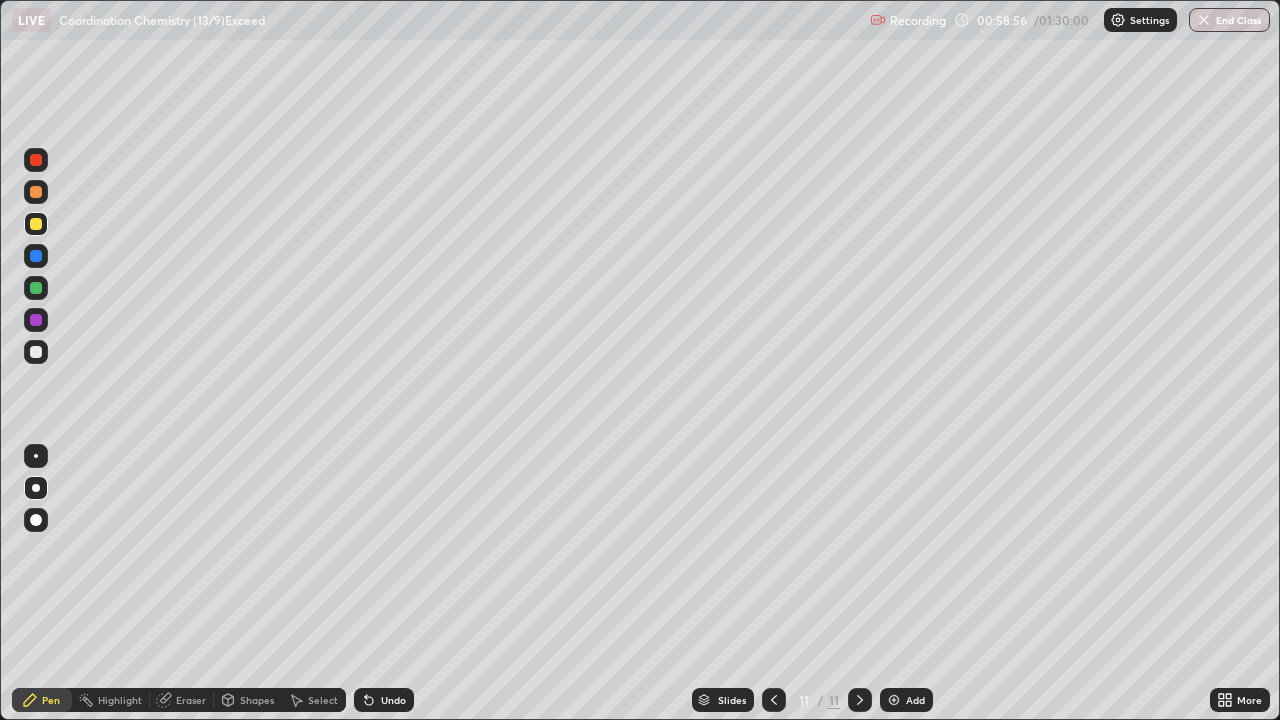 click at bounding box center [36, 288] 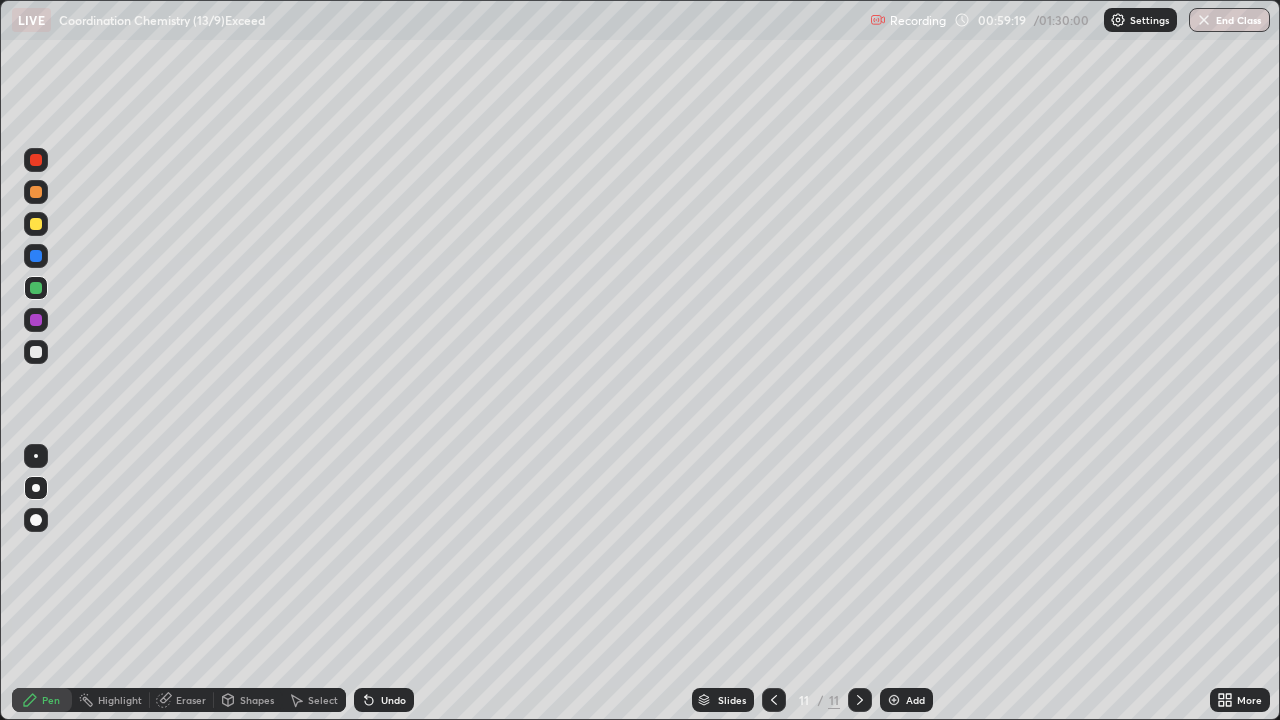 click at bounding box center [36, 352] 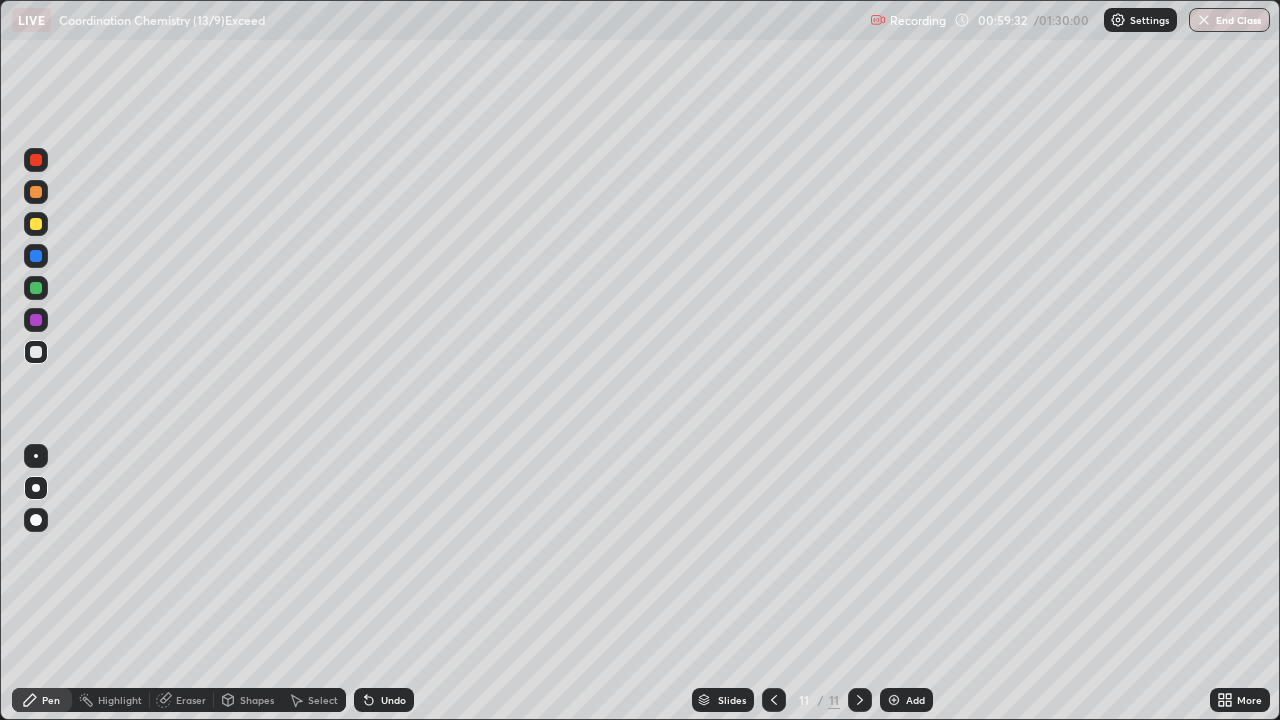click at bounding box center (36, 224) 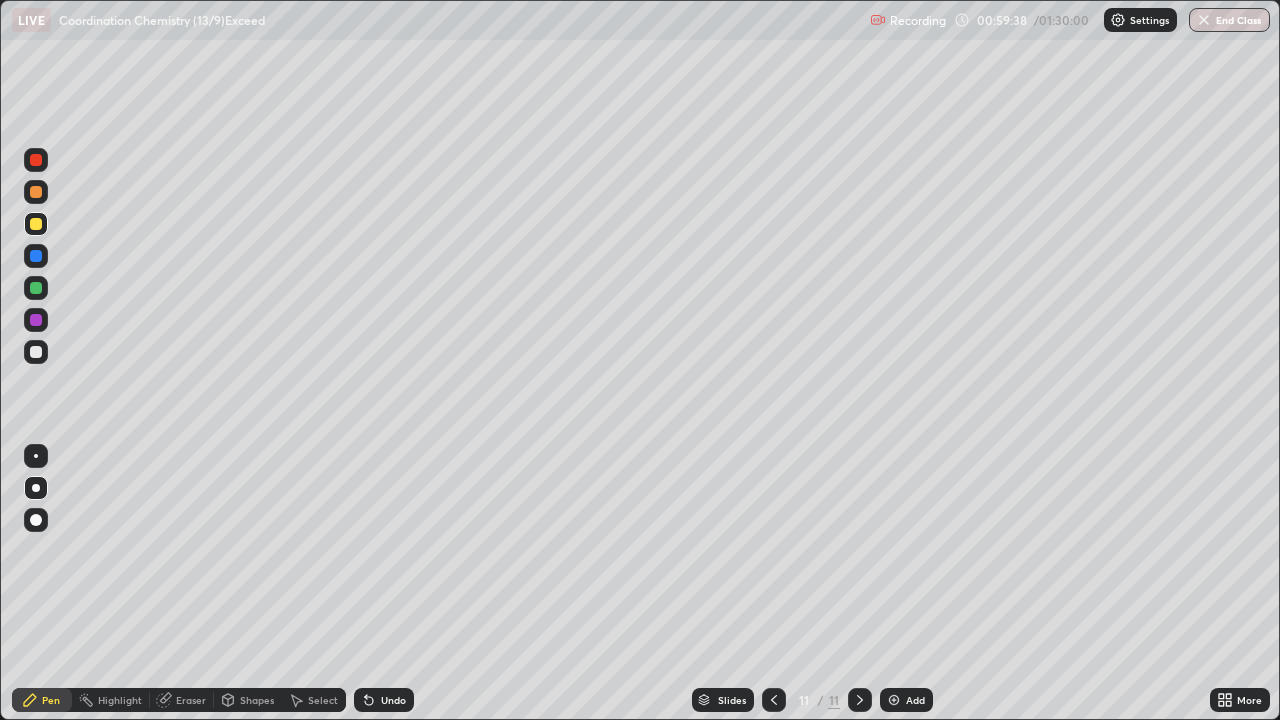 click at bounding box center (36, 288) 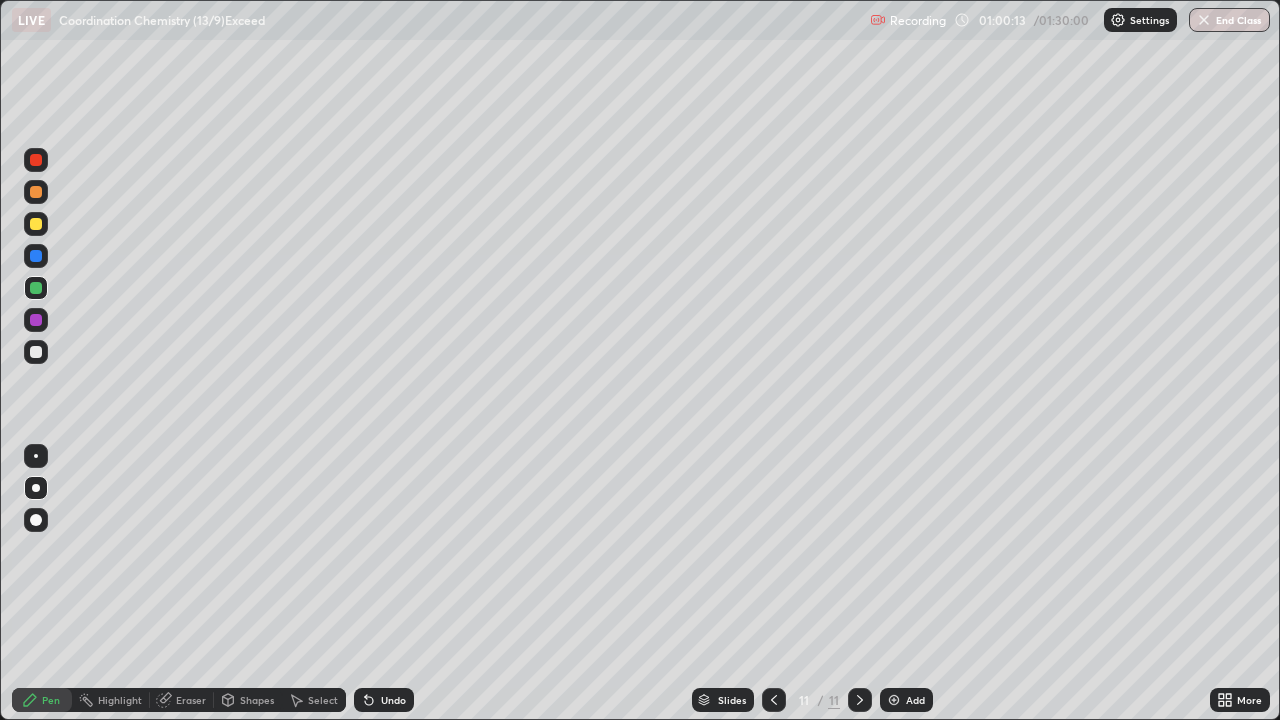 click at bounding box center [36, 192] 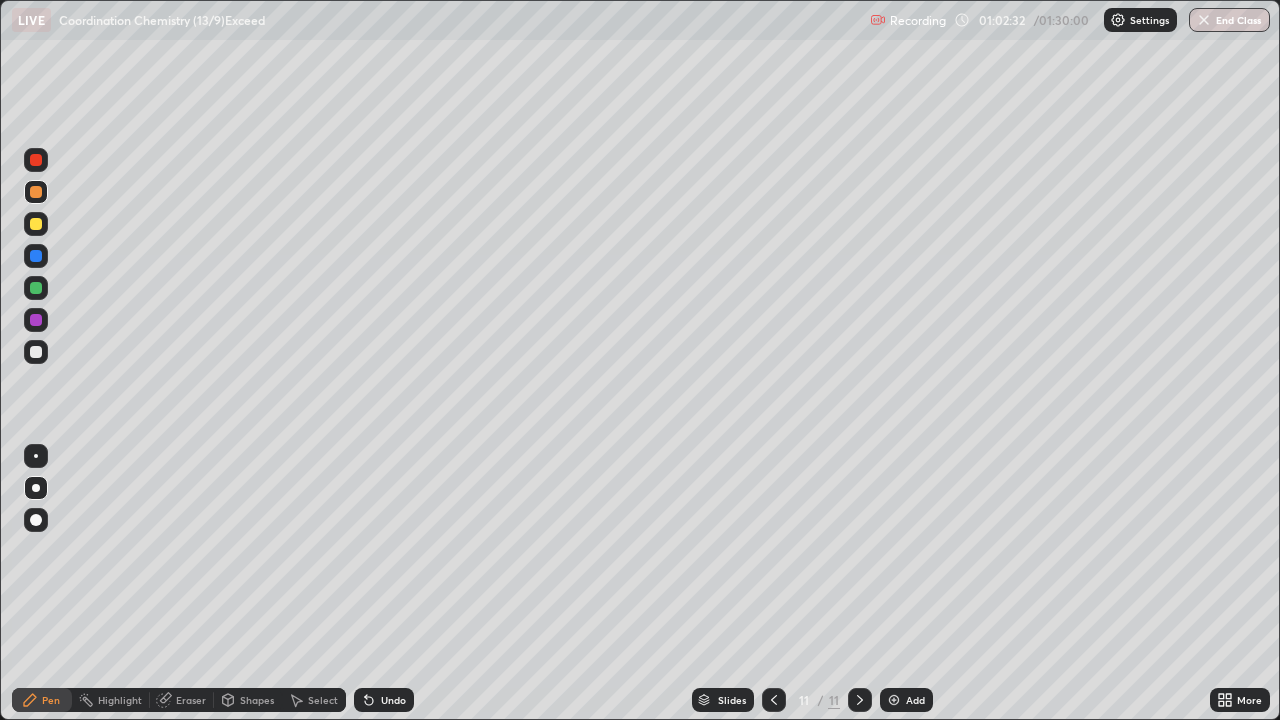 click at bounding box center [36, 352] 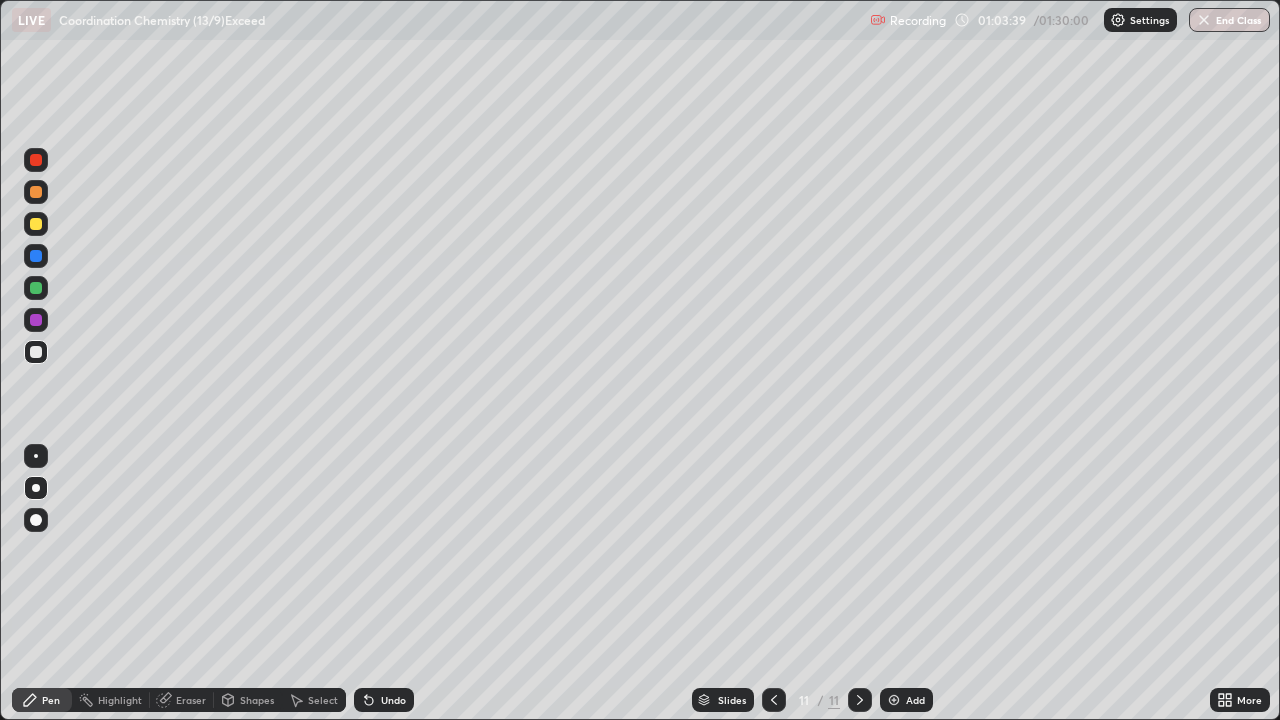 click on "Add" at bounding box center (915, 700) 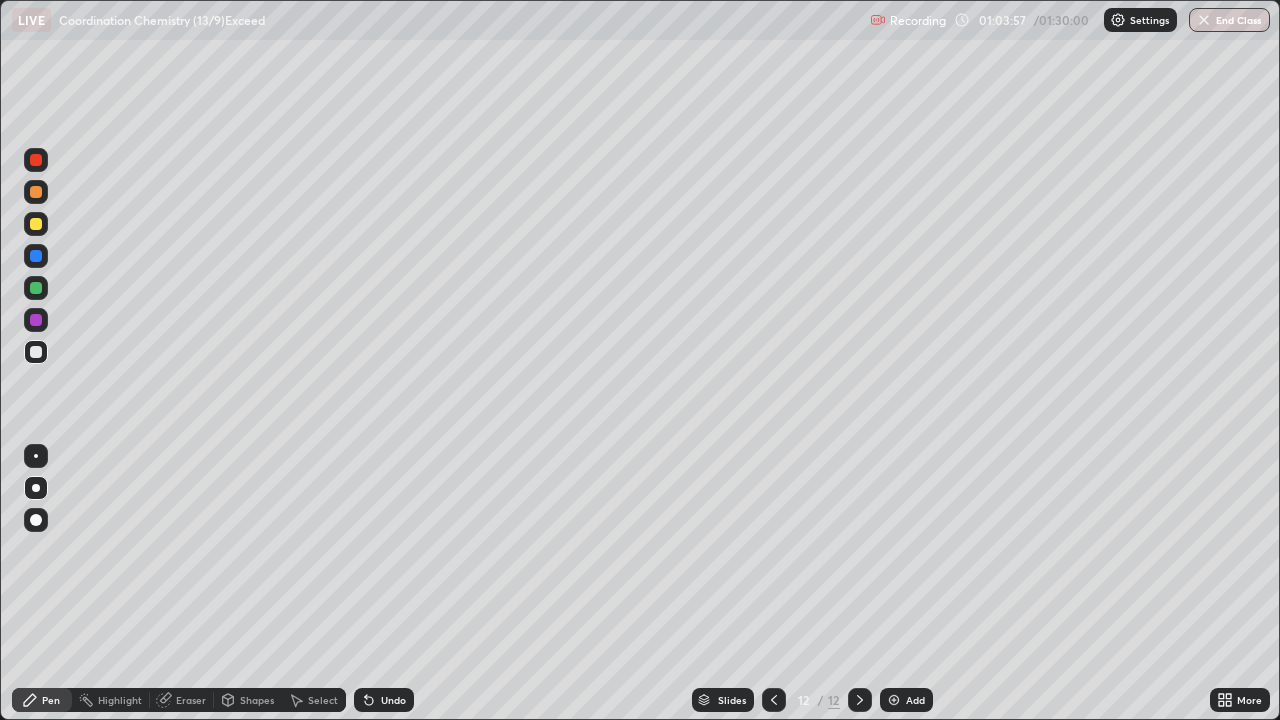 click at bounding box center [36, 224] 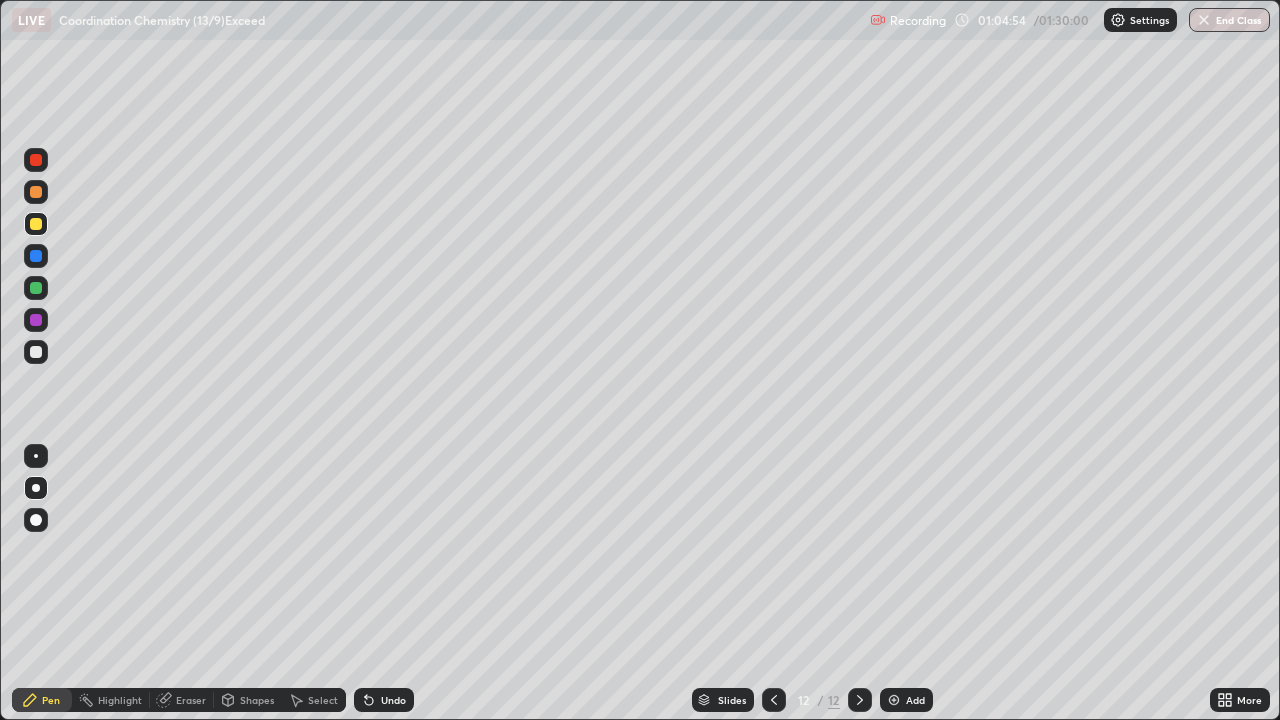 click at bounding box center (36, 352) 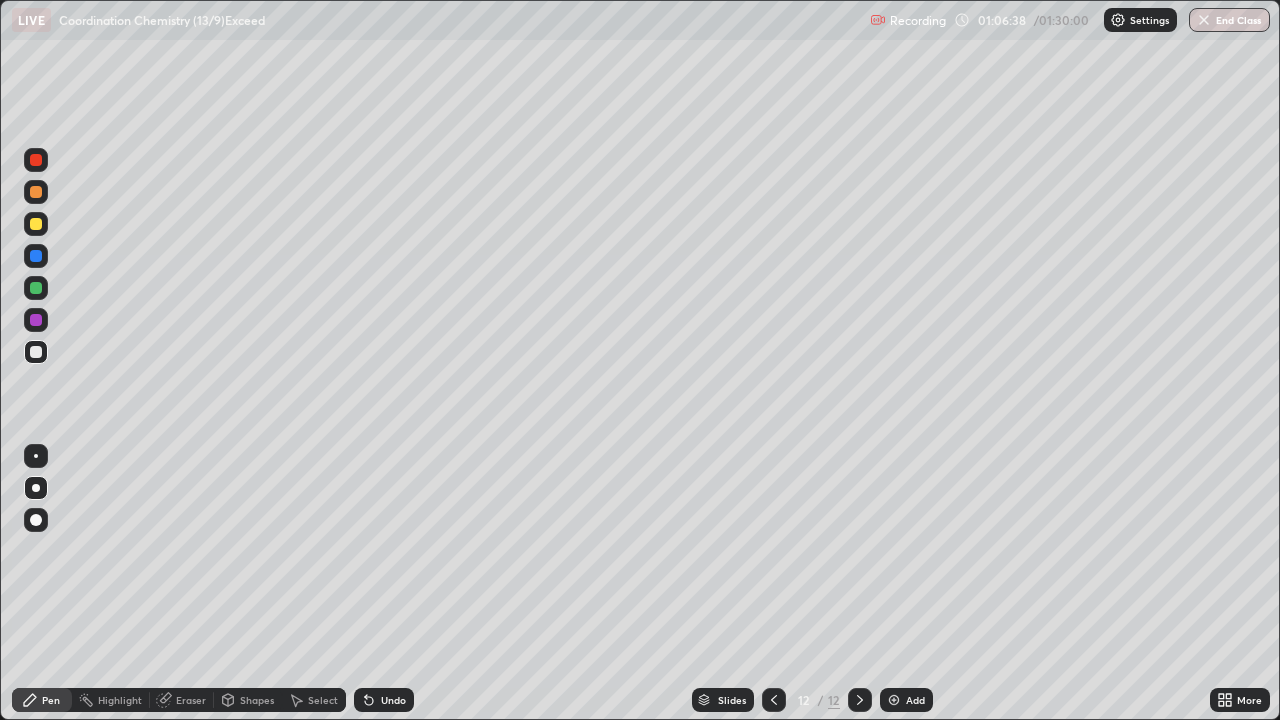 click on "Undo" at bounding box center [393, 700] 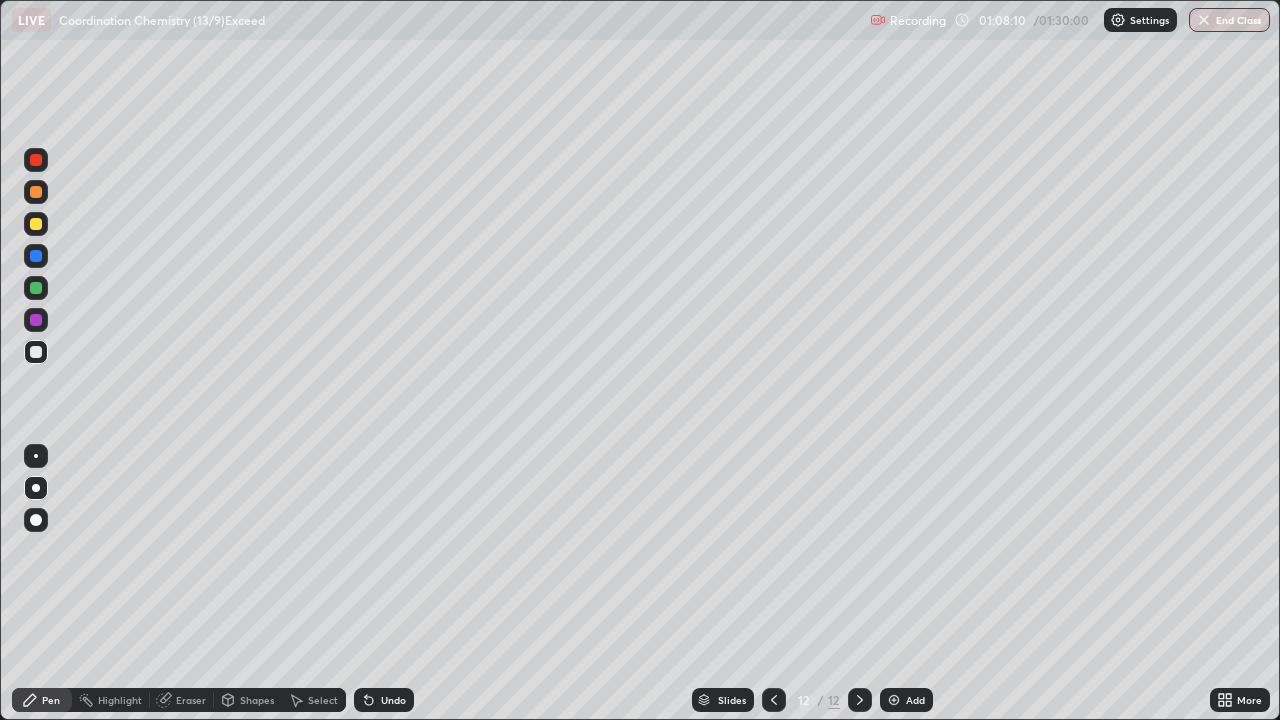 click on "Add" at bounding box center [915, 700] 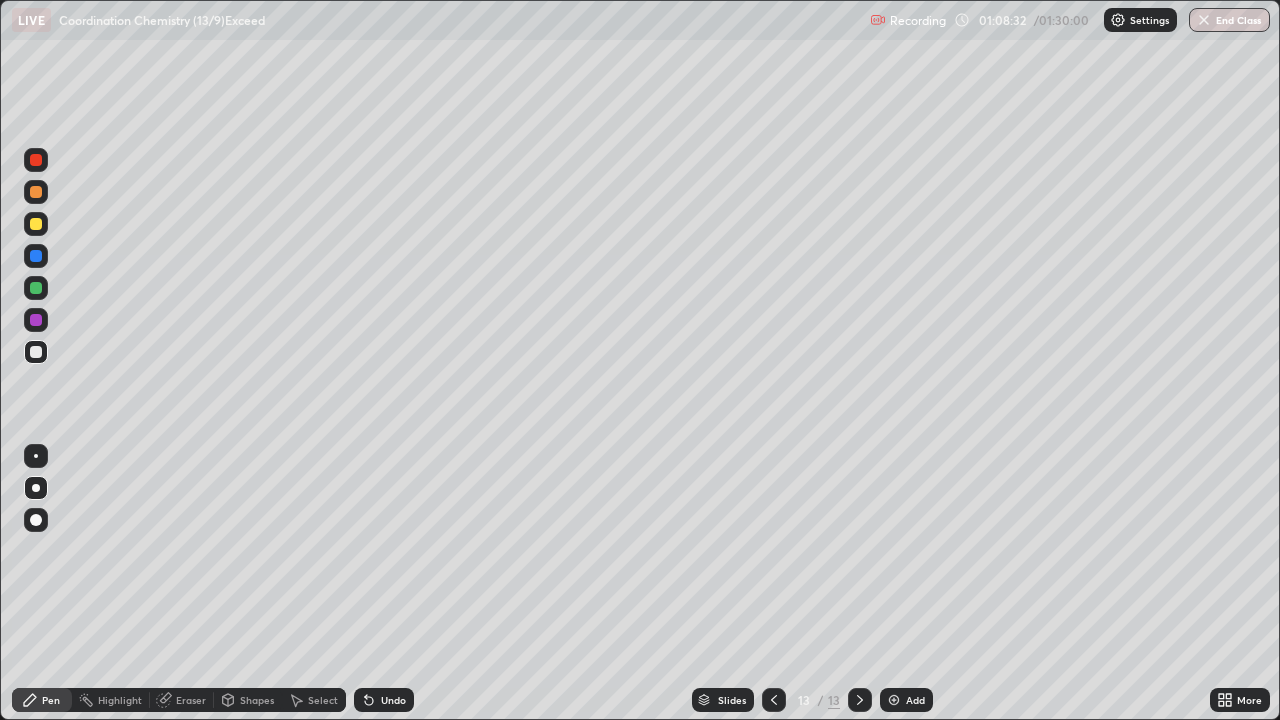 click on "Undo" at bounding box center (393, 700) 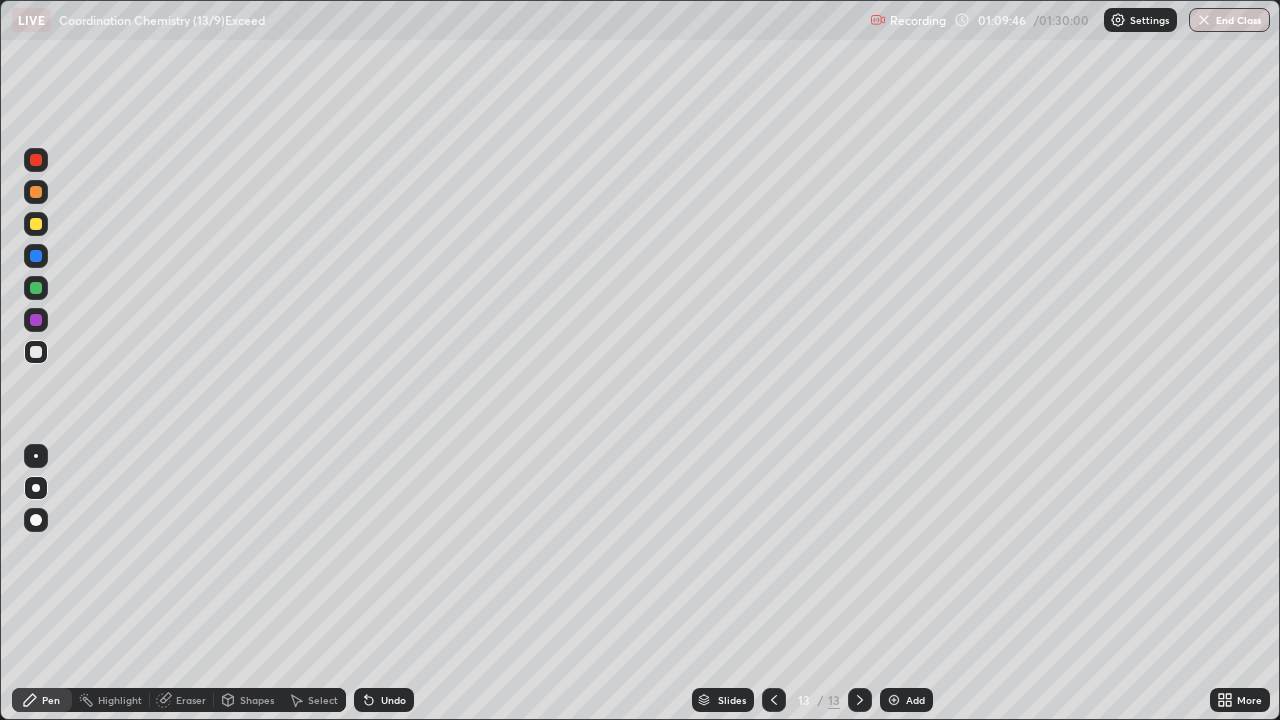 click on "Eraser" at bounding box center [191, 700] 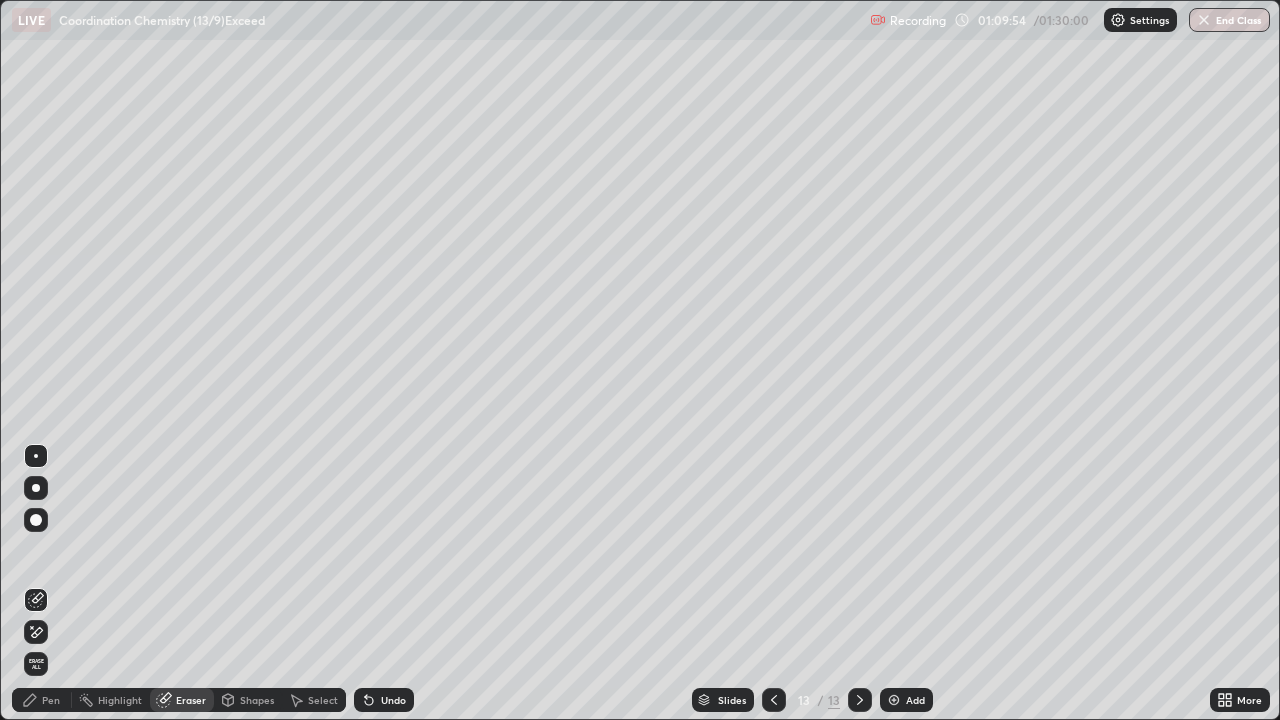 click on "Pen" at bounding box center (42, 700) 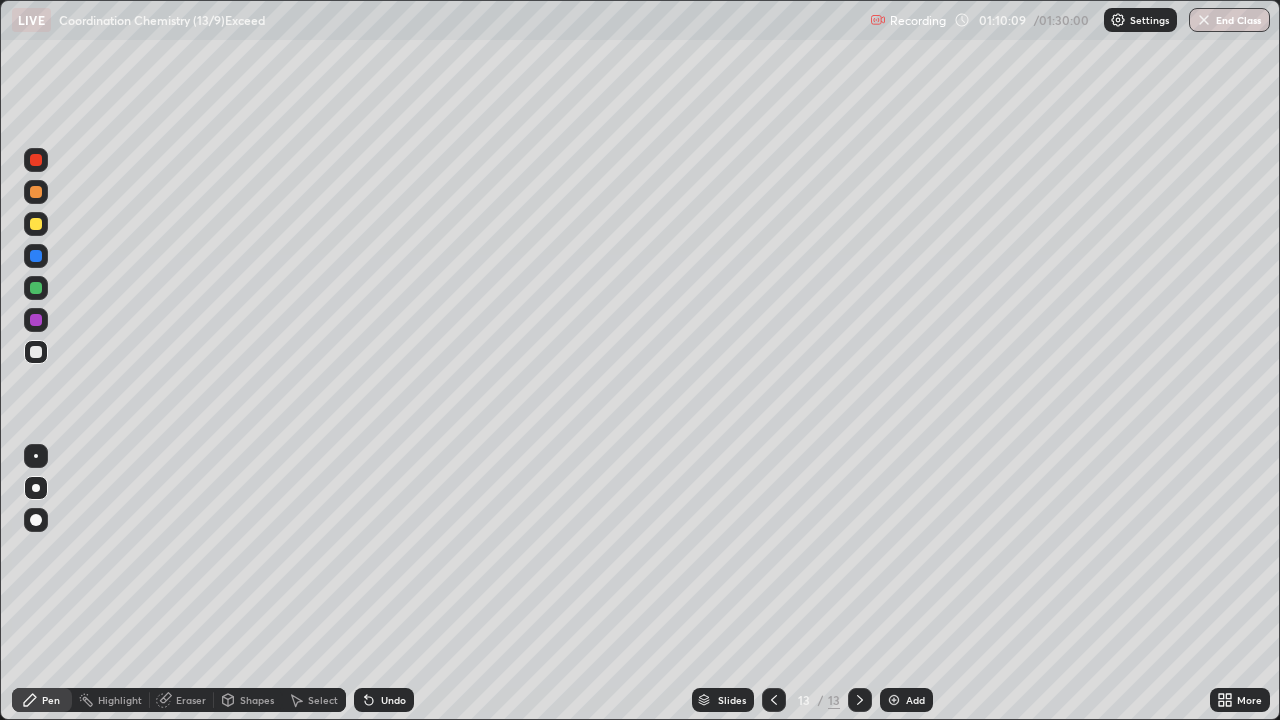 click at bounding box center [36, 224] 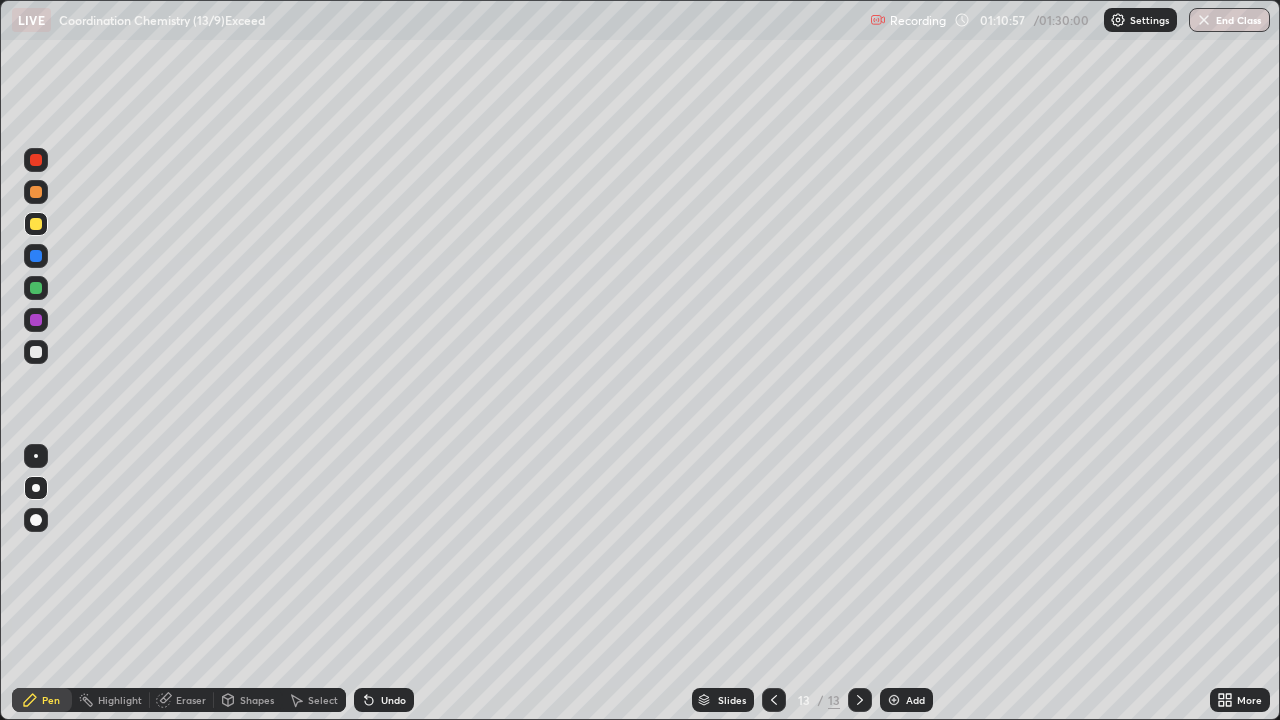 click at bounding box center (36, 352) 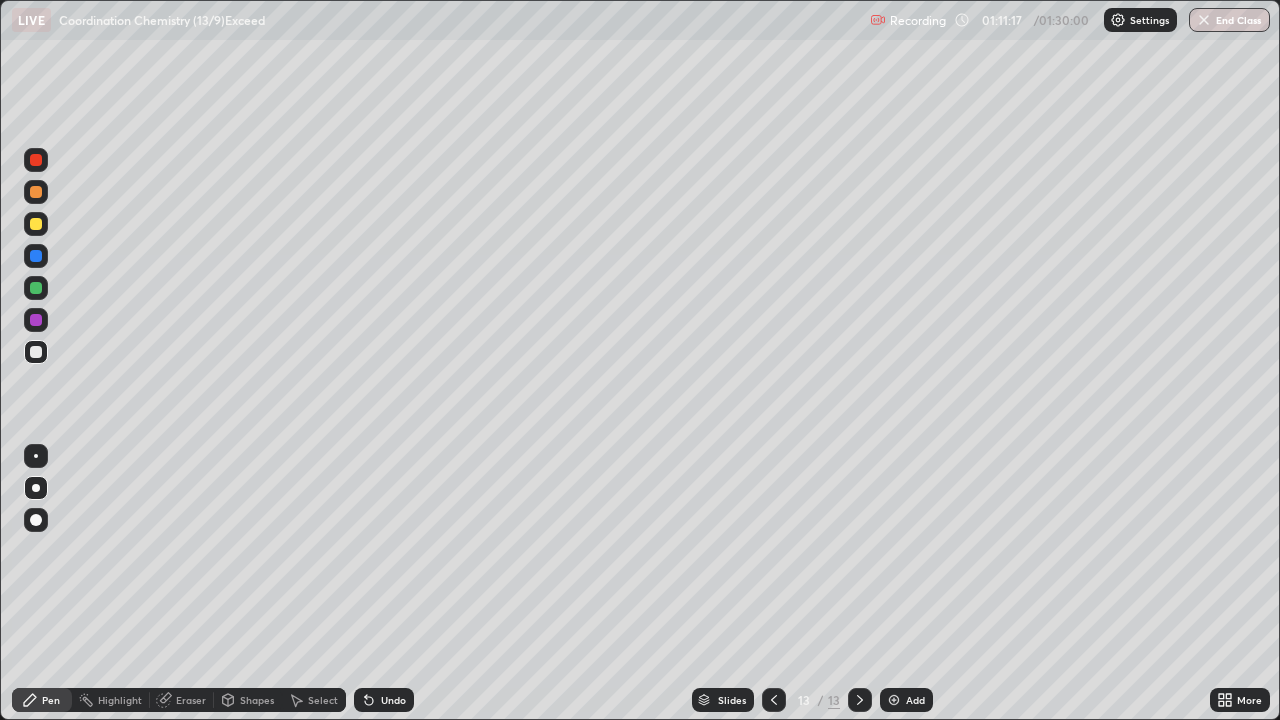 click on "Undo" at bounding box center [393, 700] 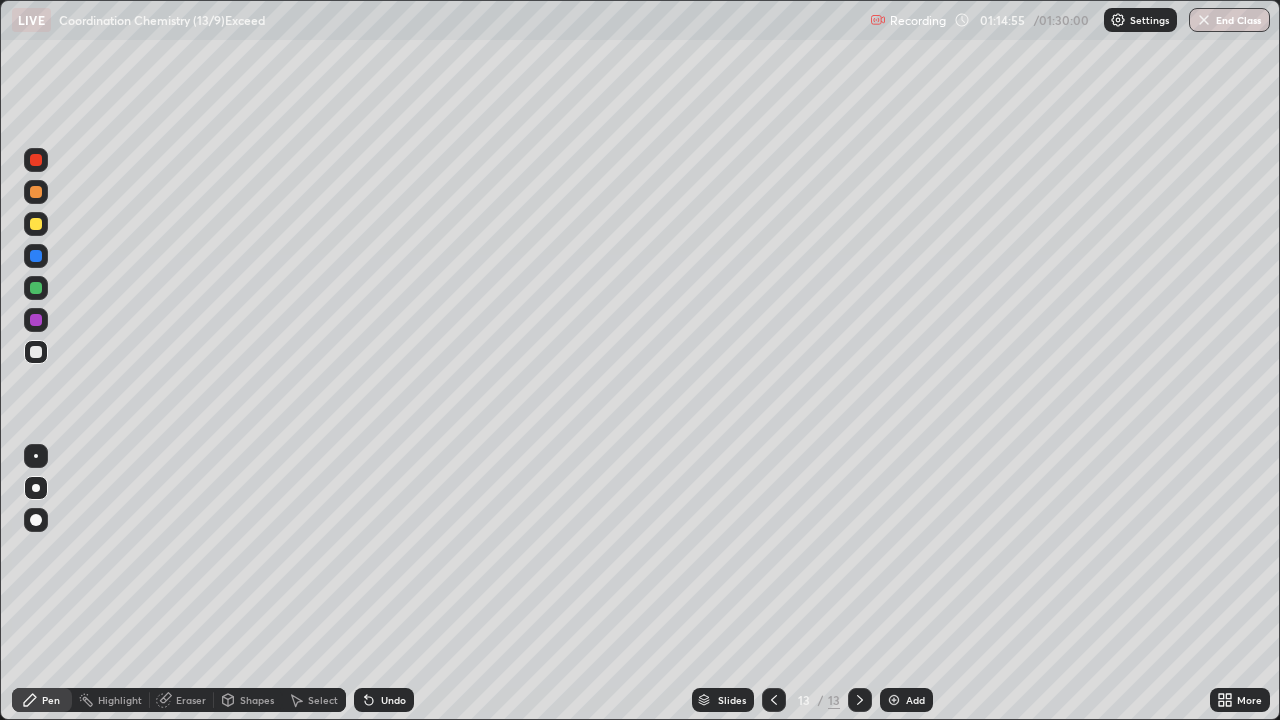 click at bounding box center [894, 700] 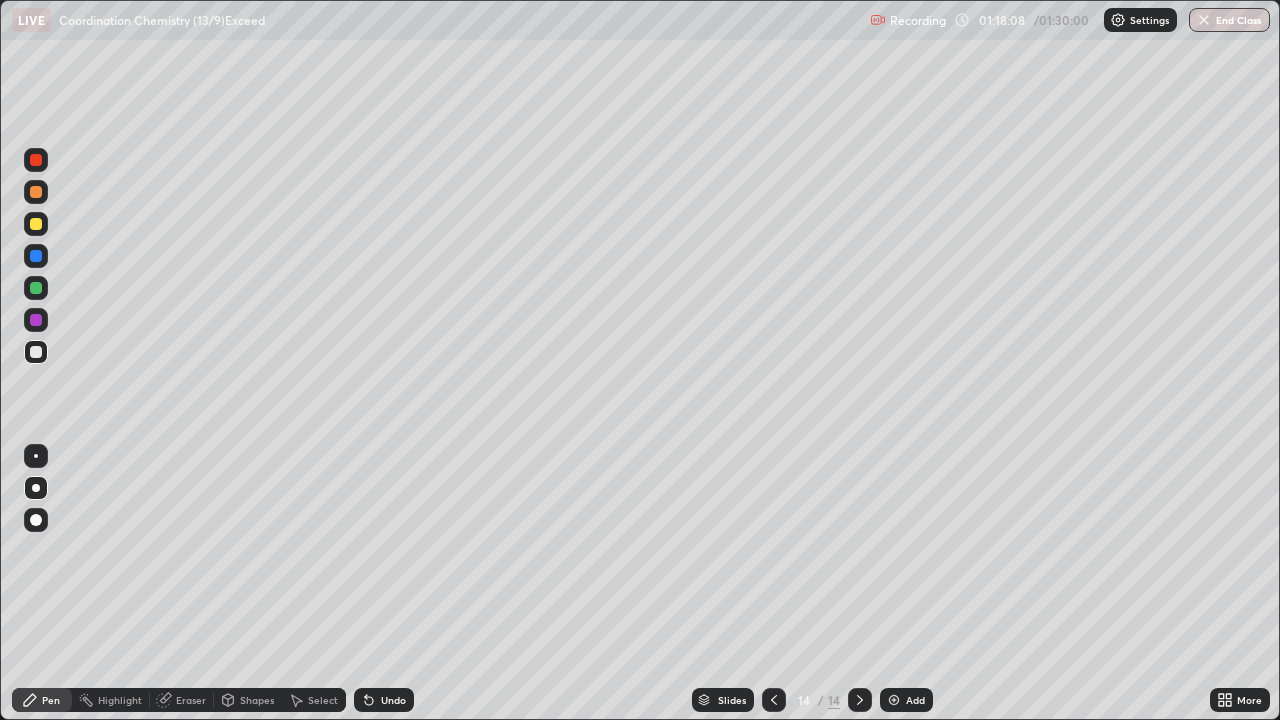 click at bounding box center [36, 224] 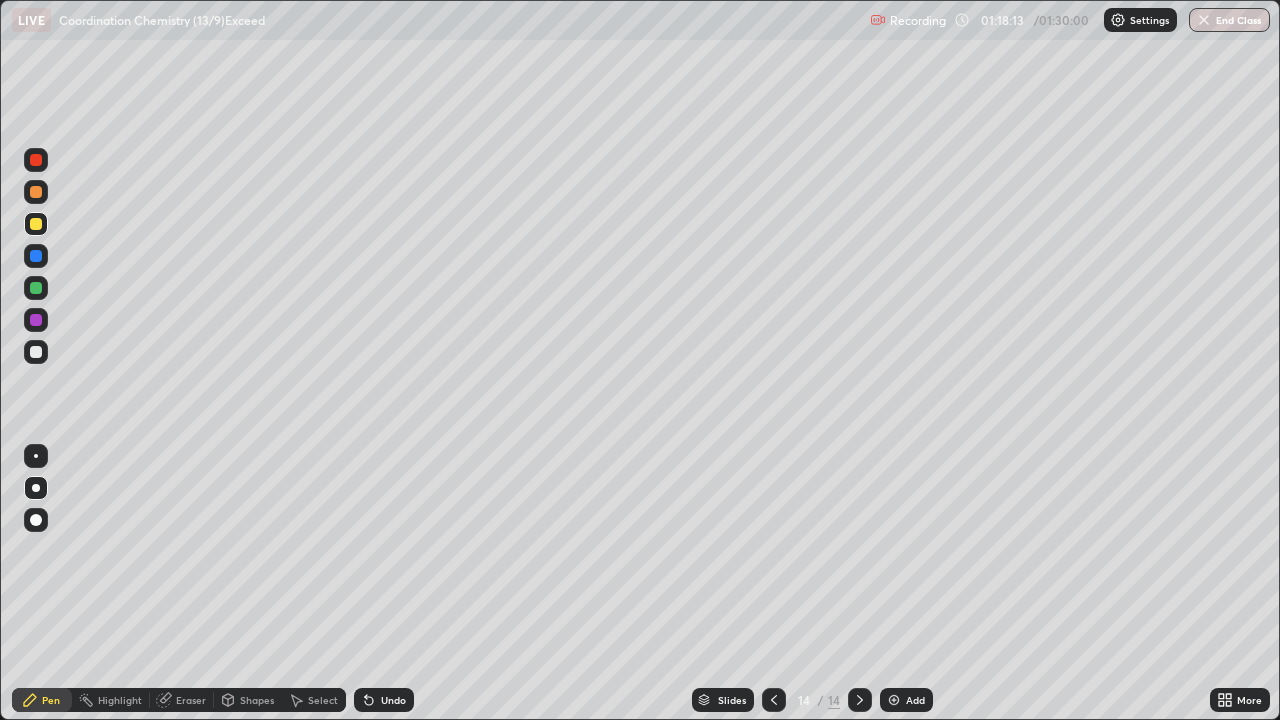 click on "Eraser" at bounding box center [191, 700] 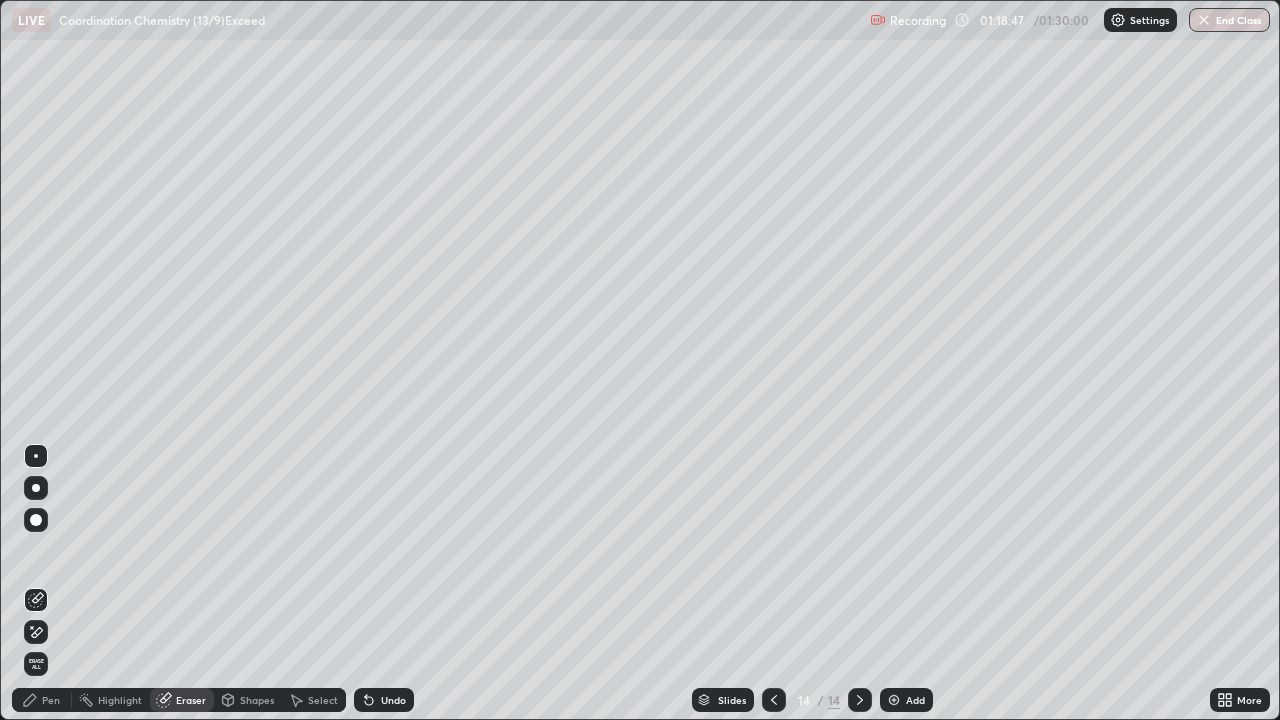 click on "Pen" at bounding box center [42, 700] 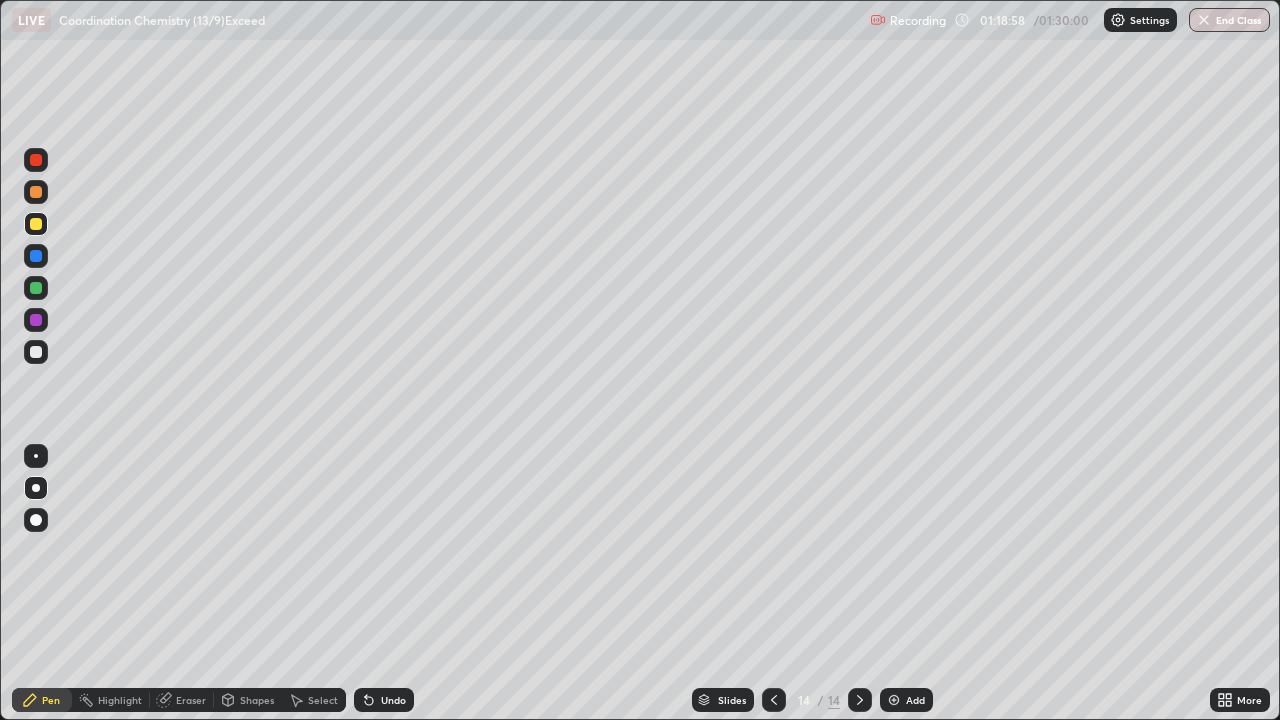click at bounding box center [36, 352] 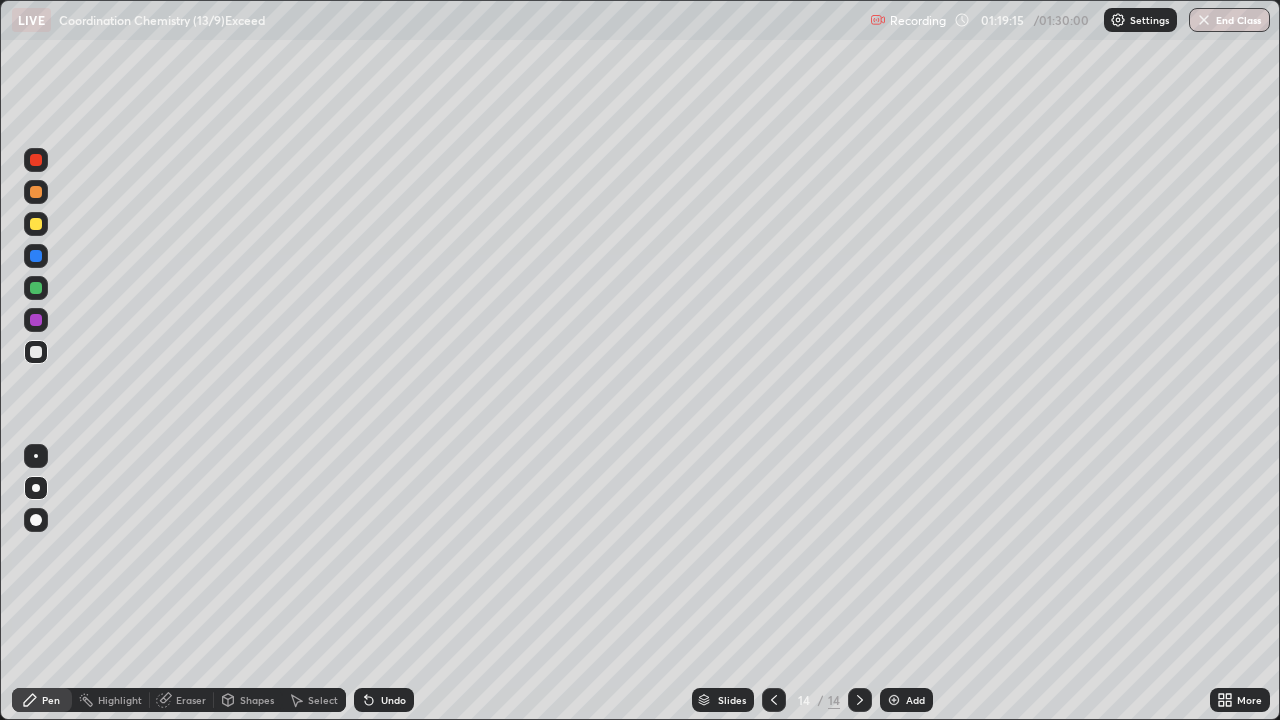 click at bounding box center [36, 224] 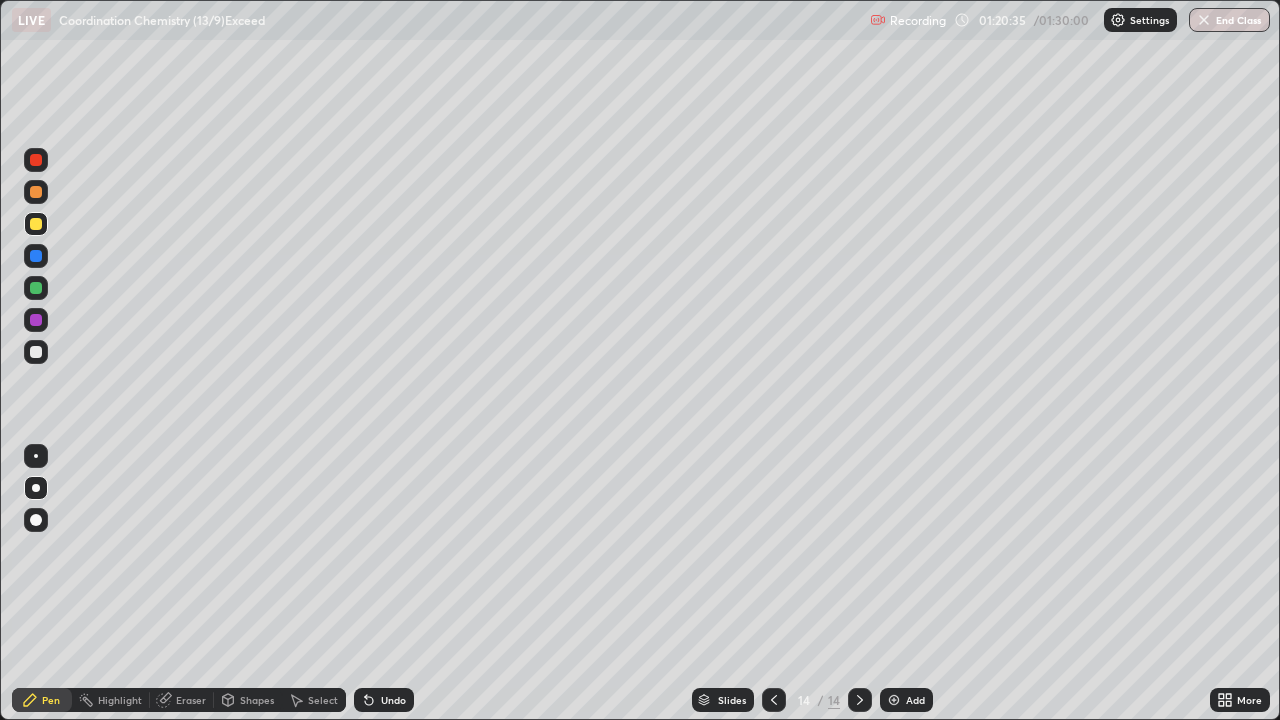 click at bounding box center [36, 288] 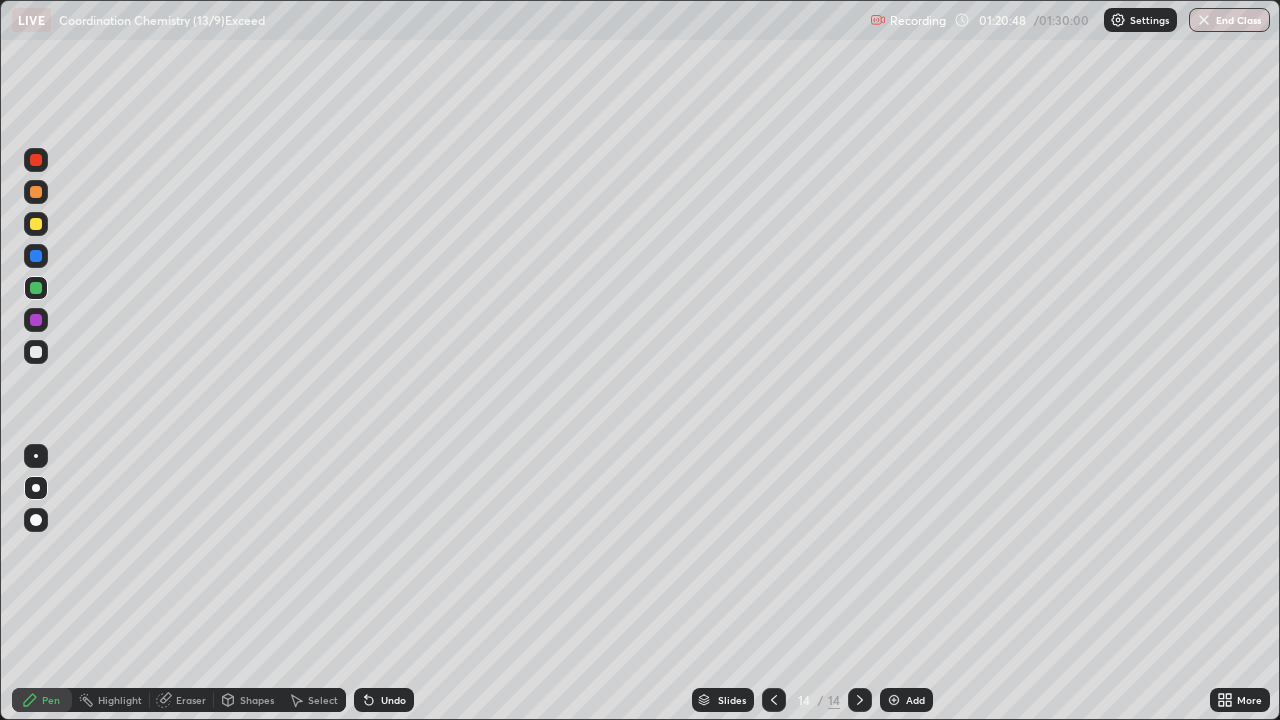 click on "Undo" at bounding box center (393, 700) 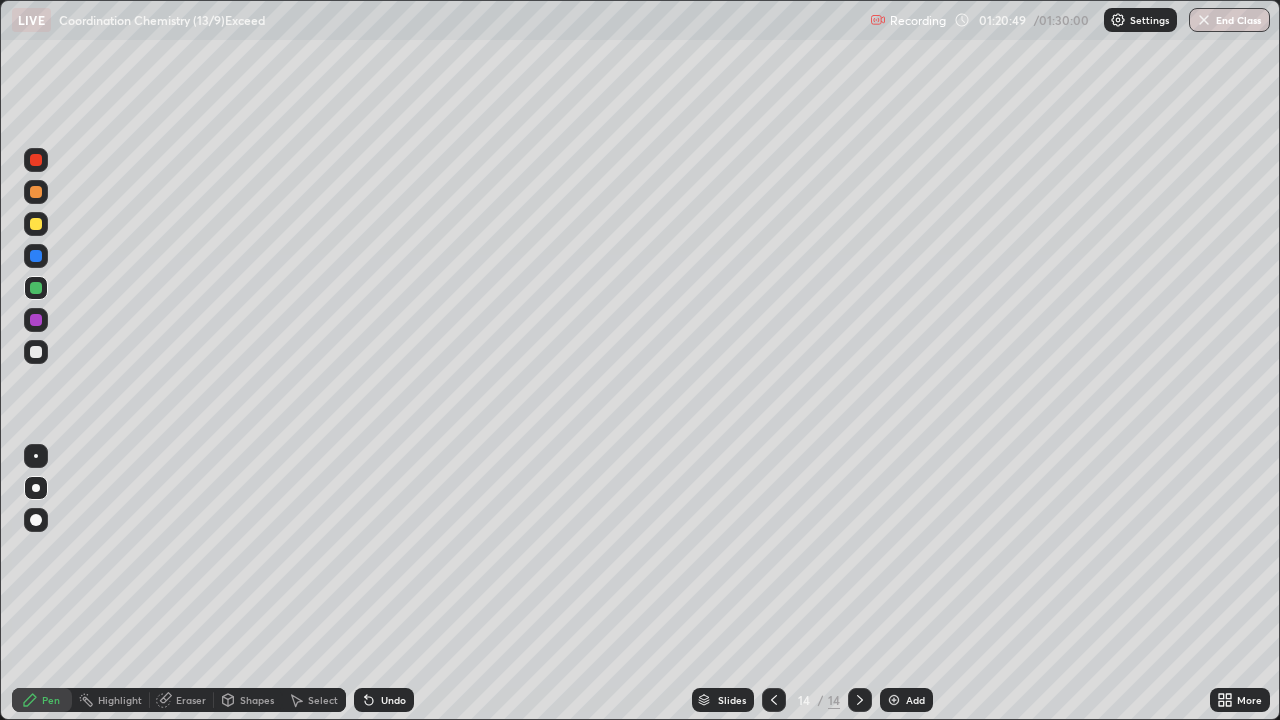click on "Undo" at bounding box center [393, 700] 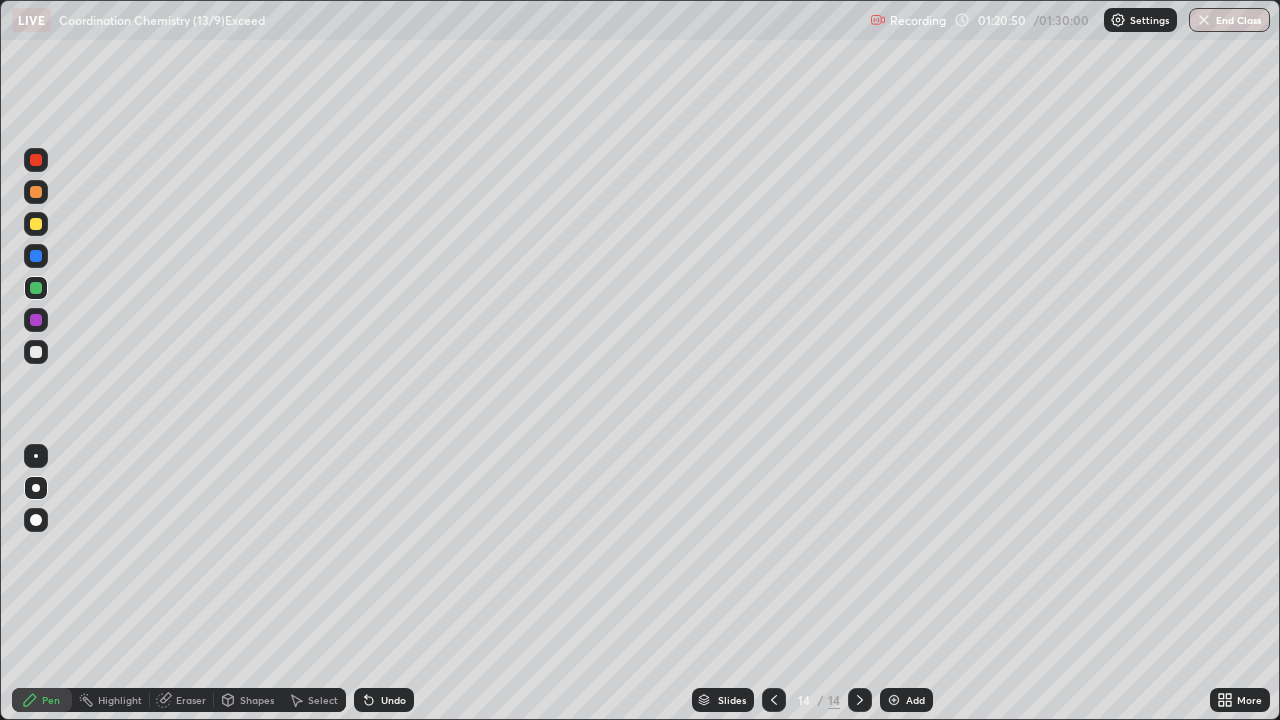 click on "Undo" at bounding box center [393, 700] 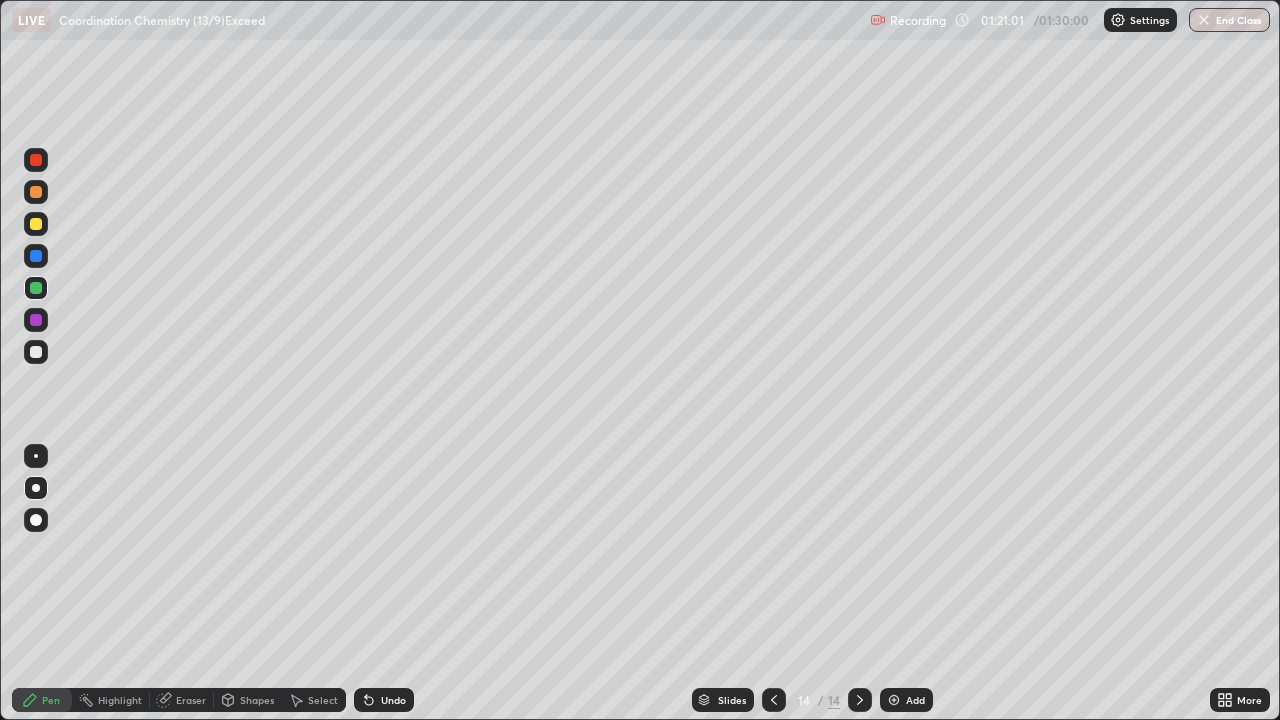 click at bounding box center (36, 352) 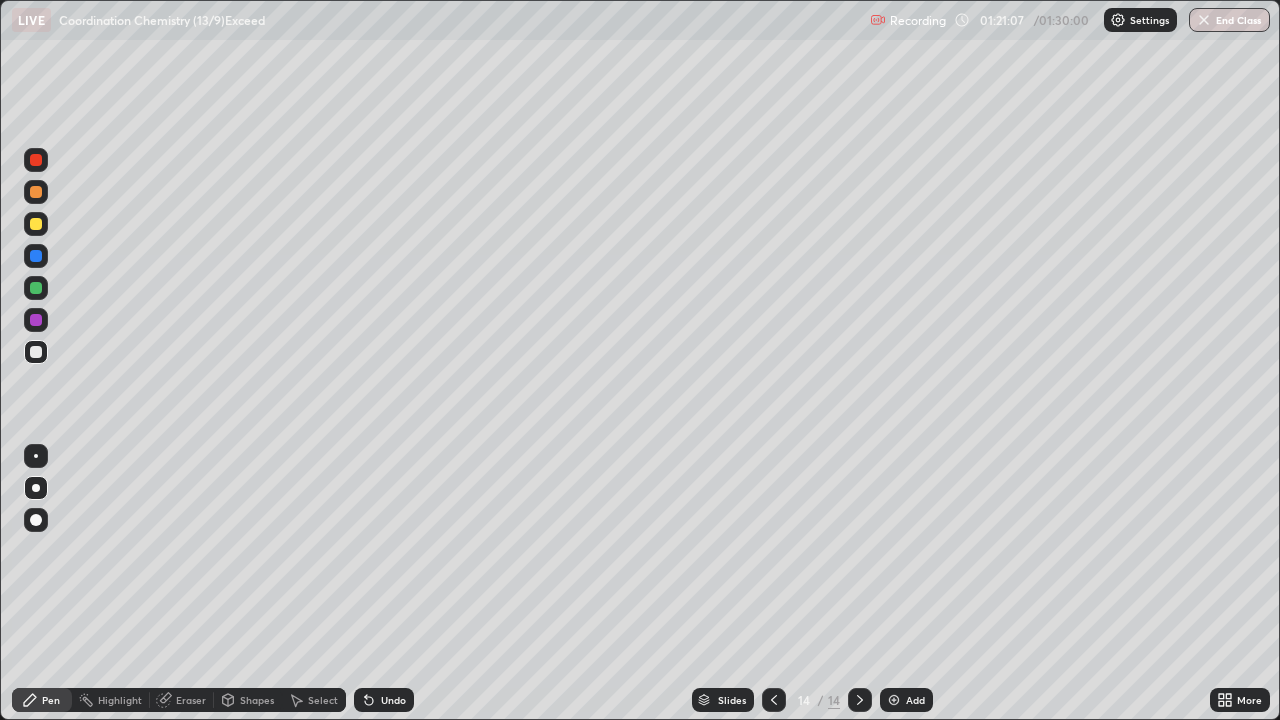 click on "Add" at bounding box center [915, 700] 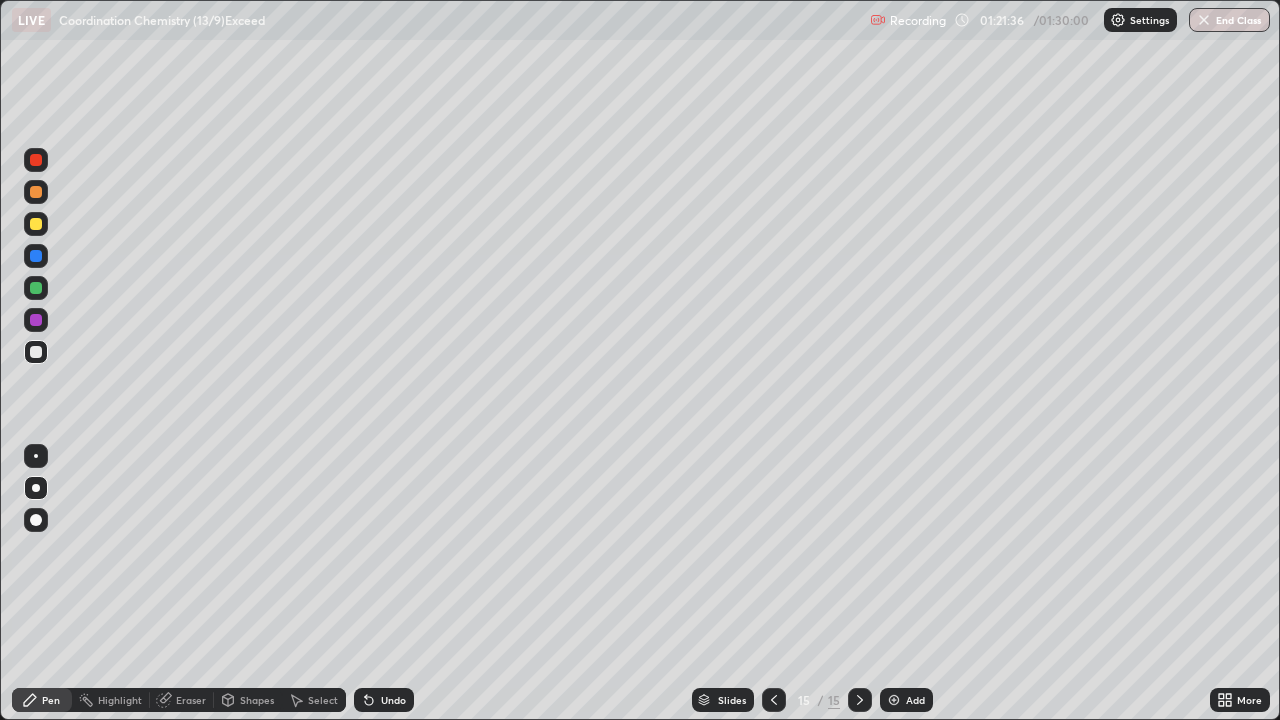 click at bounding box center [36, 224] 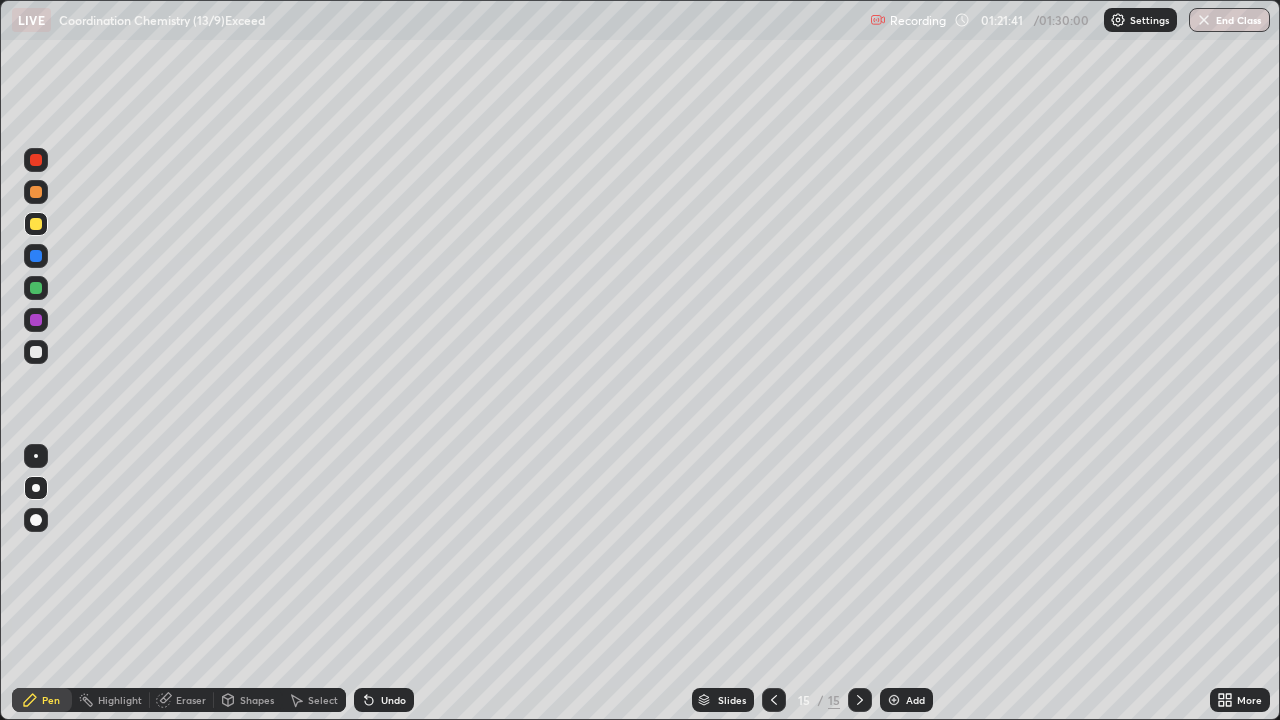 click on "Undo" at bounding box center [393, 700] 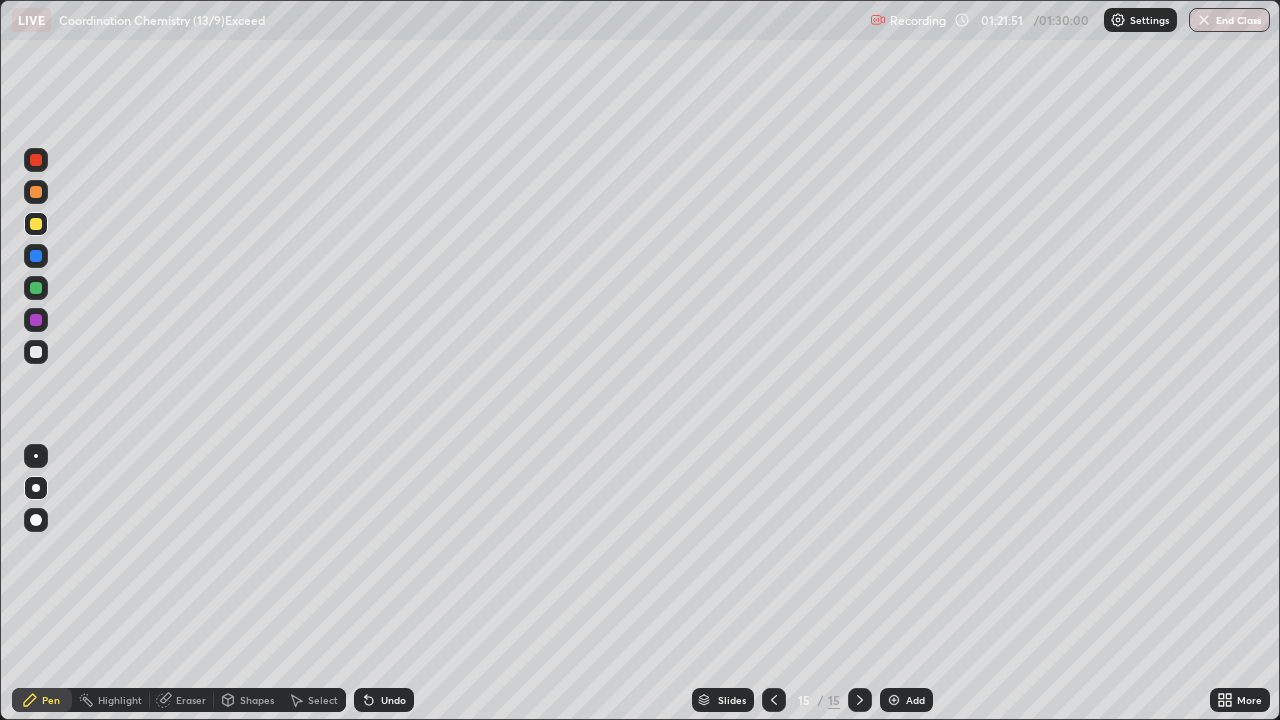 click at bounding box center [36, 352] 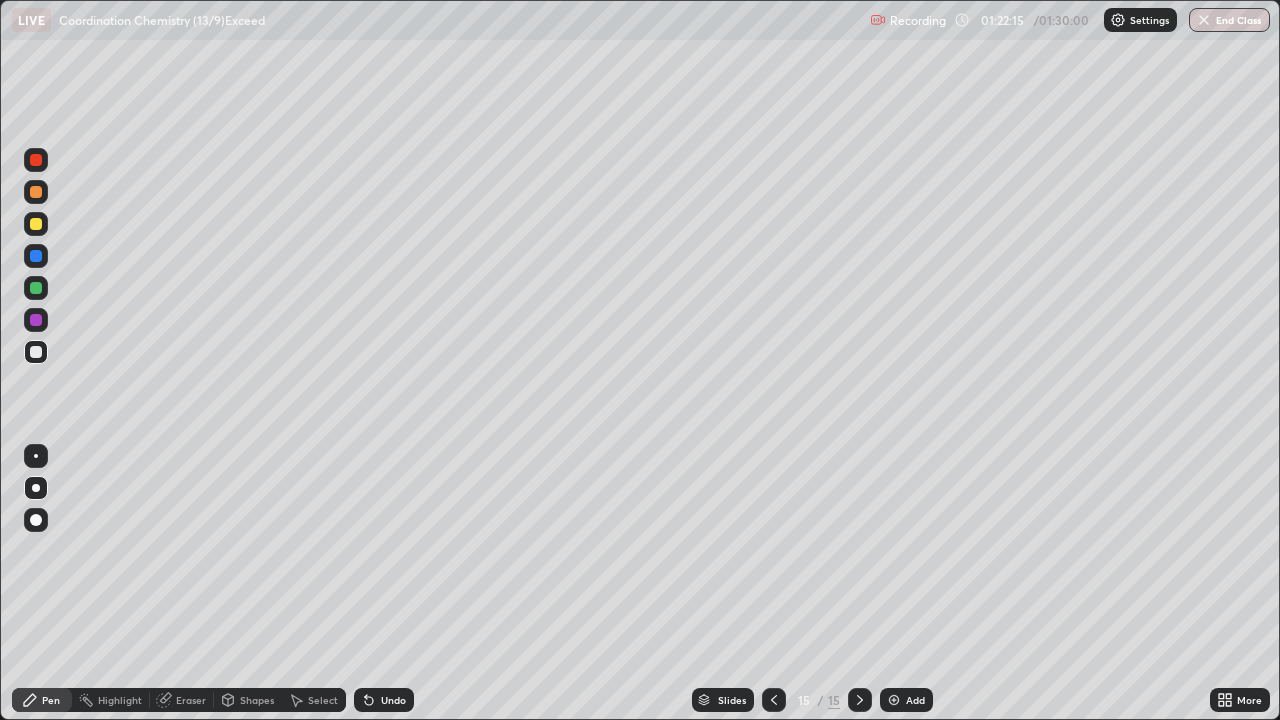 click at bounding box center (36, 224) 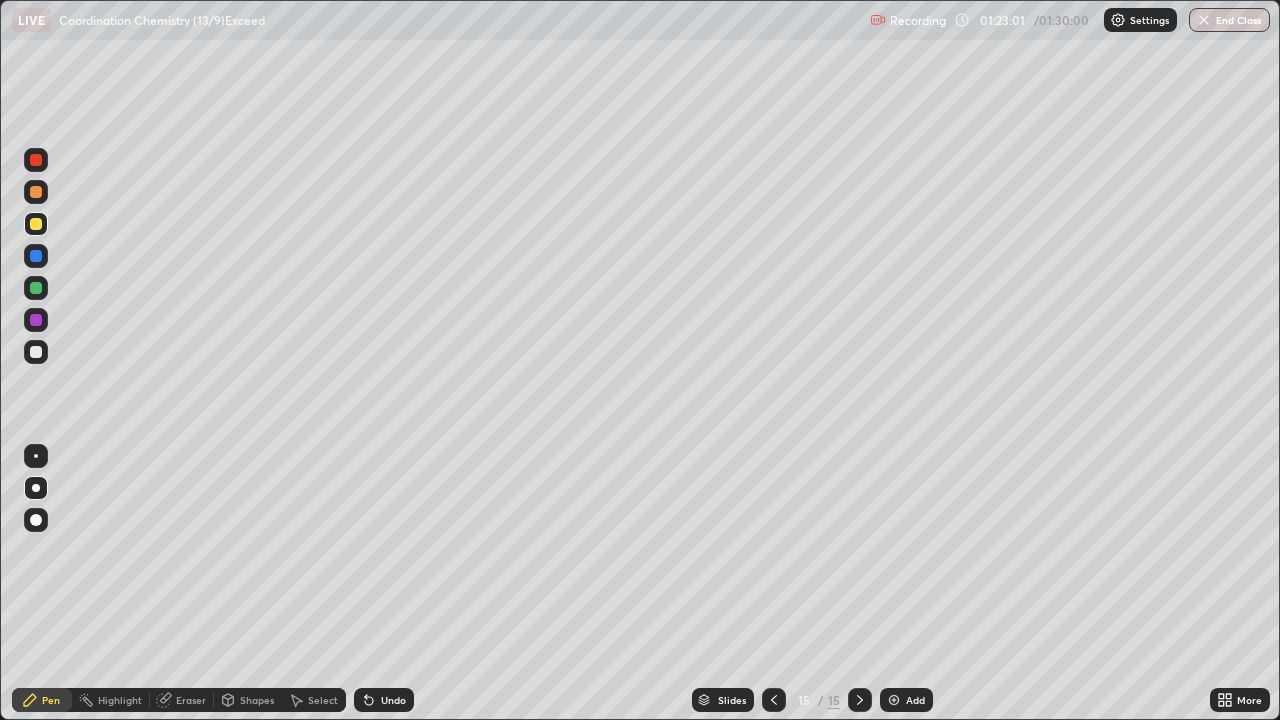 click at bounding box center [36, 352] 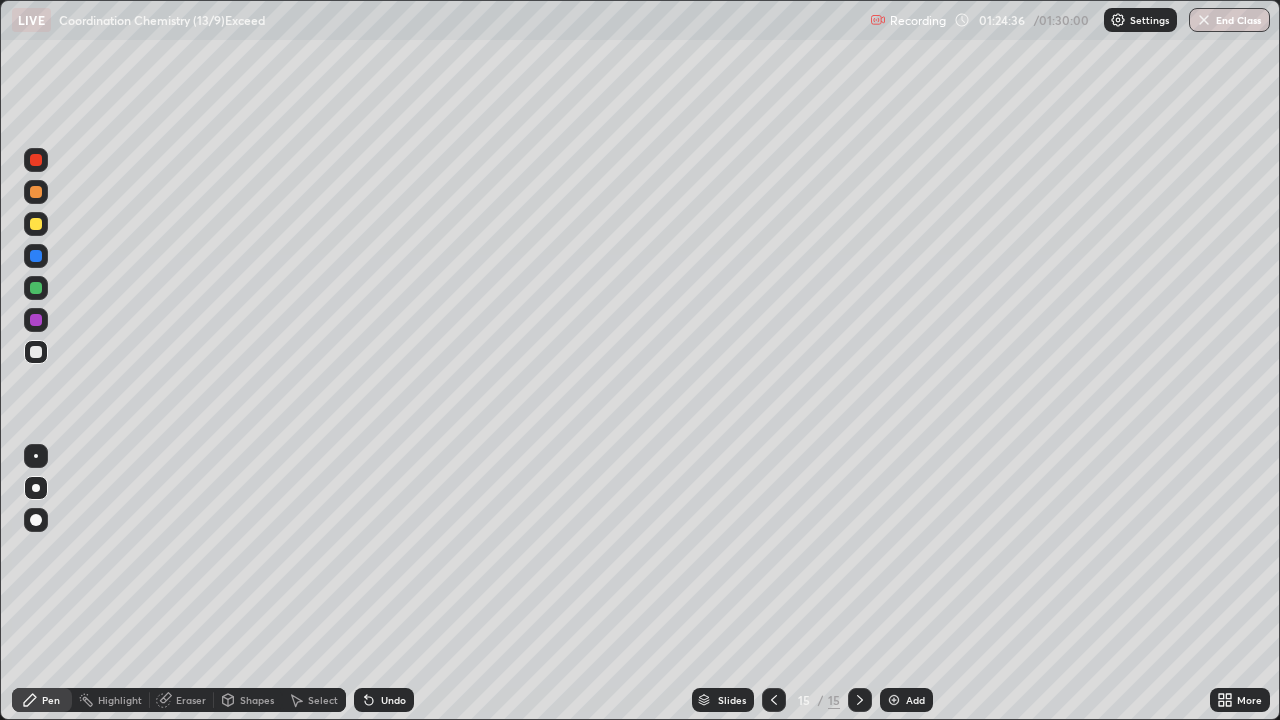click on "Add" at bounding box center (906, 700) 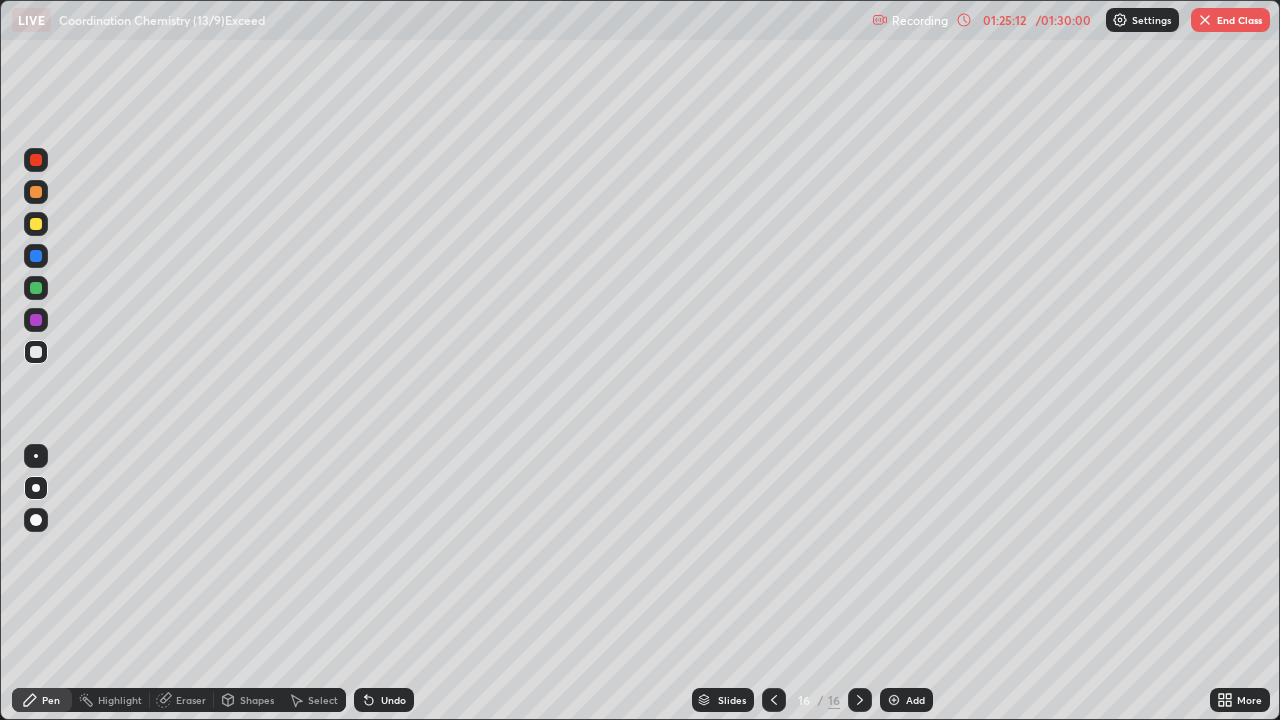 click on "Undo" at bounding box center (393, 700) 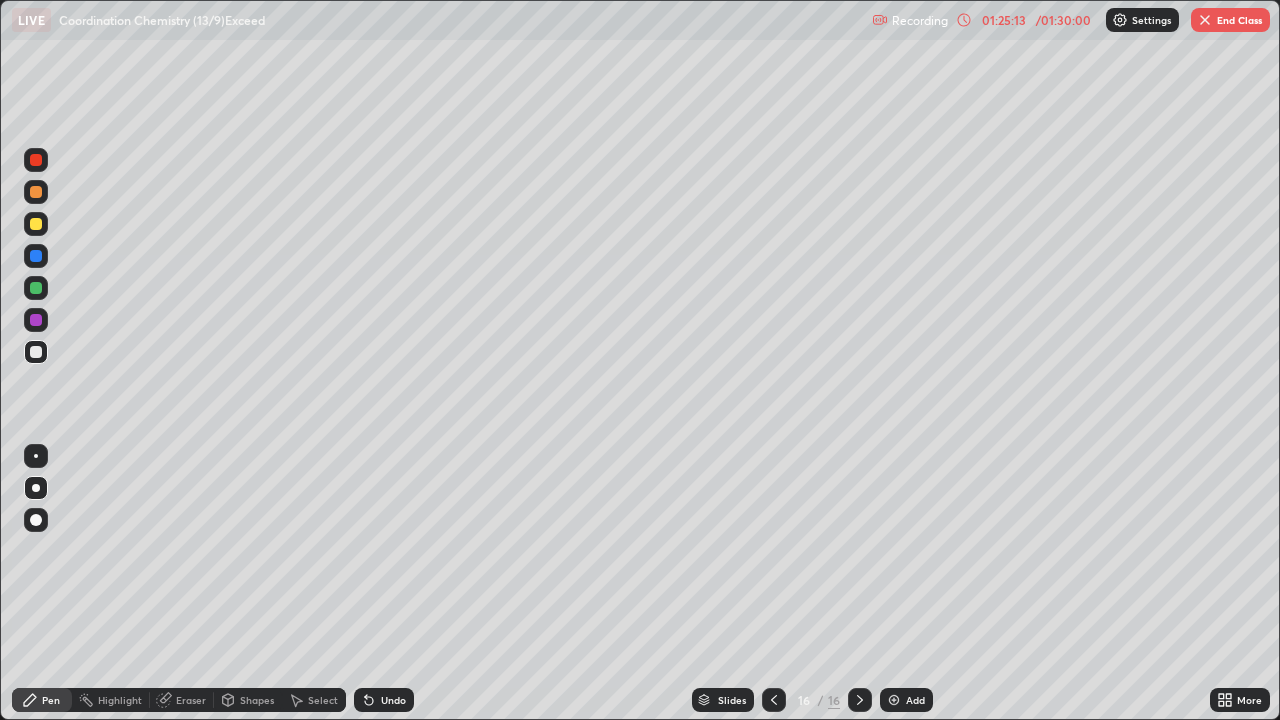 click 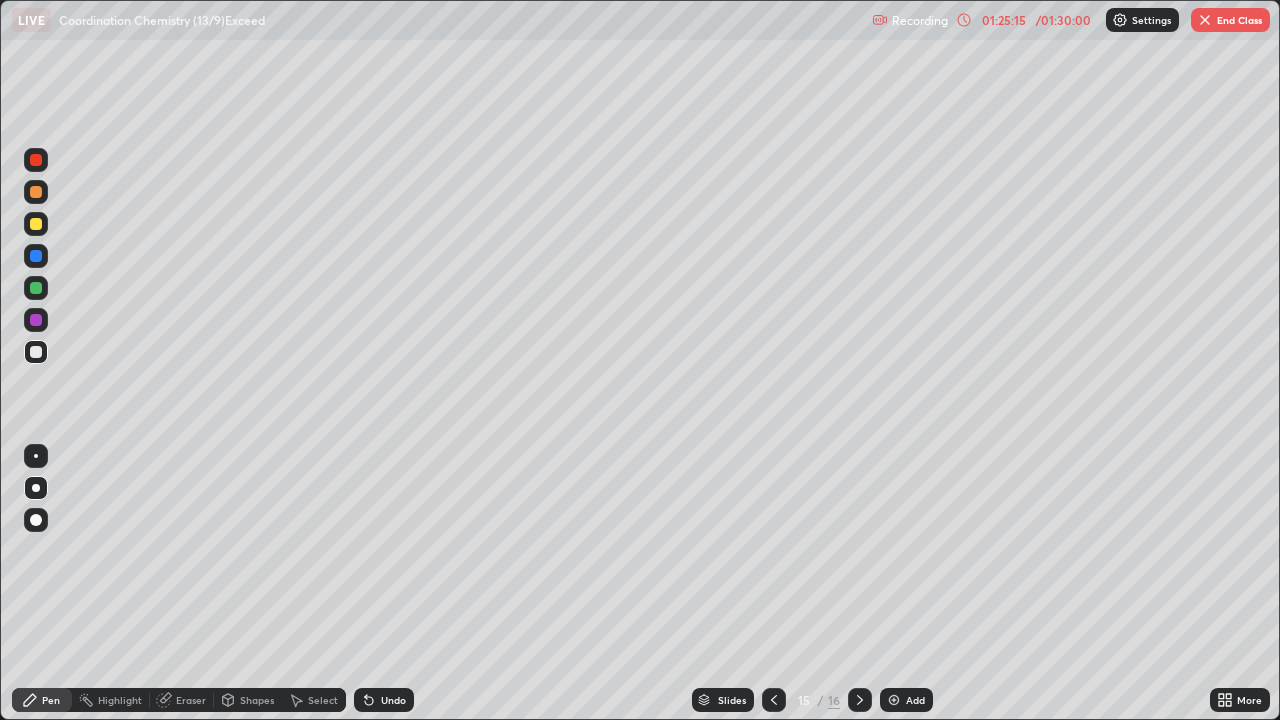 click 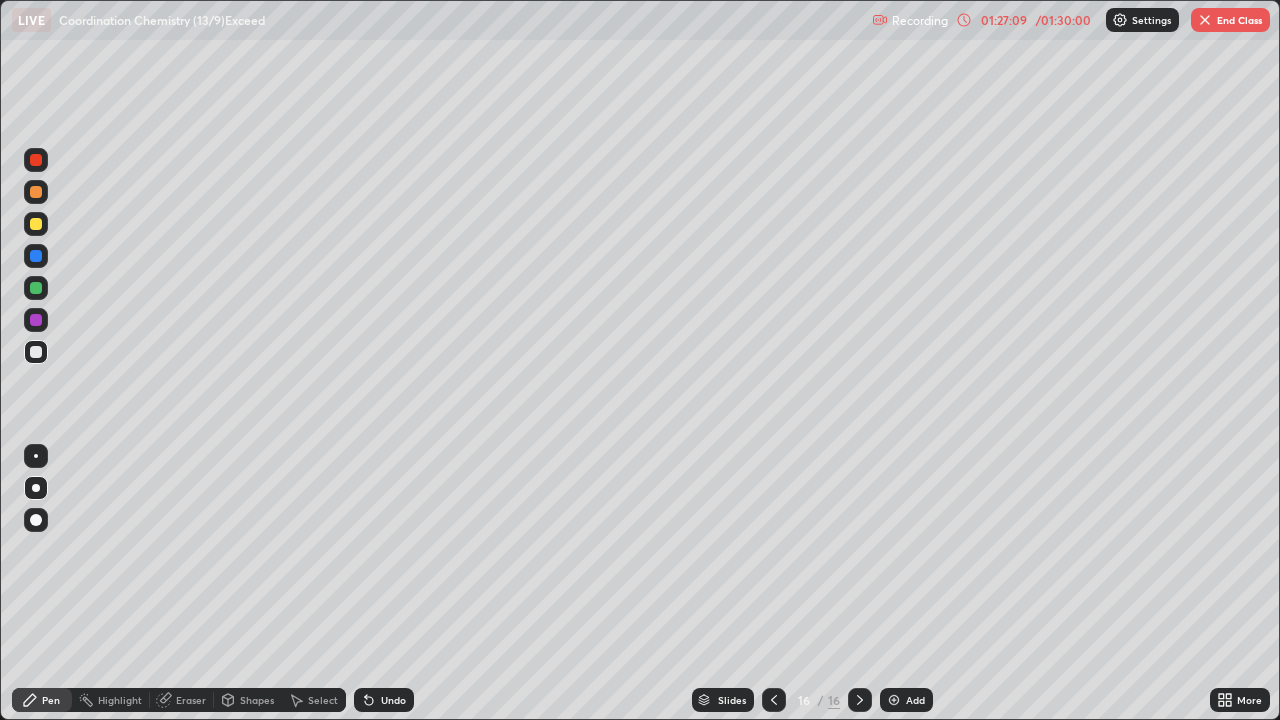 click on "End Class" at bounding box center [1230, 20] 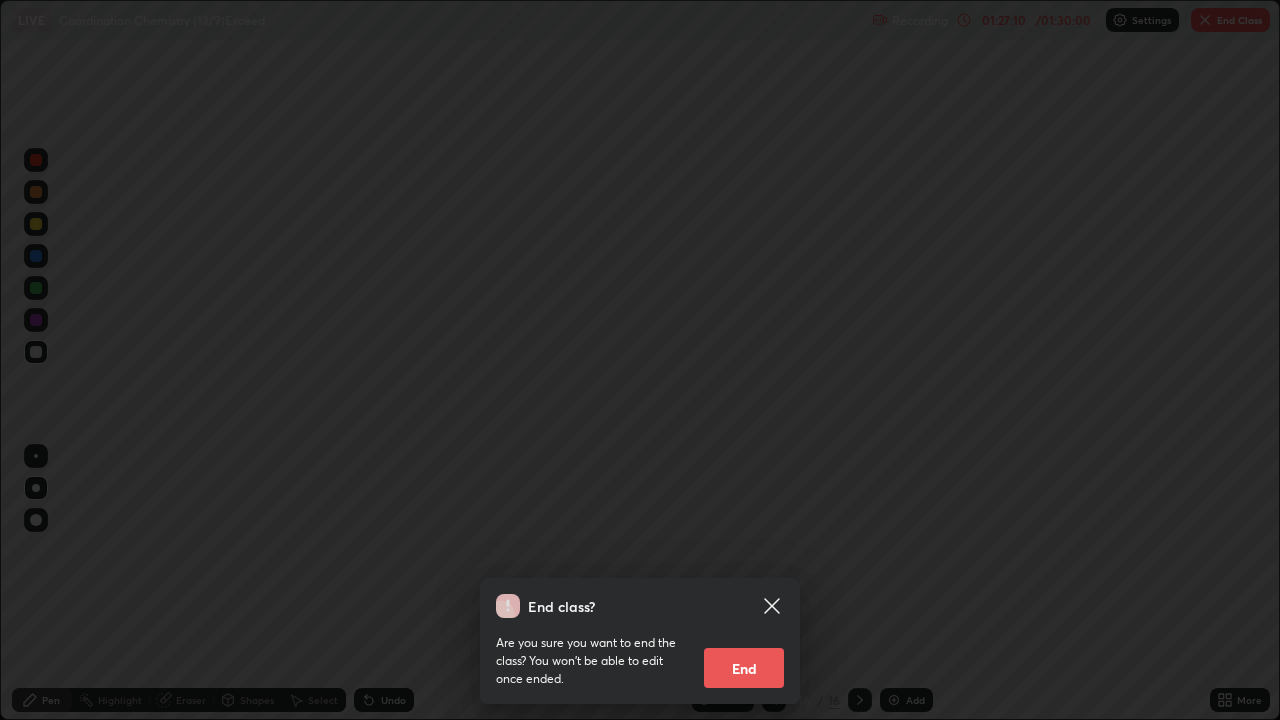 click on "End" at bounding box center (744, 668) 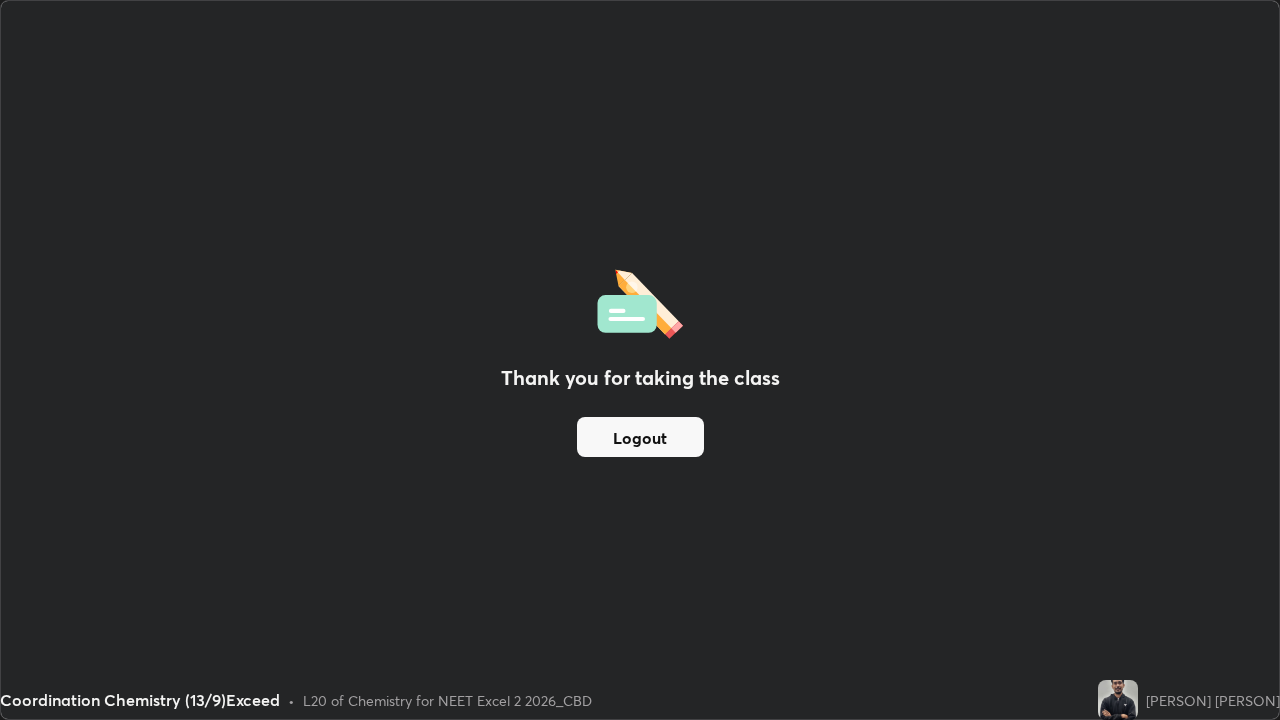 click on "Logout" at bounding box center (640, 437) 